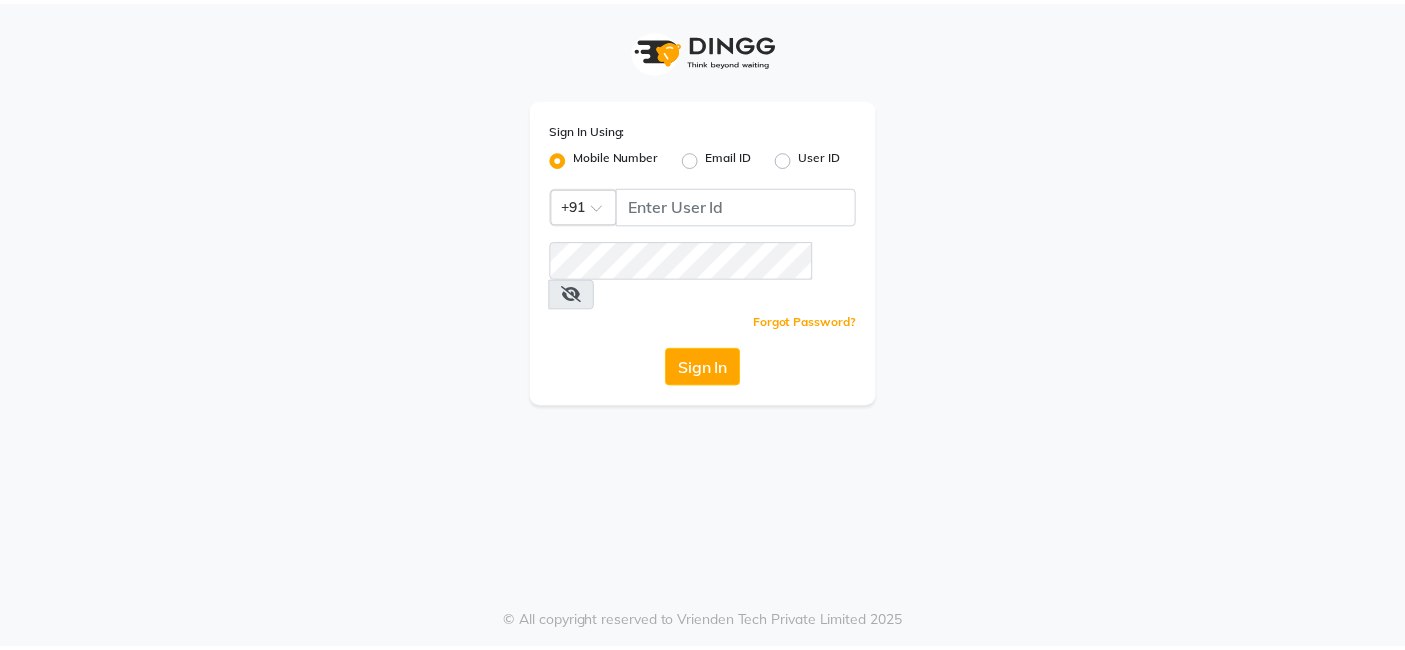scroll, scrollTop: 0, scrollLeft: 0, axis: both 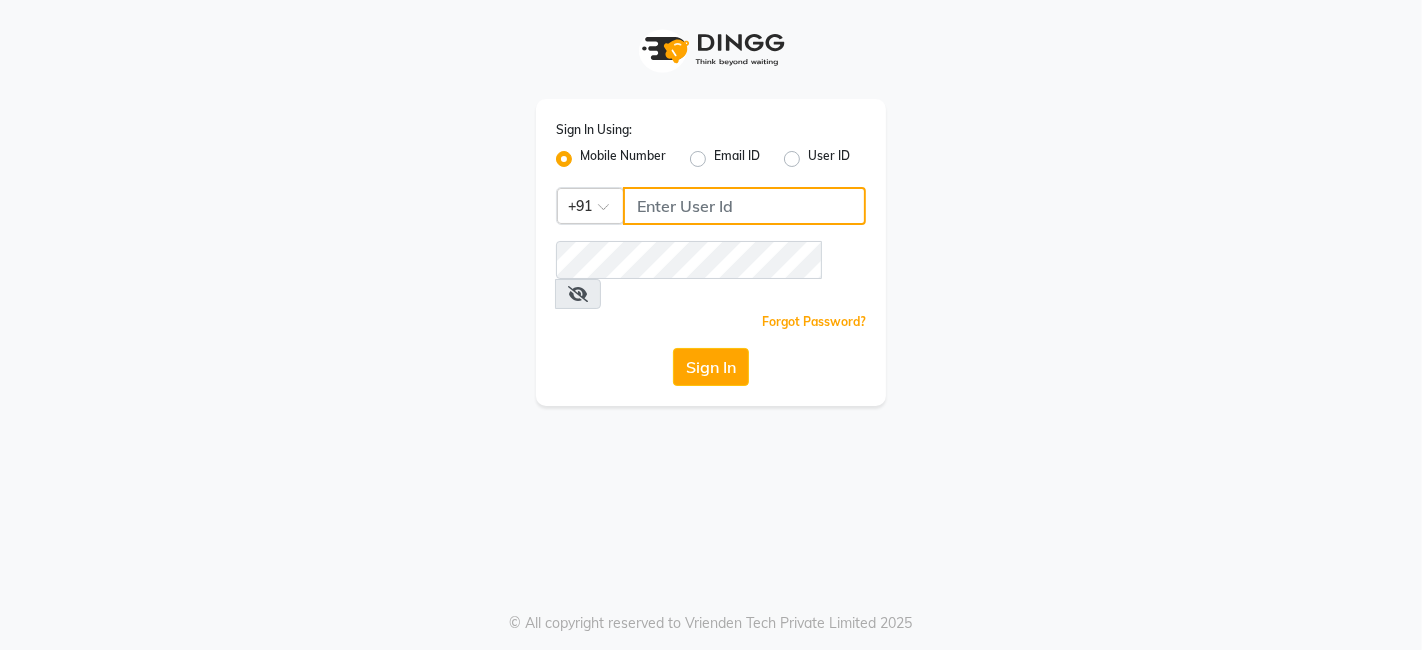 click 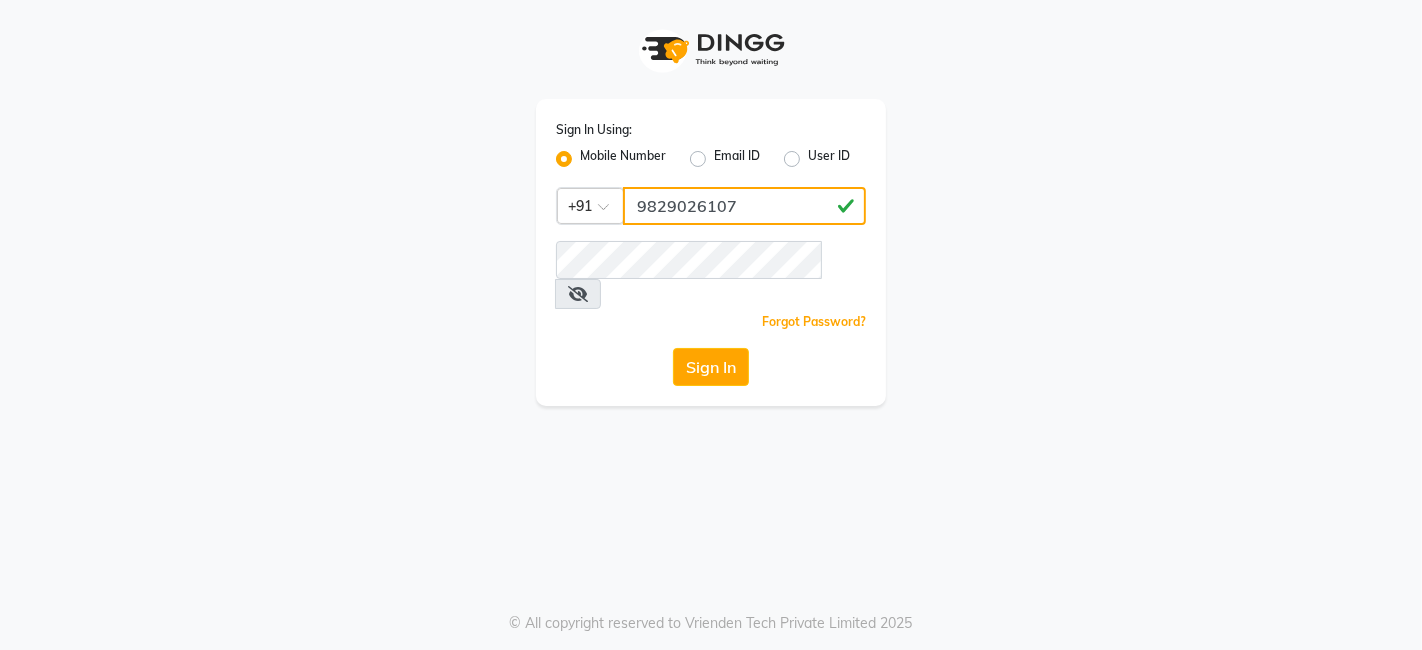 type on "9829026107" 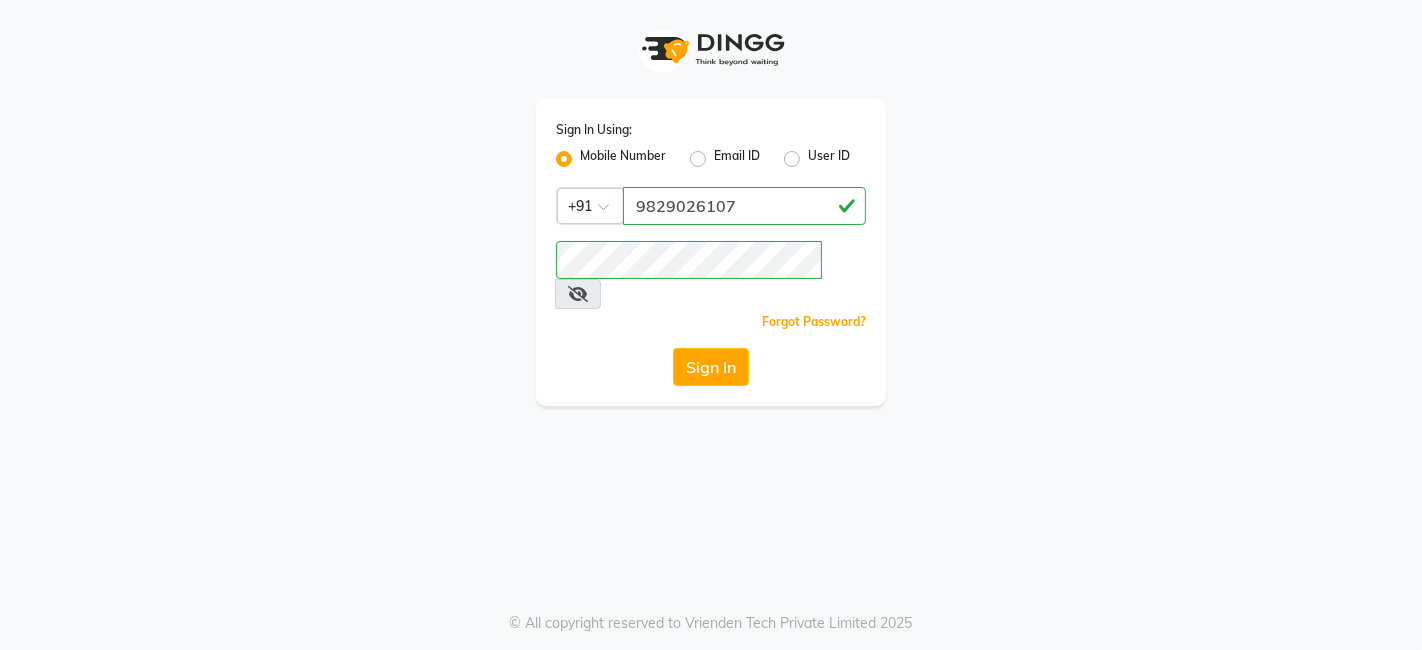 drag, startPoint x: 720, startPoint y: 305, endPoint x: 726, endPoint y: 331, distance: 26.683329 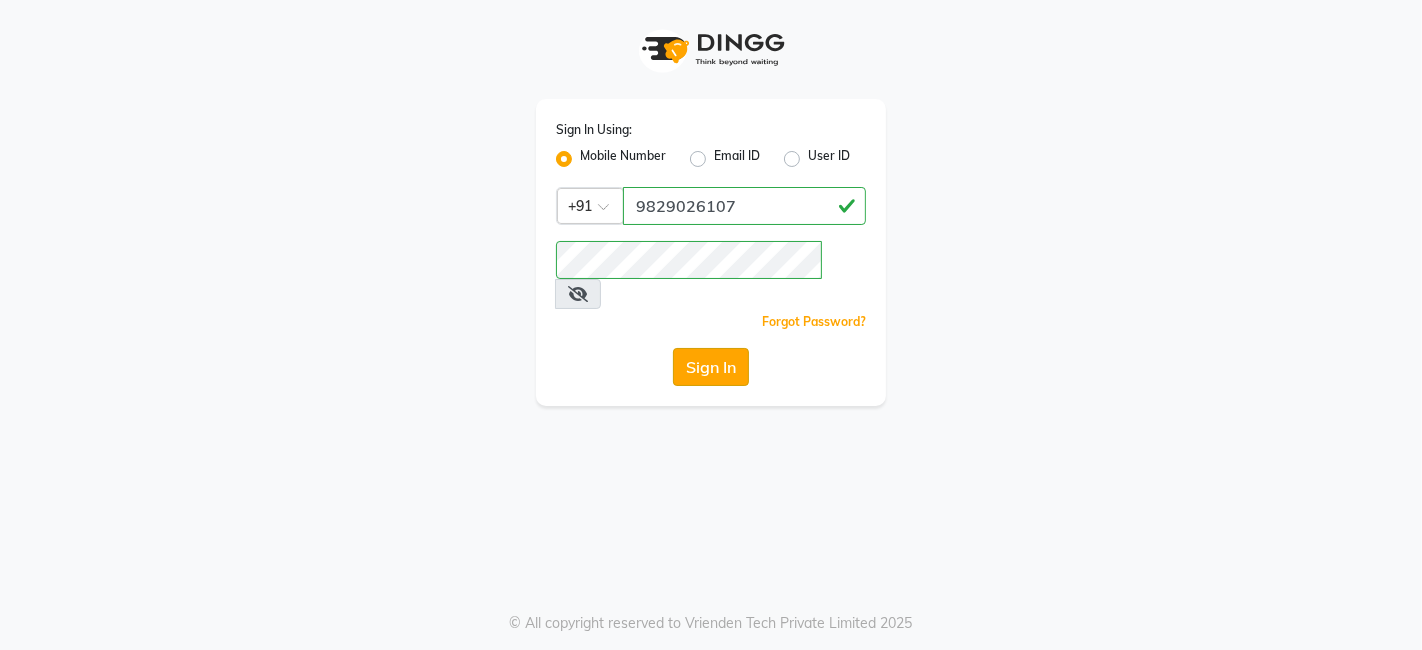 click on "Sign In" 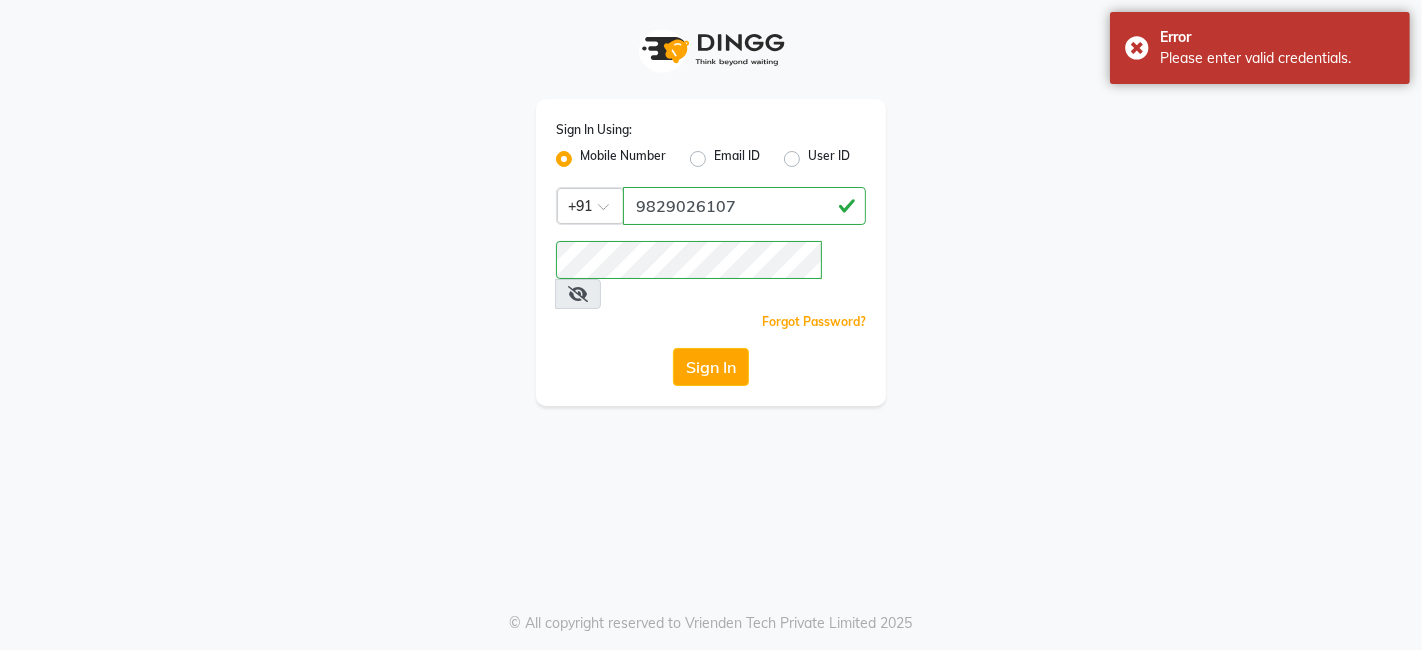 click on "Sign In" 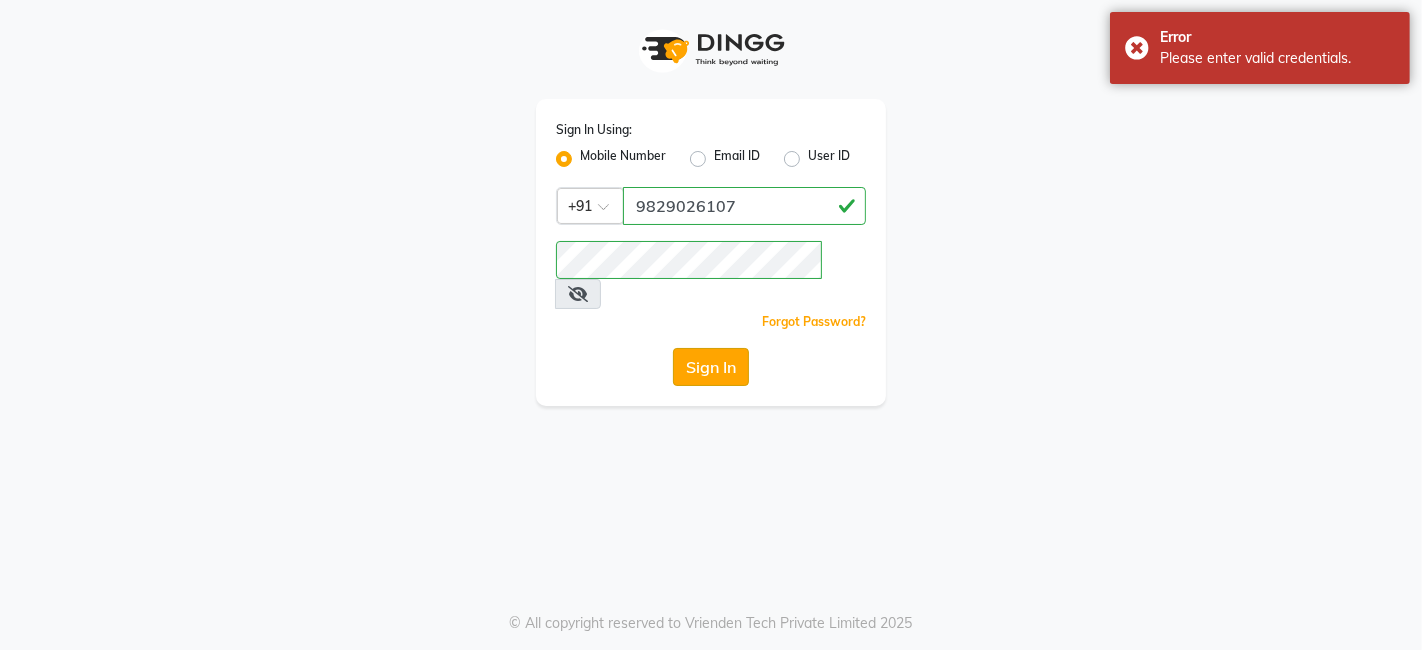 click on "Sign In" 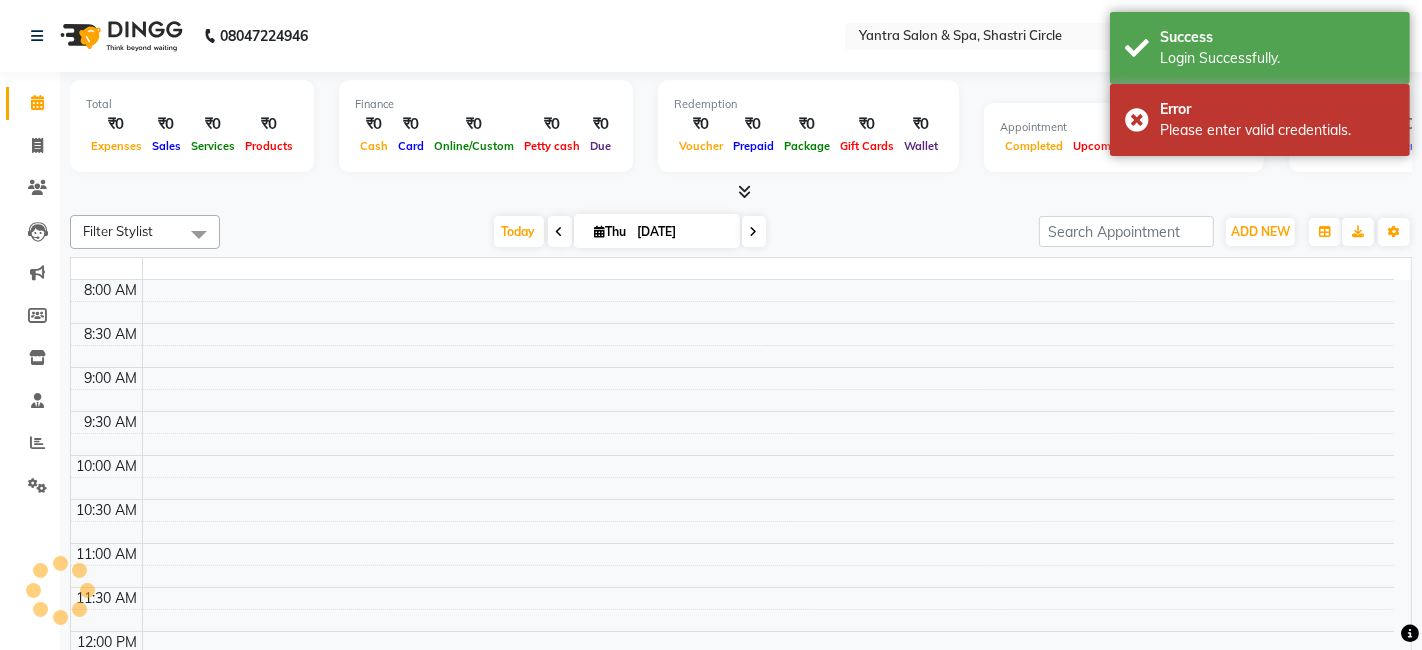 select on "en" 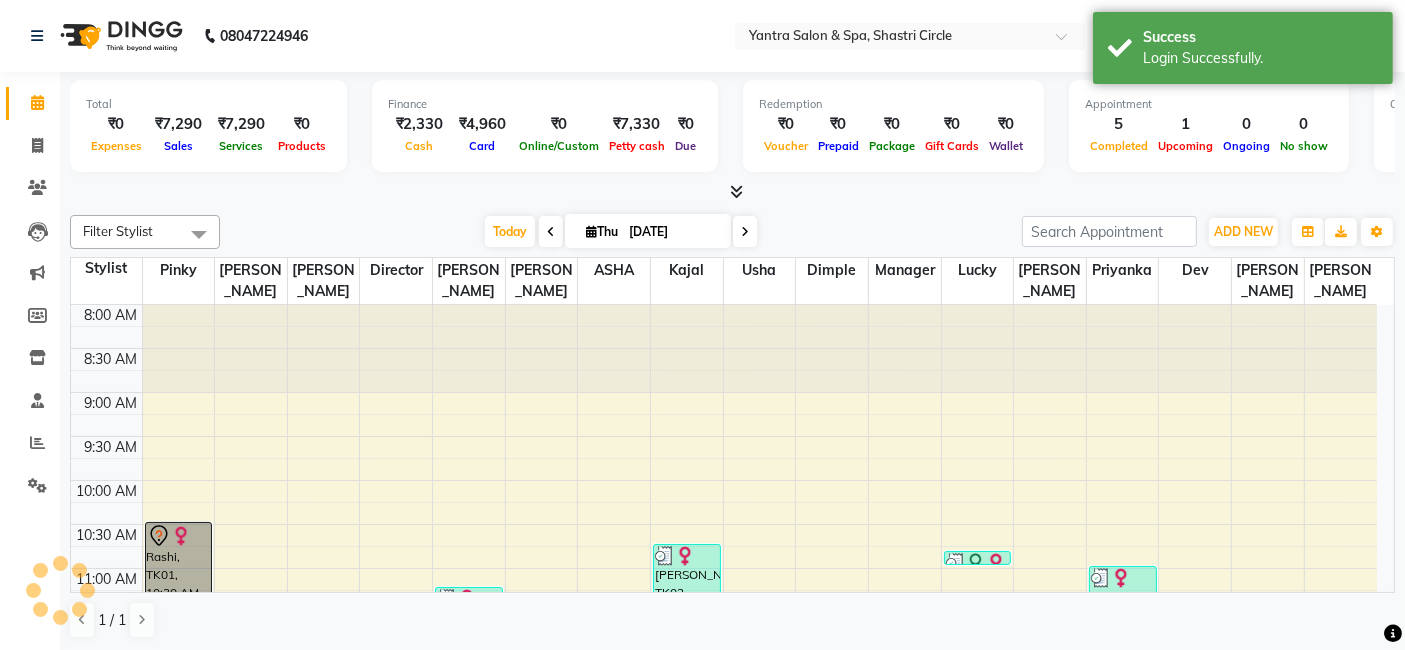 scroll, scrollTop: 0, scrollLeft: 0, axis: both 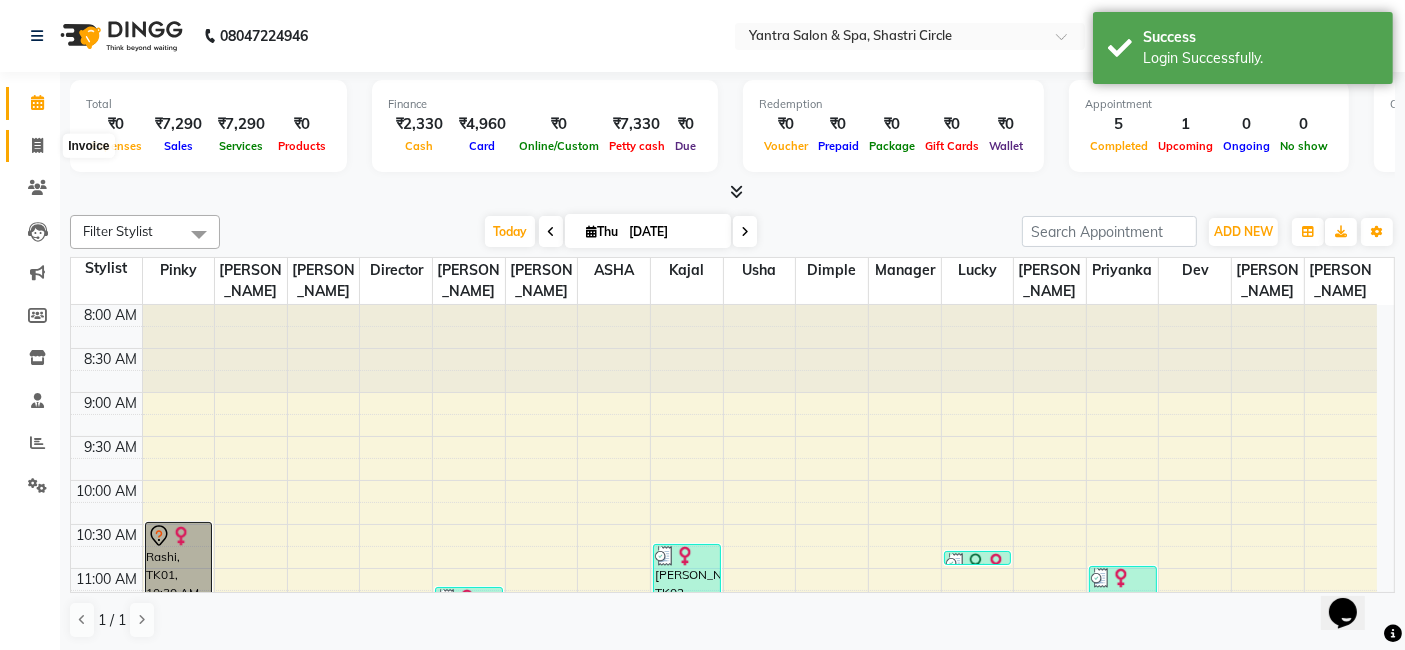 click 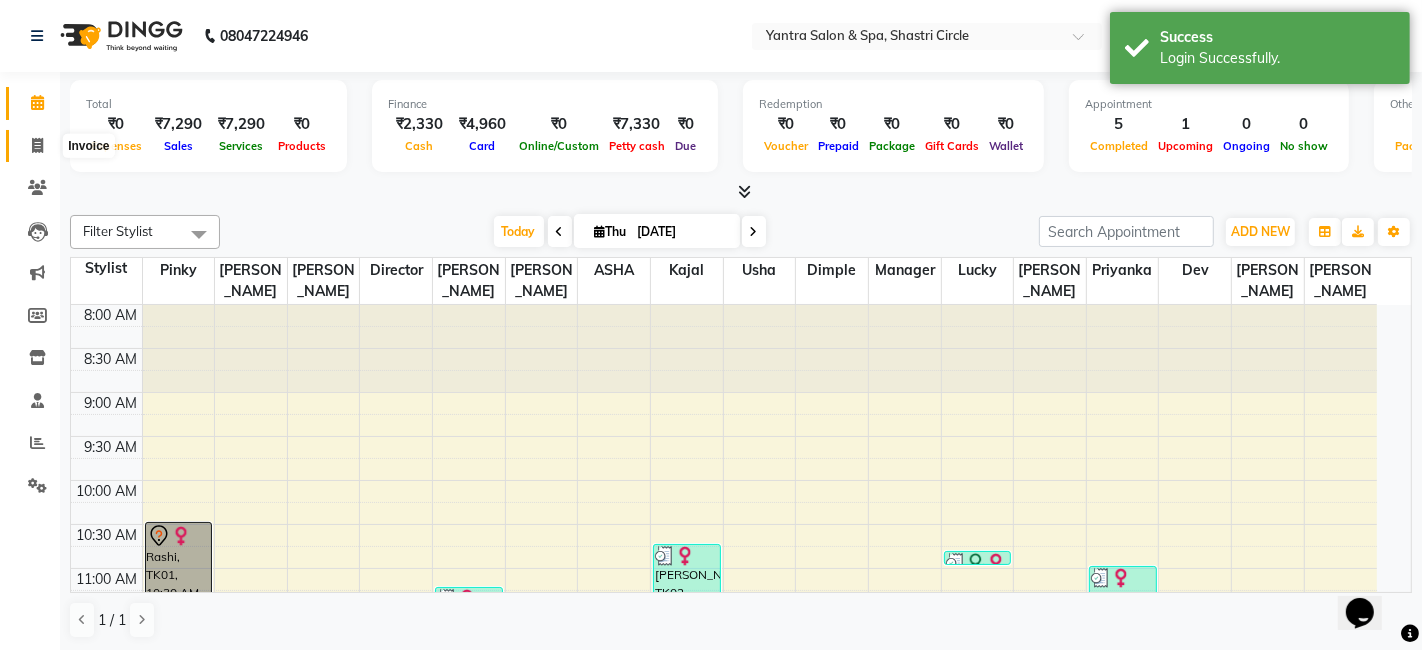 select on "service" 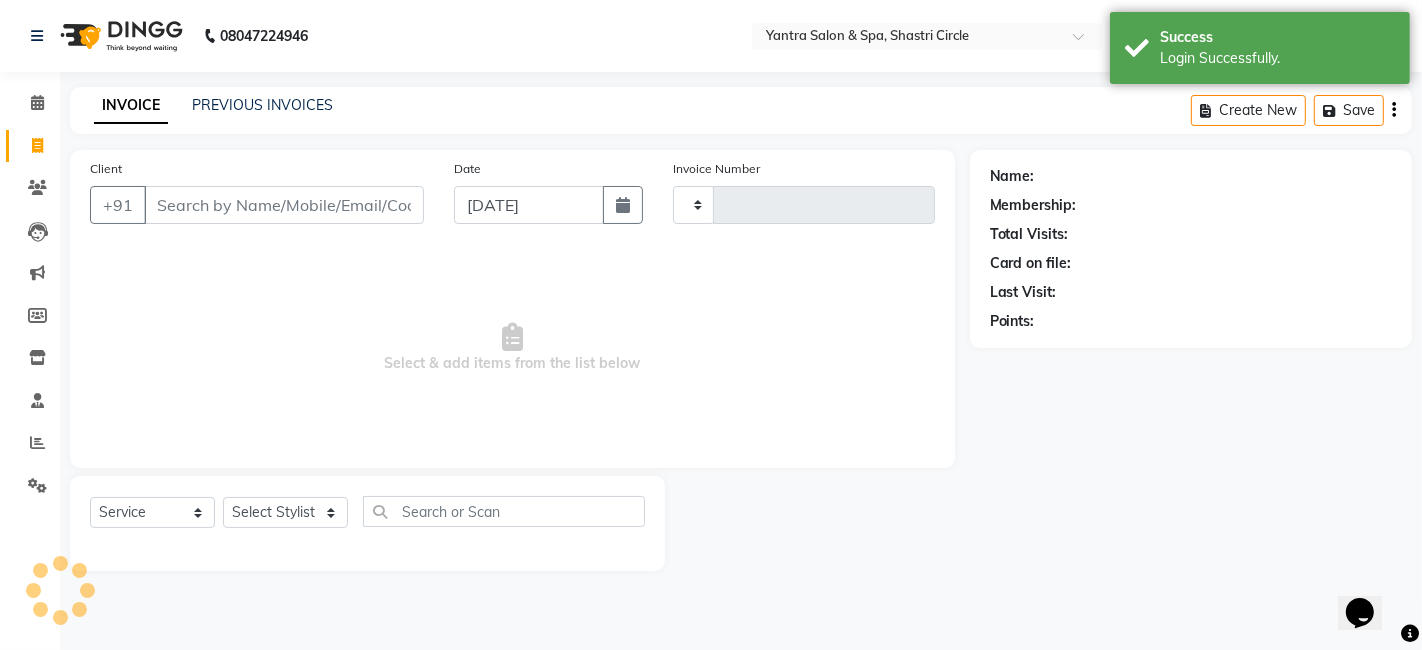 type on "2287" 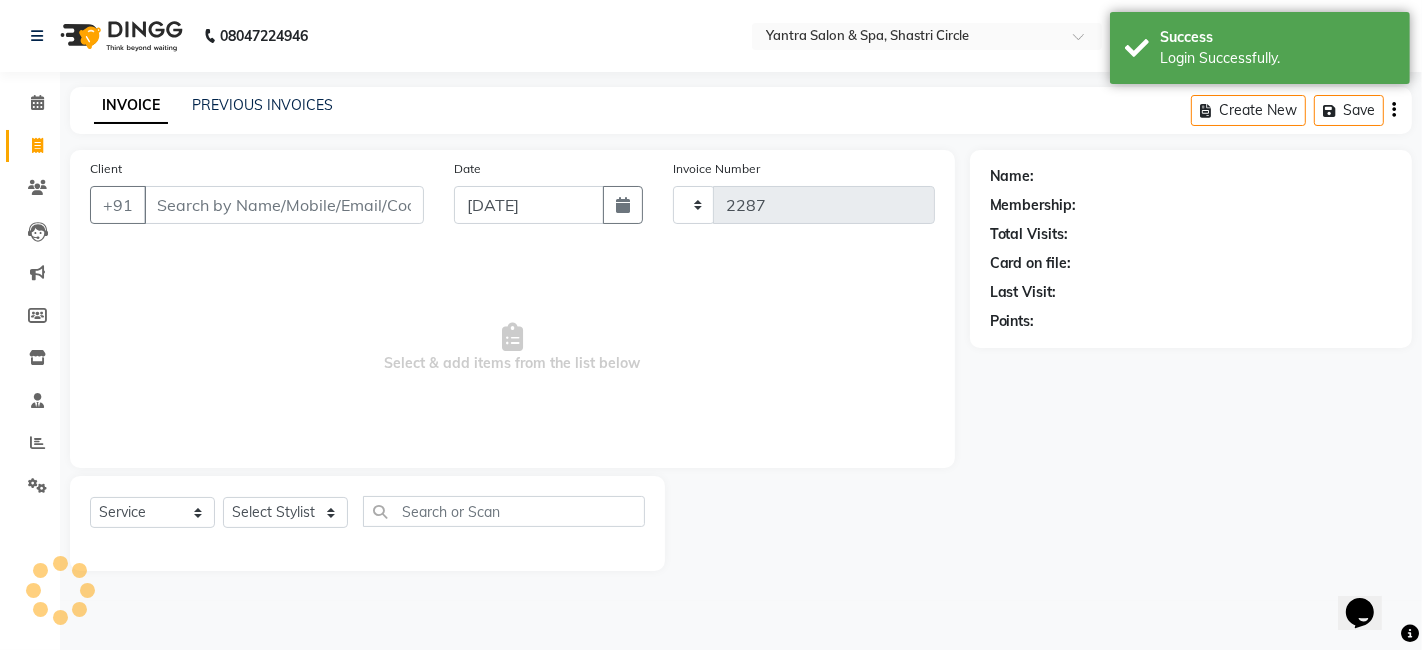 select on "154" 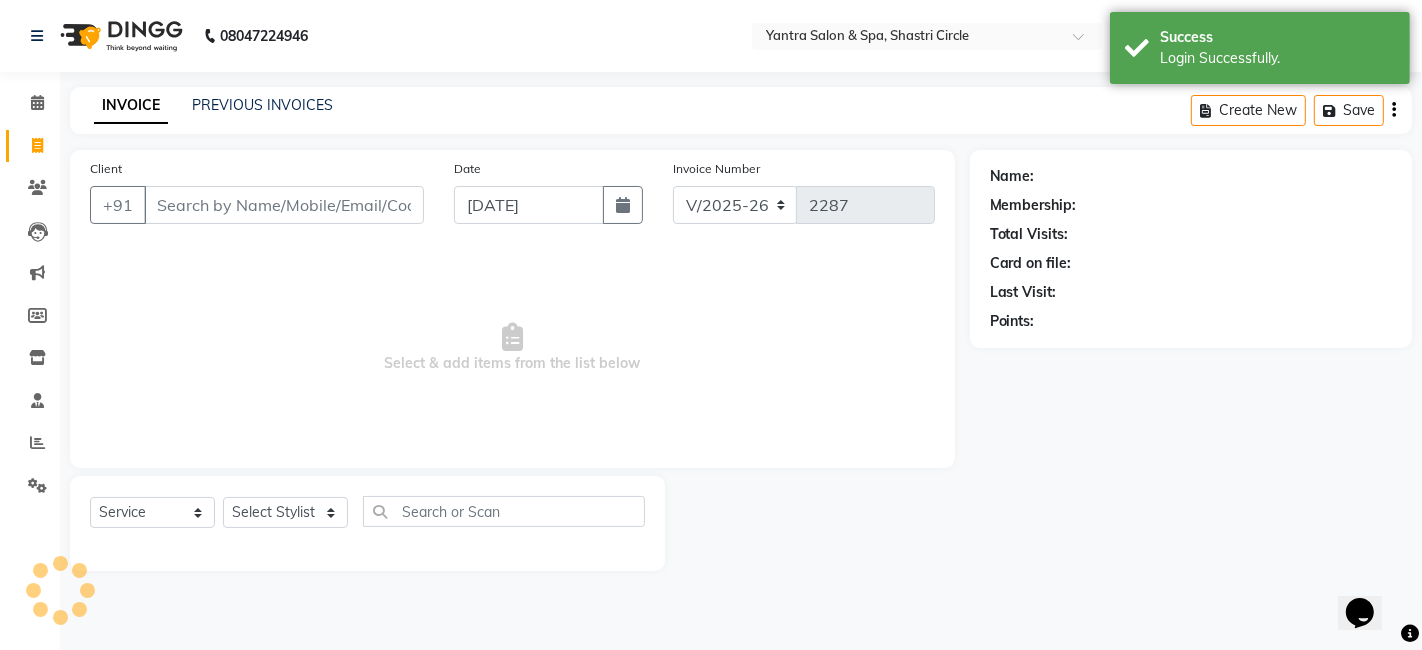 click on "Client" at bounding box center [284, 205] 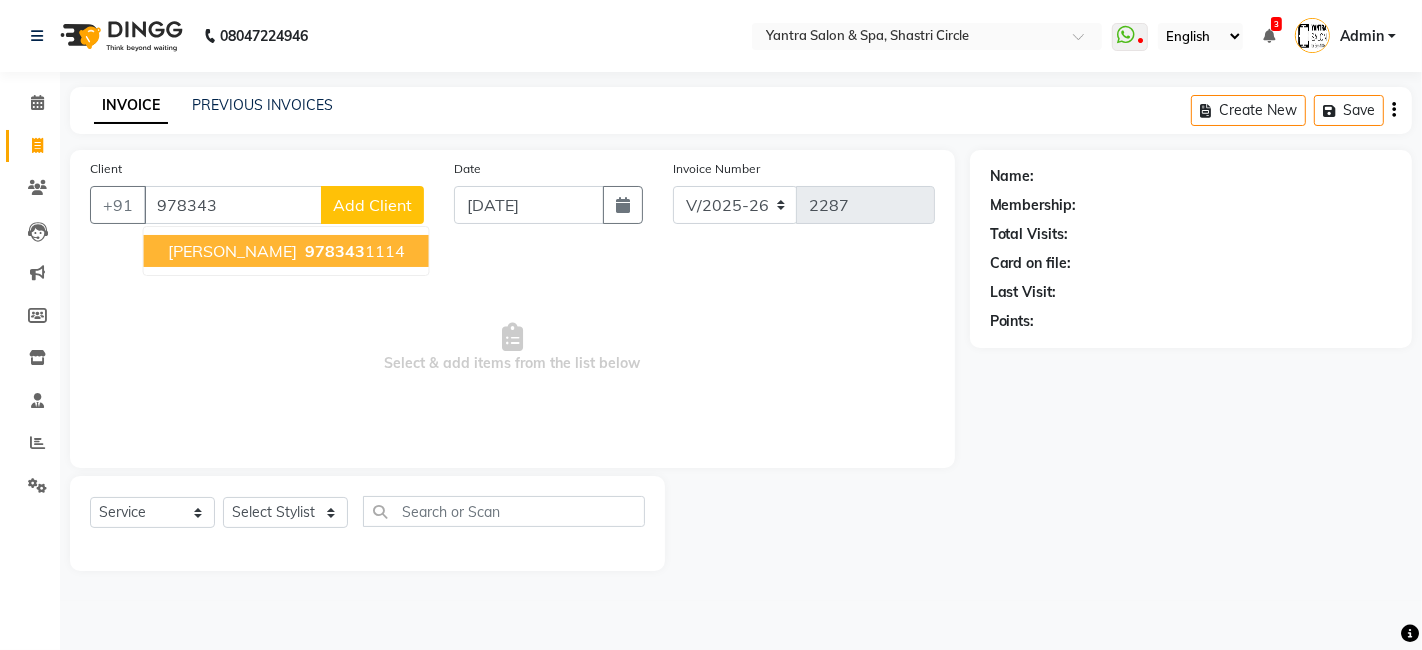 click on "978343" at bounding box center (335, 251) 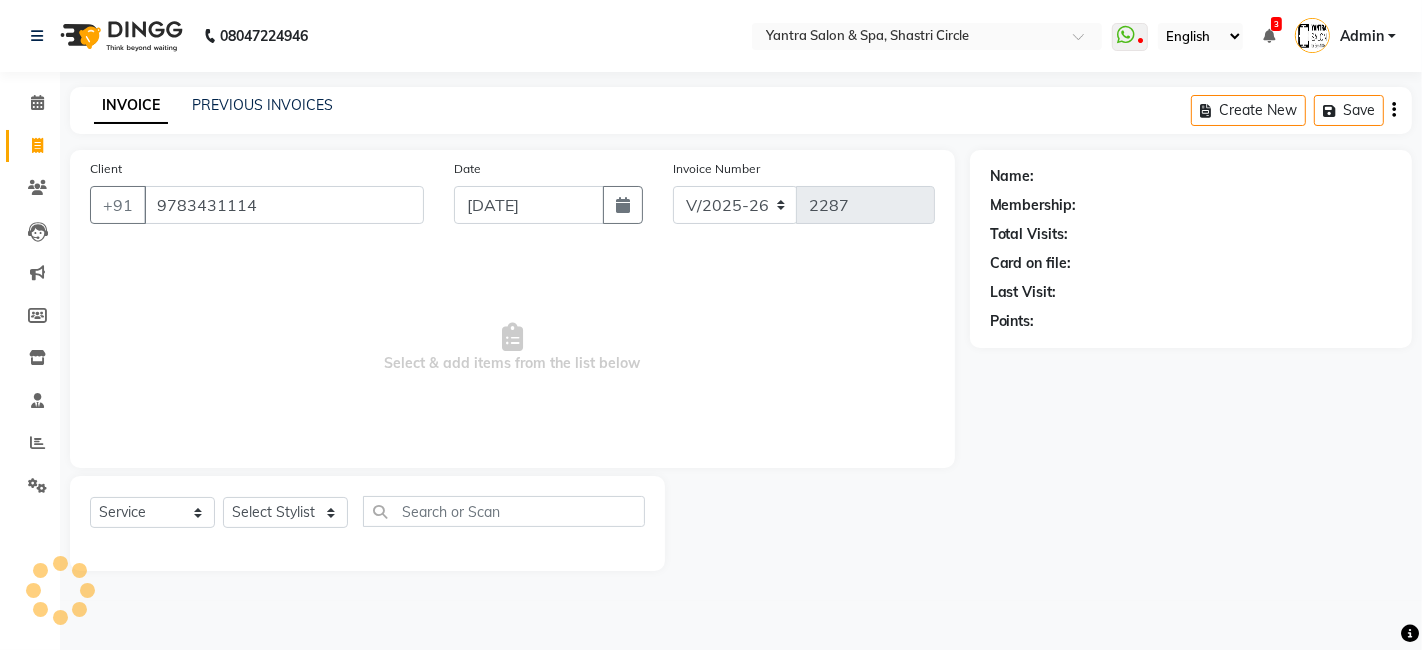 type on "9783431114" 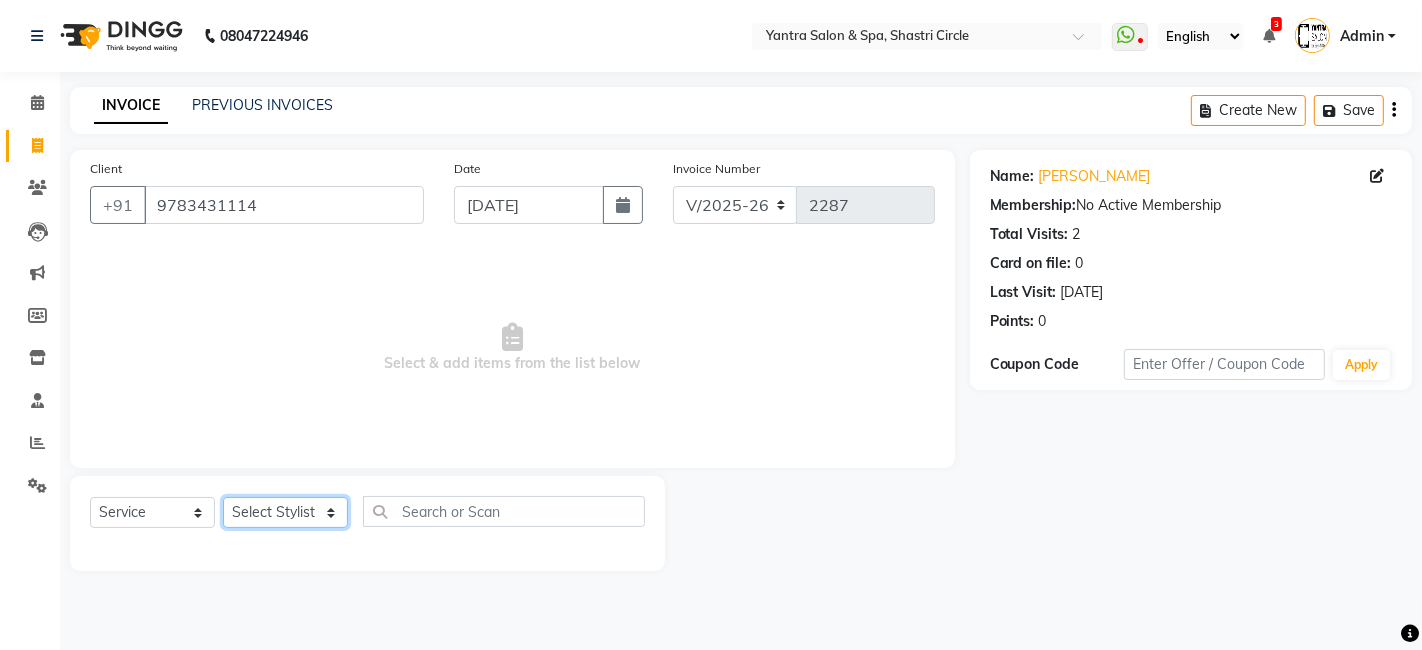 click on "Select Stylist Arvind ASHA bhawna goyal Dev Dimple Director Harsha Hemlata kajal Latika lucky Manager Manisha maam Neelu  Pallavi Pinky Priyanka Rahul Sekhar usha" 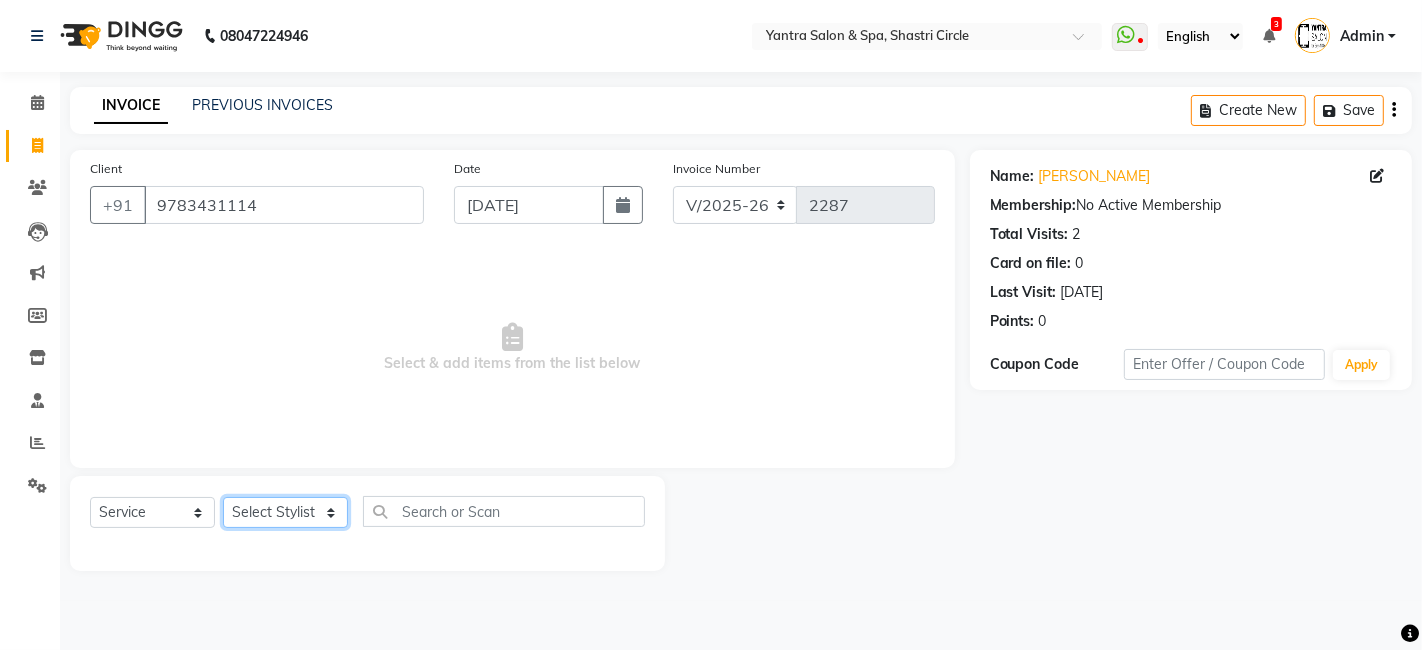 select on "44020" 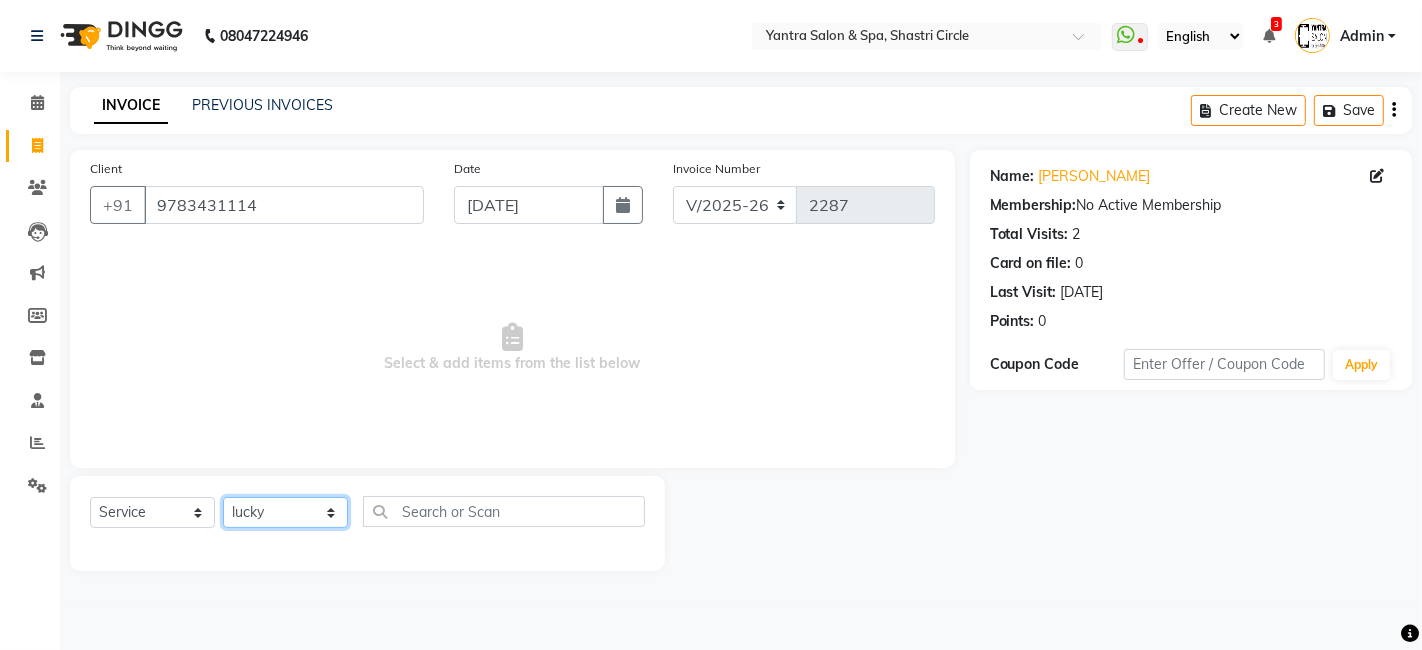 click on "Select Stylist Arvind ASHA bhawna goyal Dev Dimple Director Harsha Hemlata kajal Latika lucky Manager Manisha maam Neelu  Pallavi Pinky Priyanka Rahul Sekhar usha" 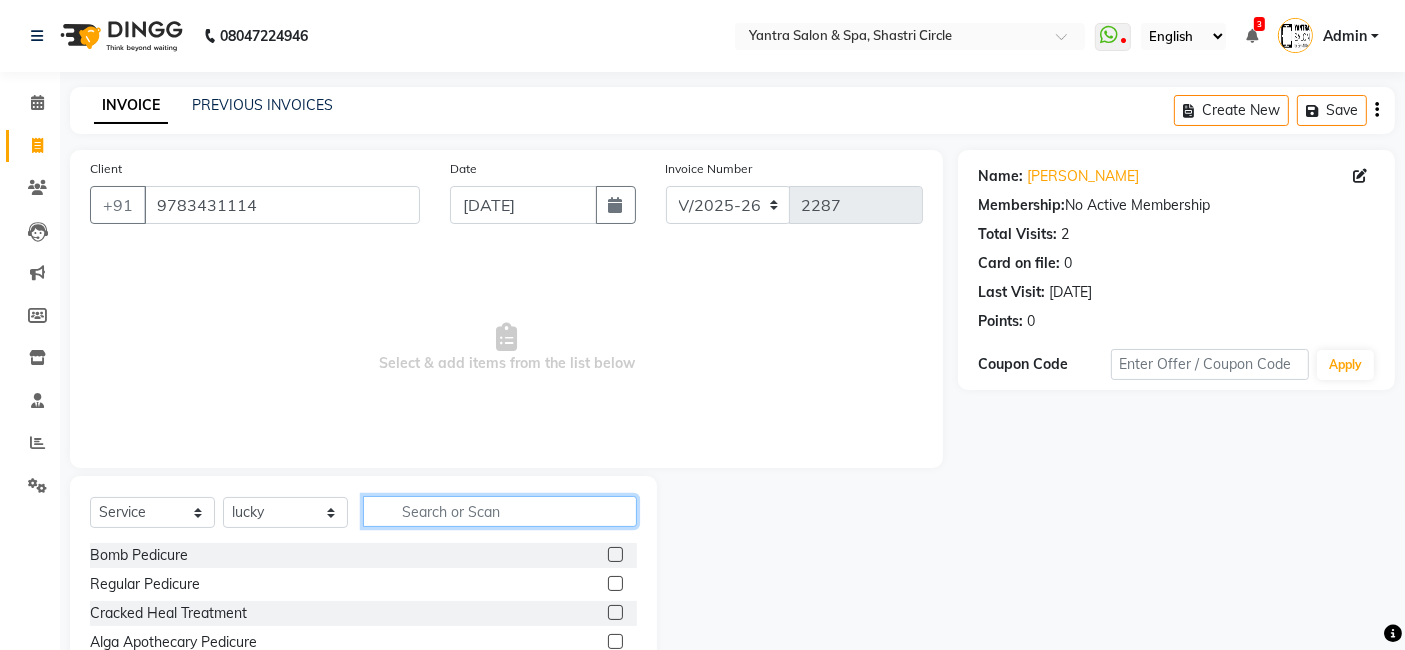 click 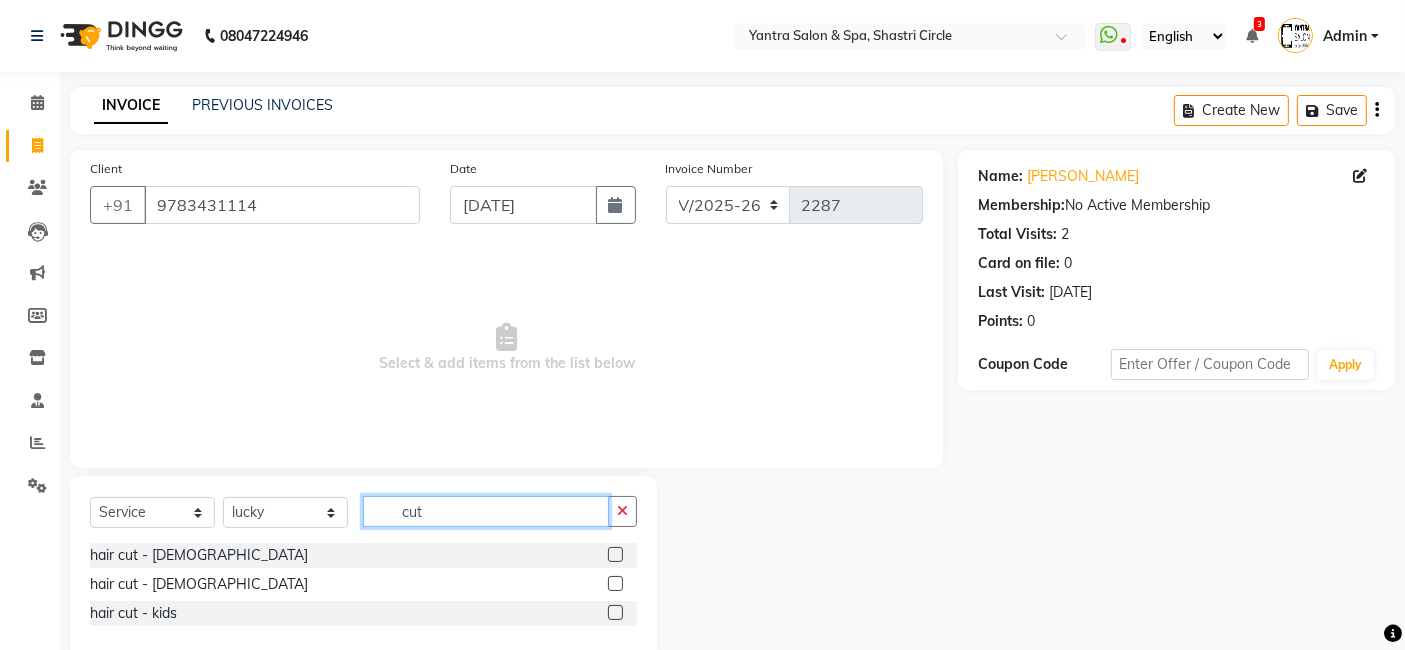 type on "cut" 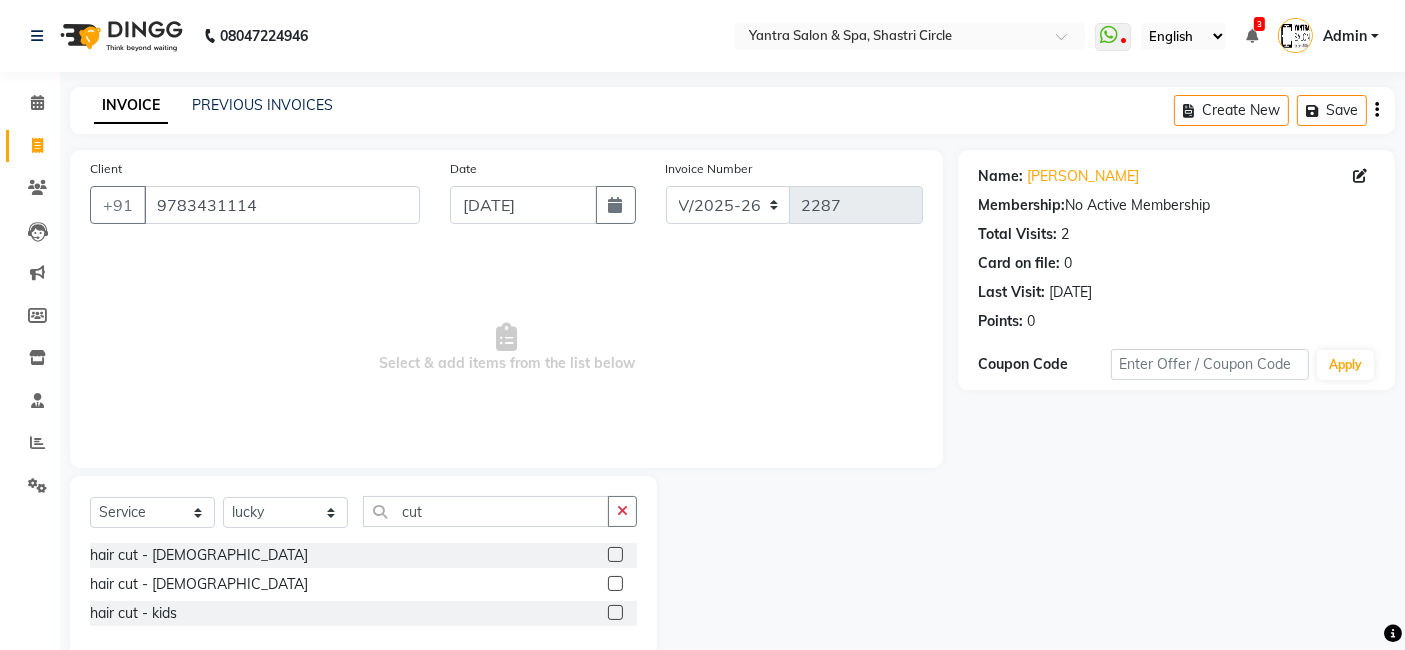 click 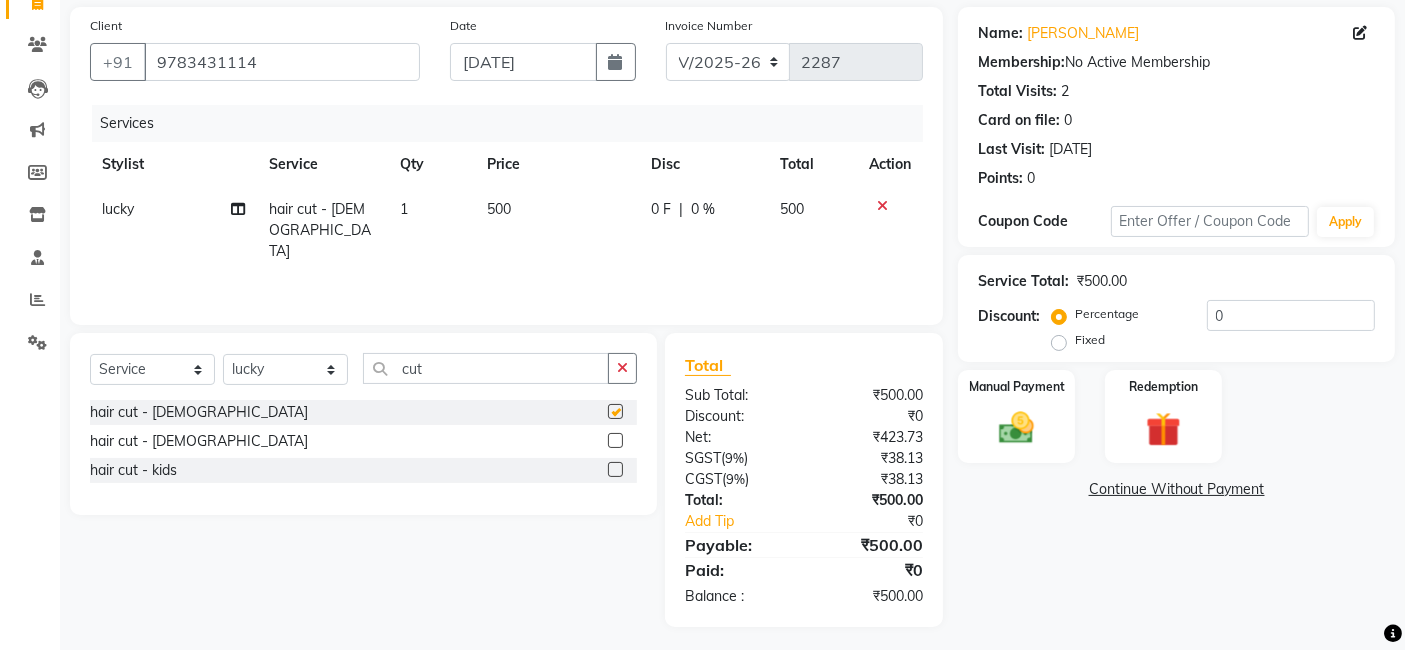 checkbox on "false" 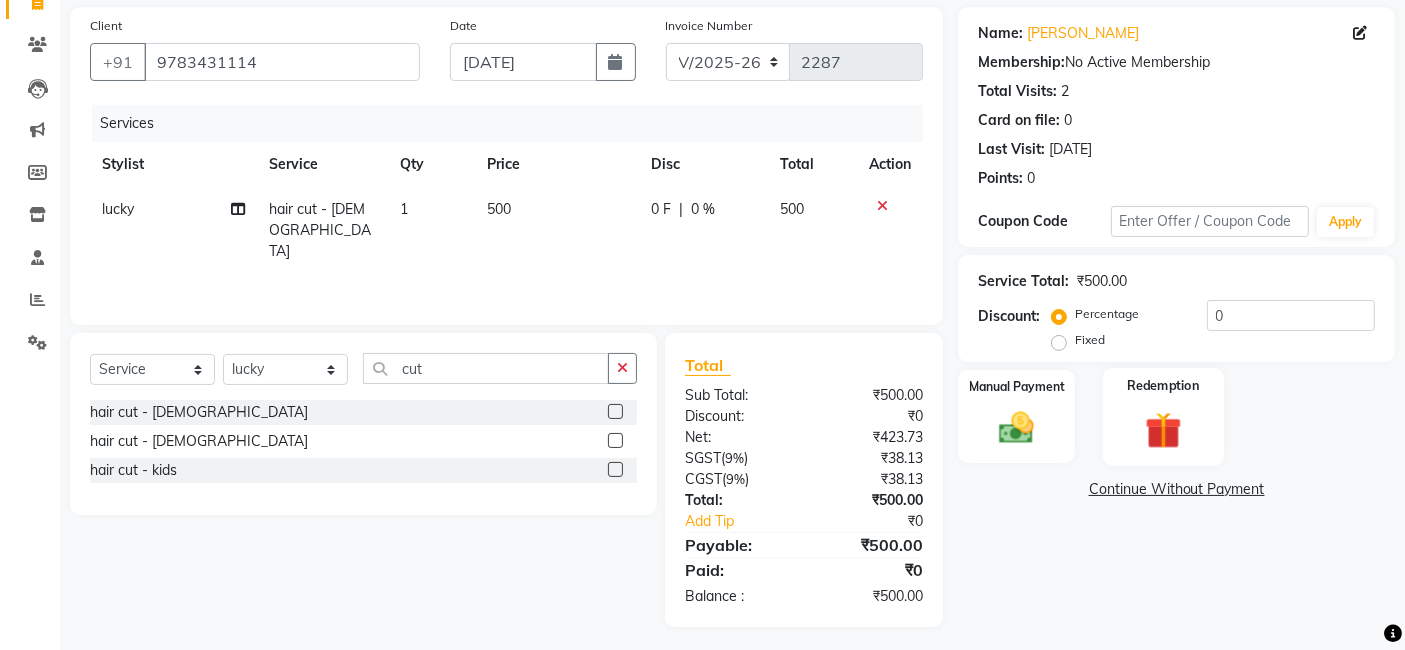 scroll, scrollTop: 148, scrollLeft: 0, axis: vertical 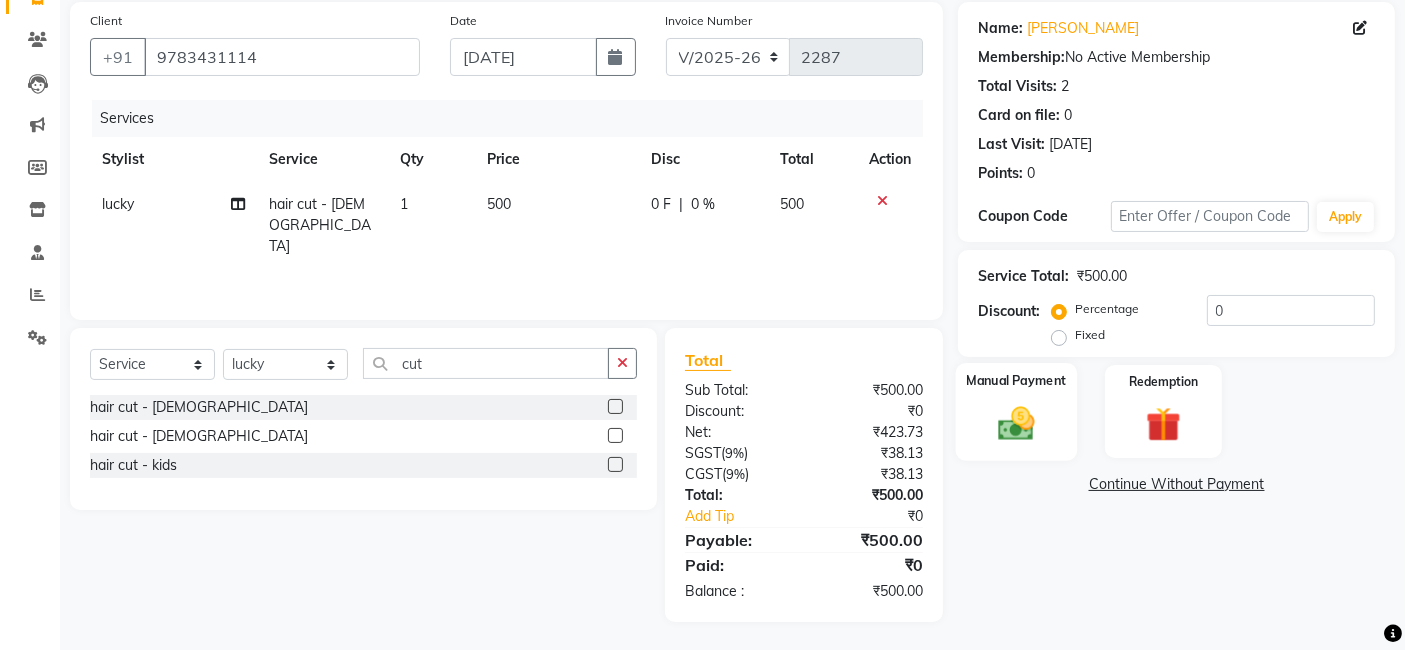 click on "Manual Payment" 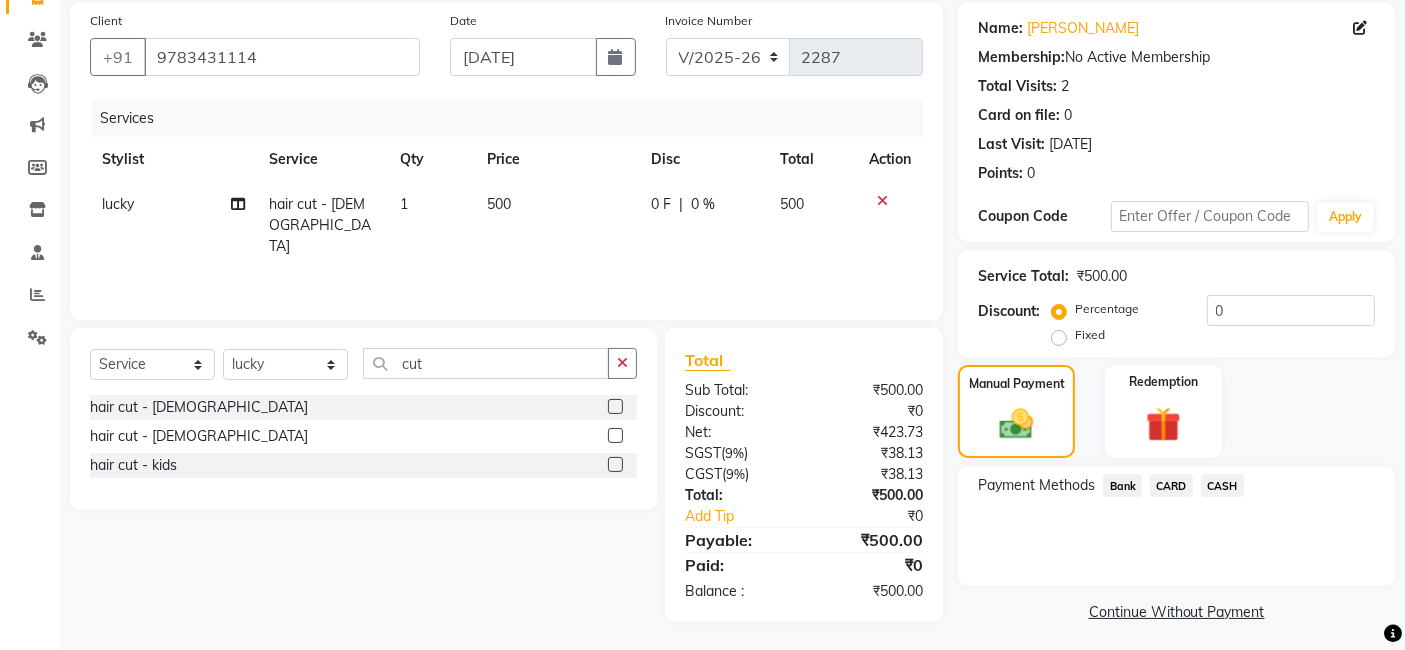 click on "Bank" 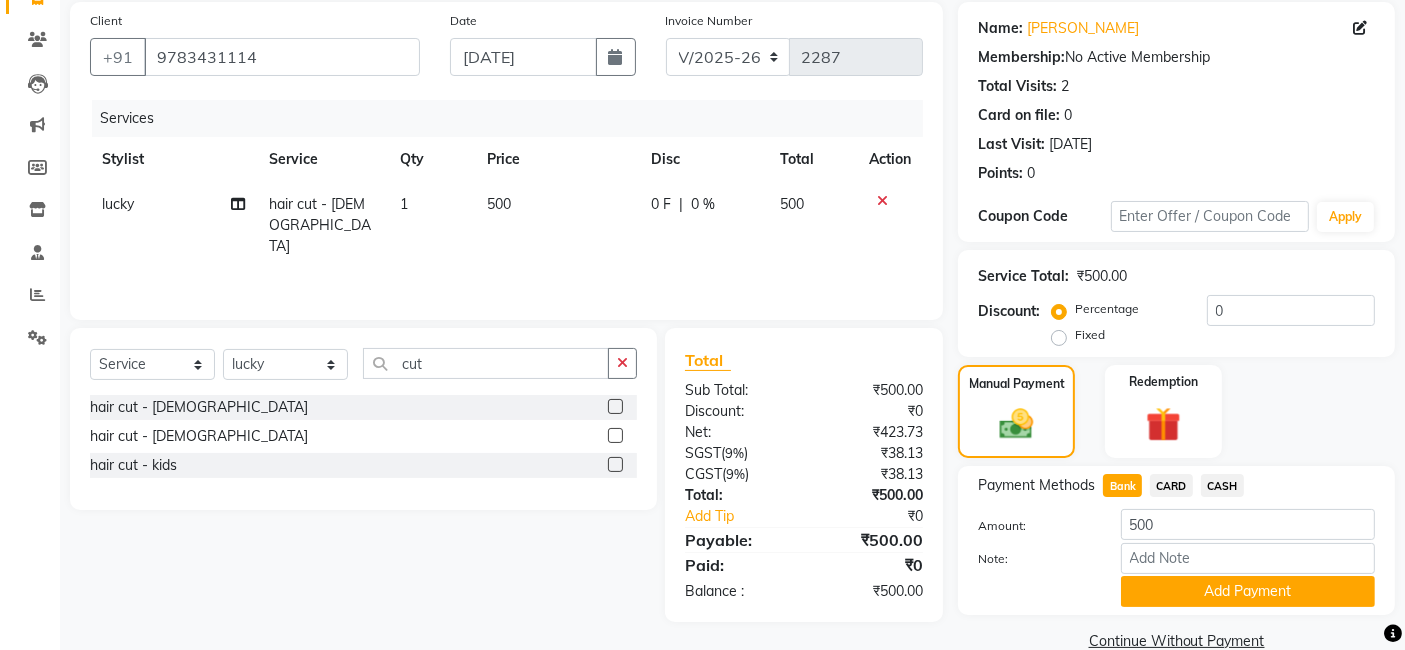 click on "Add Payment" 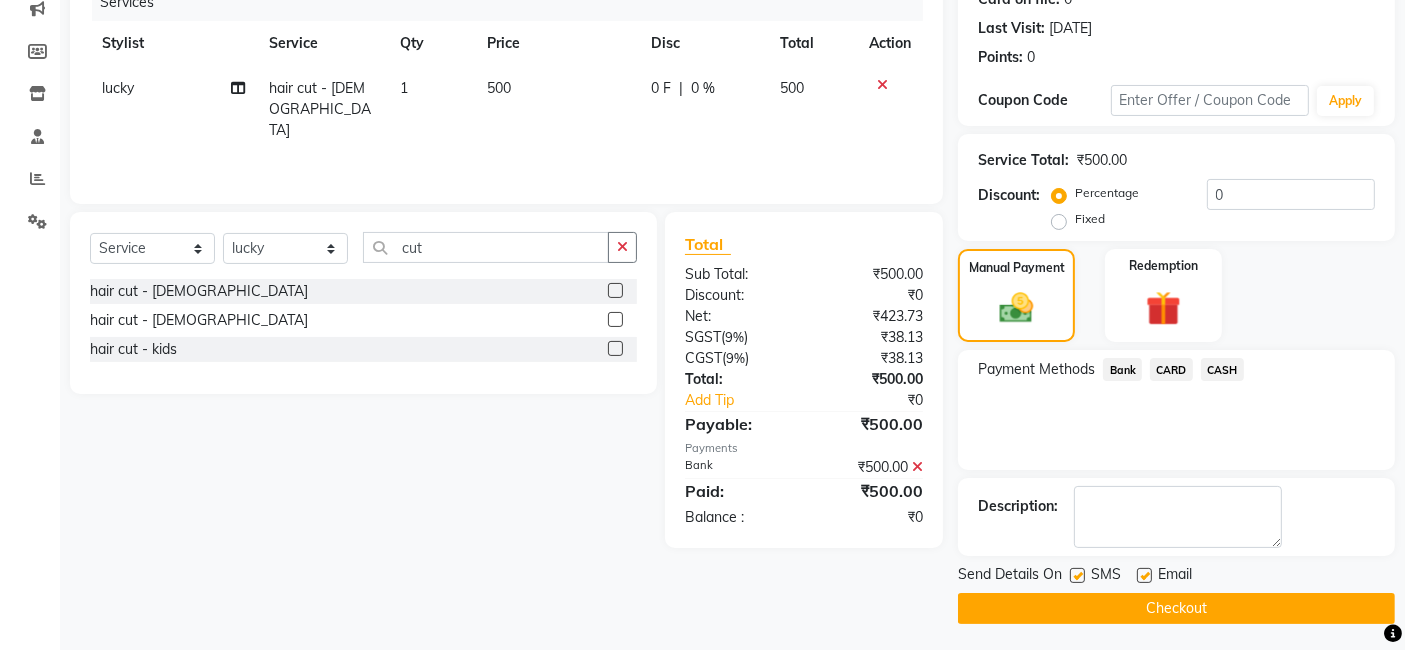 scroll, scrollTop: 266, scrollLeft: 0, axis: vertical 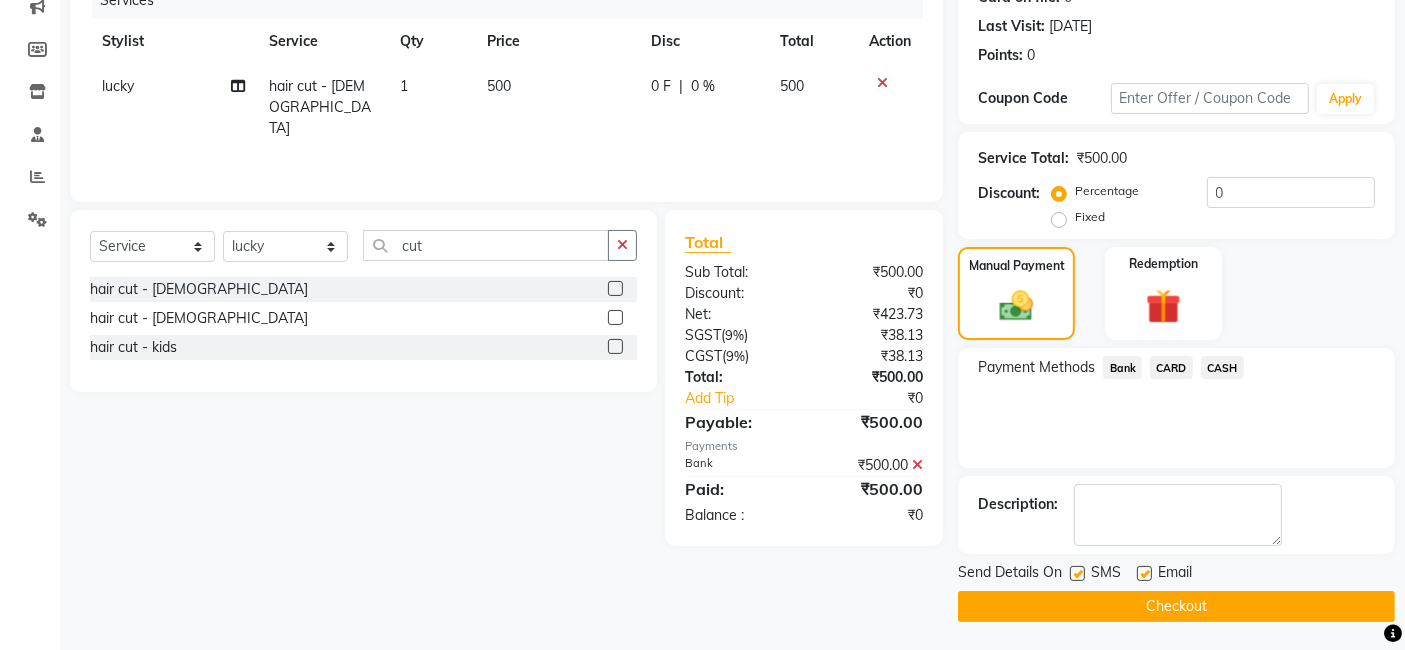 click on "Checkout" 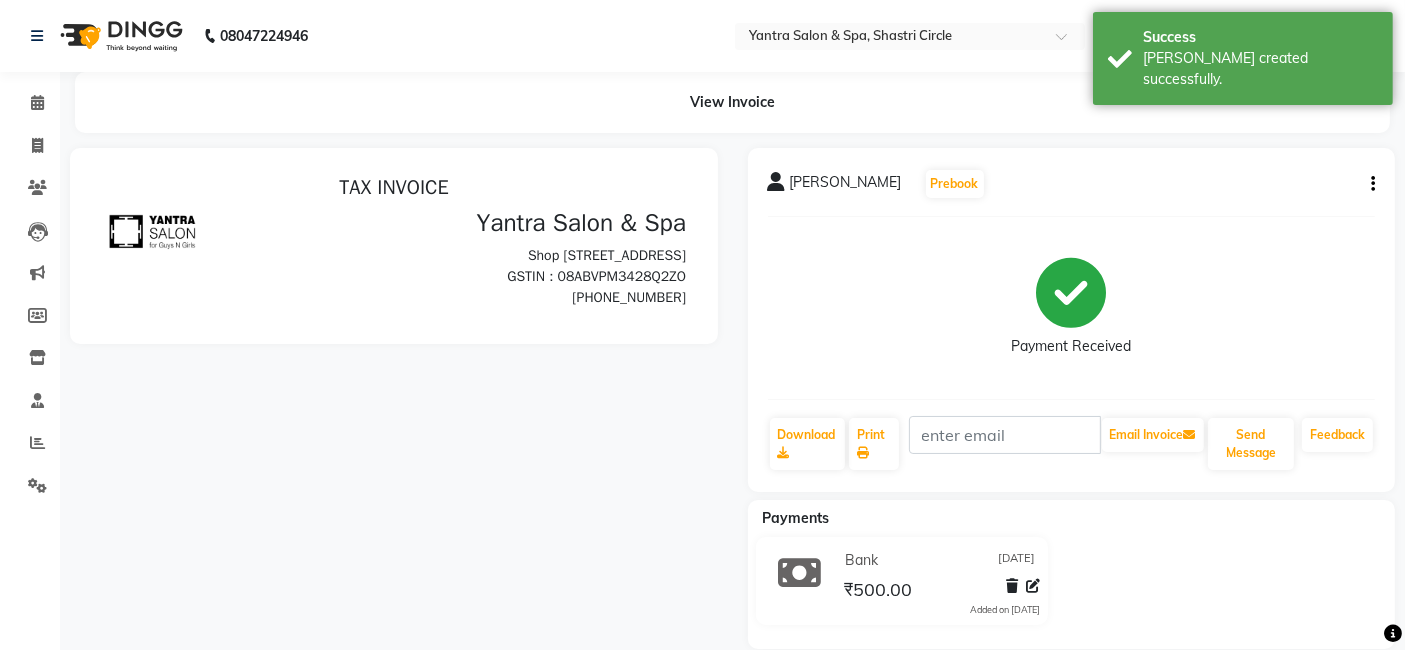 scroll, scrollTop: 0, scrollLeft: 0, axis: both 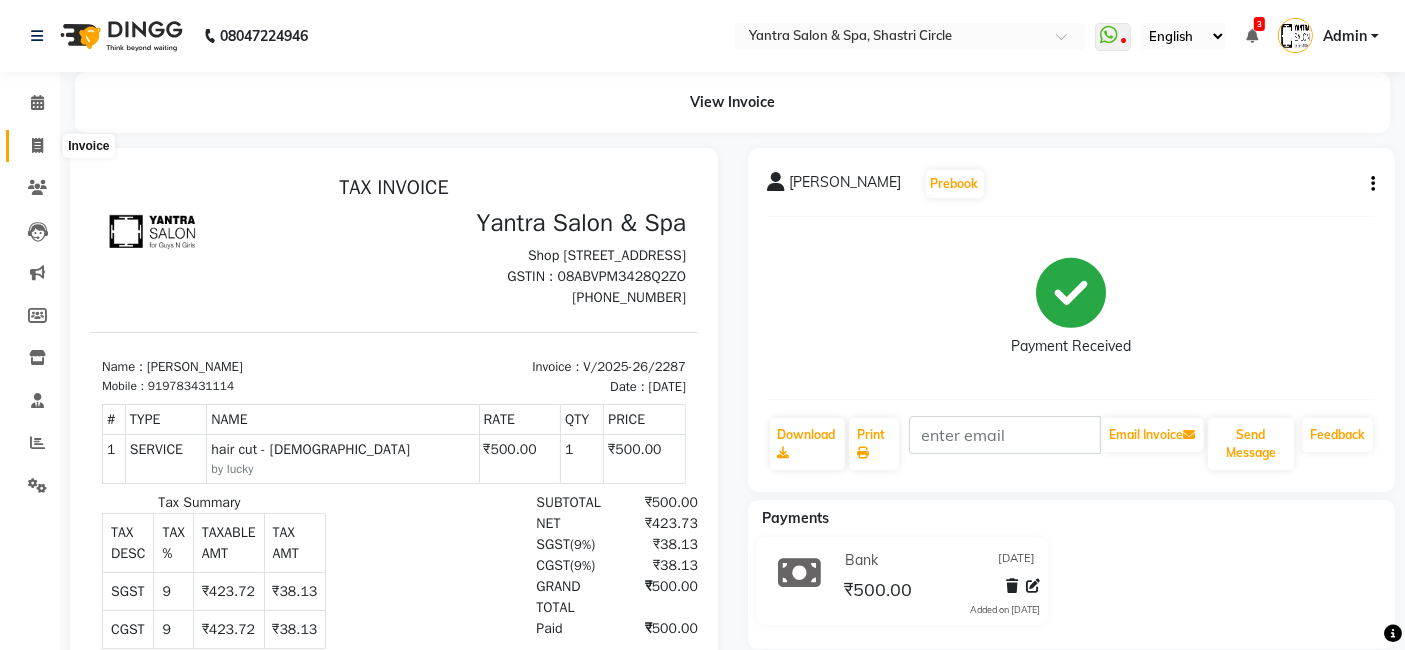 click 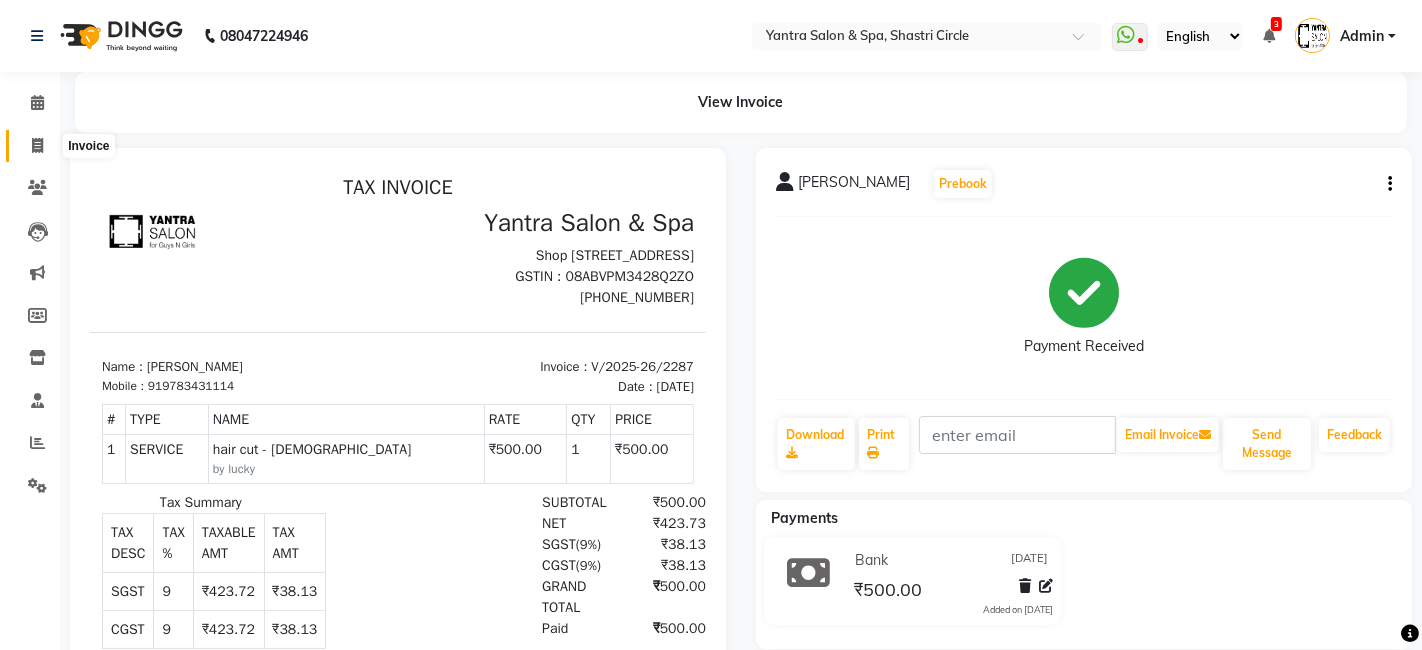 select on "154" 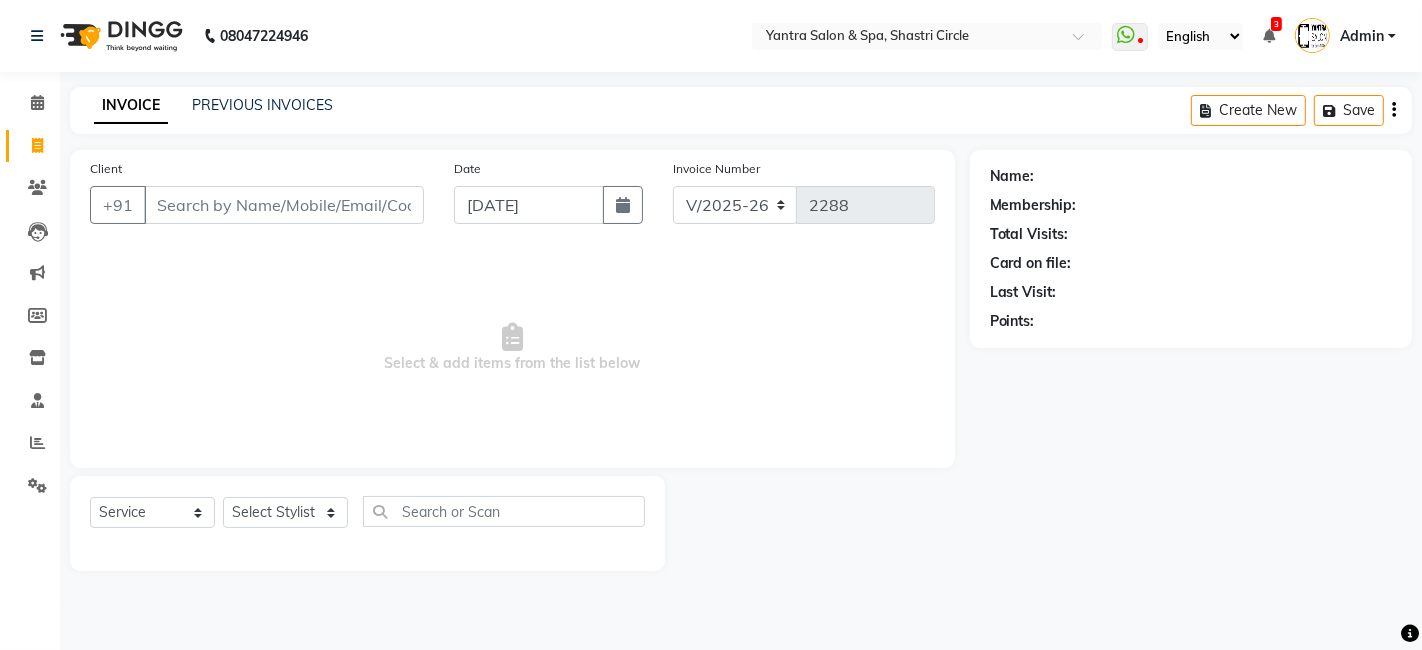 click on "Client" at bounding box center (284, 205) 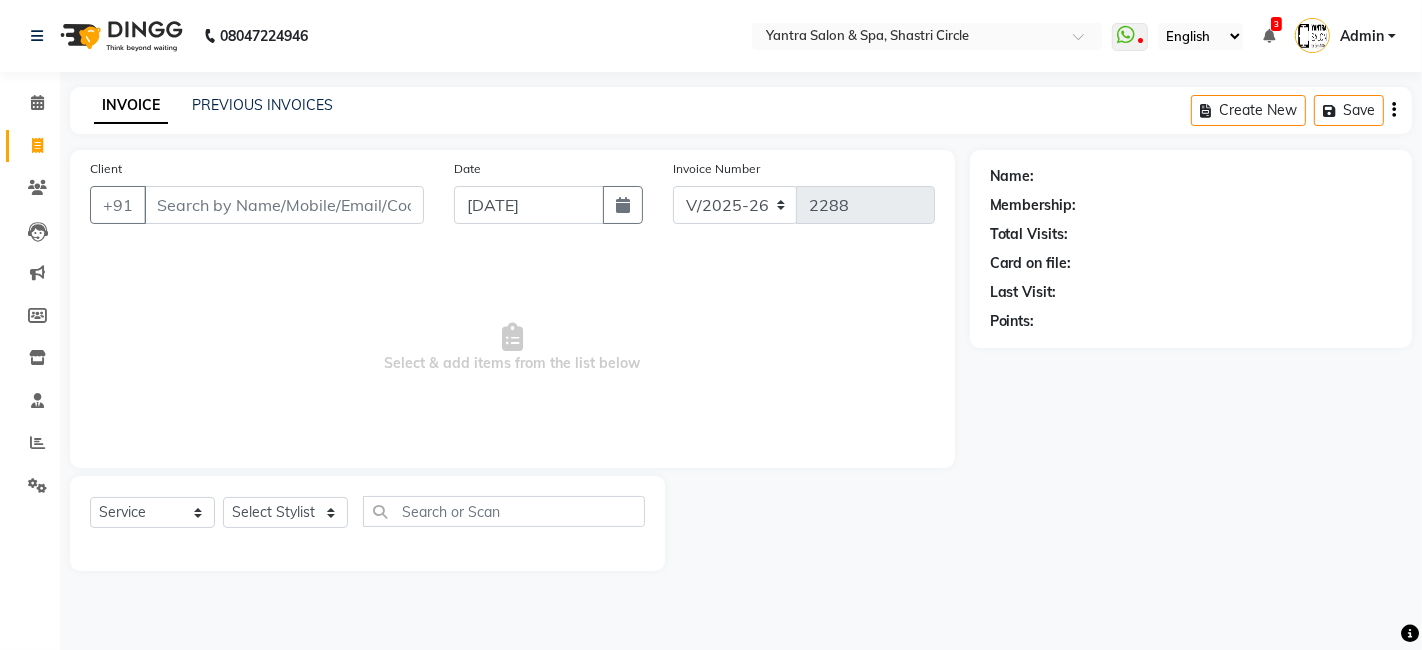 click on "Client" at bounding box center (284, 205) 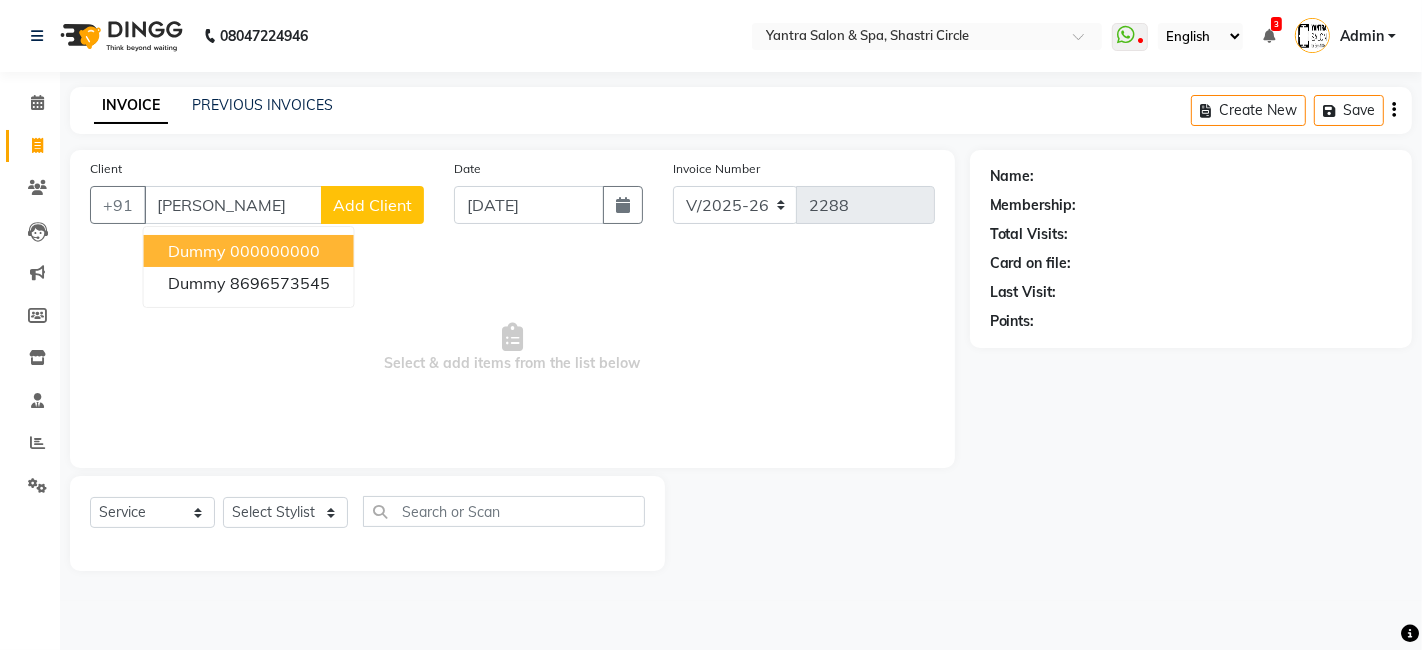 click on "Dummy  000000000" at bounding box center [249, 251] 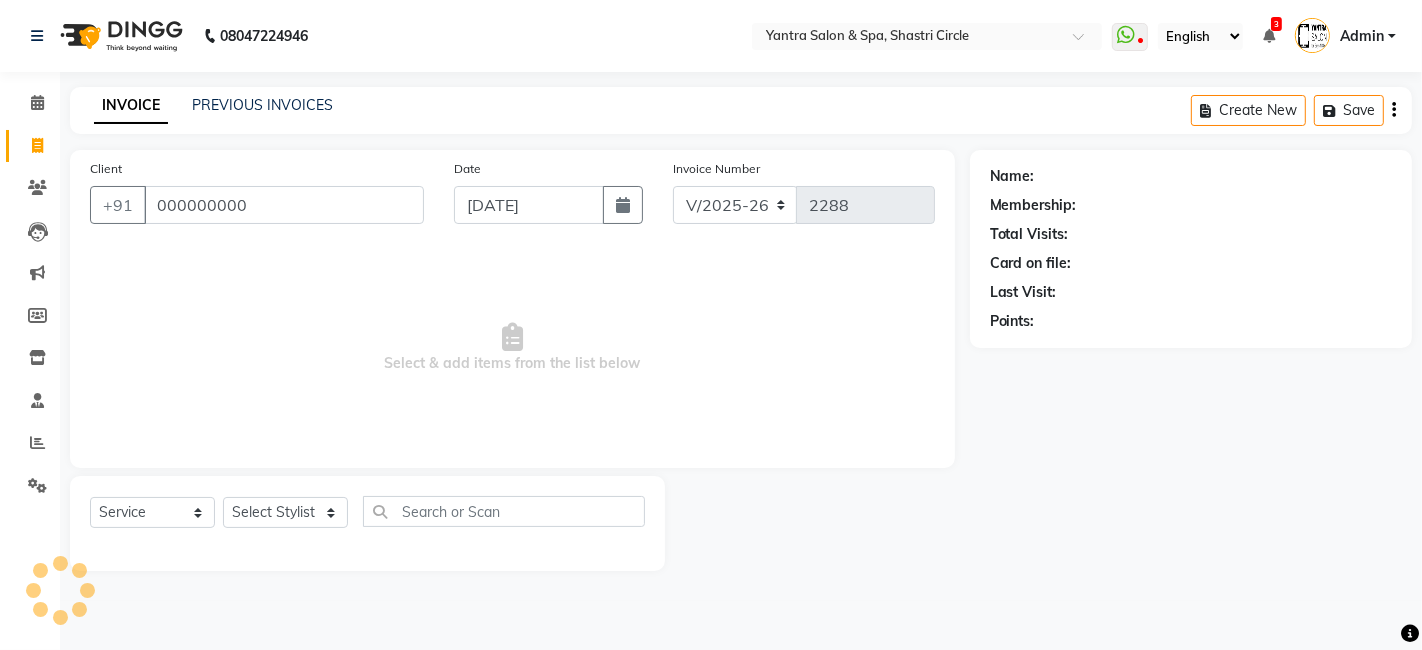 type on "000000000" 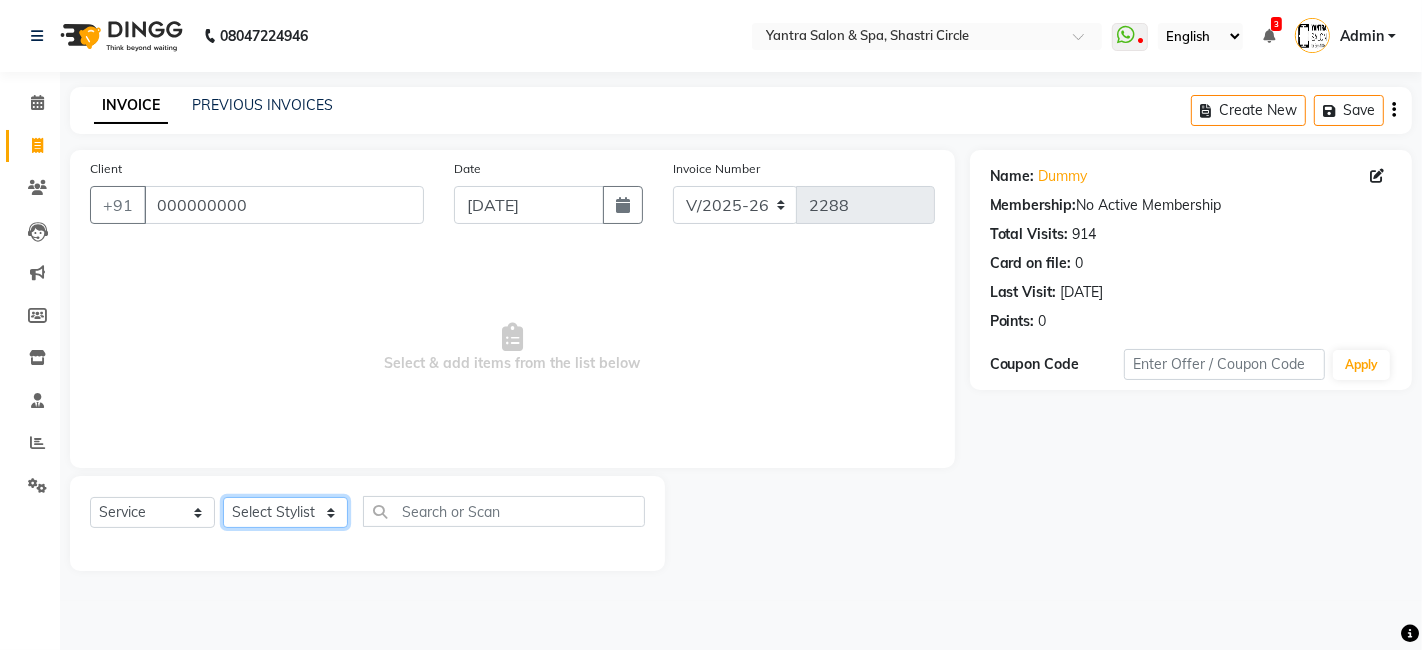 click on "Select Stylist Arvind ASHA bhawna goyal Dev Dimple Director Harsha Hemlata kajal Latika lucky Manager Manisha maam Neelu  Pallavi Pinky Priyanka Rahul Sekhar usha" 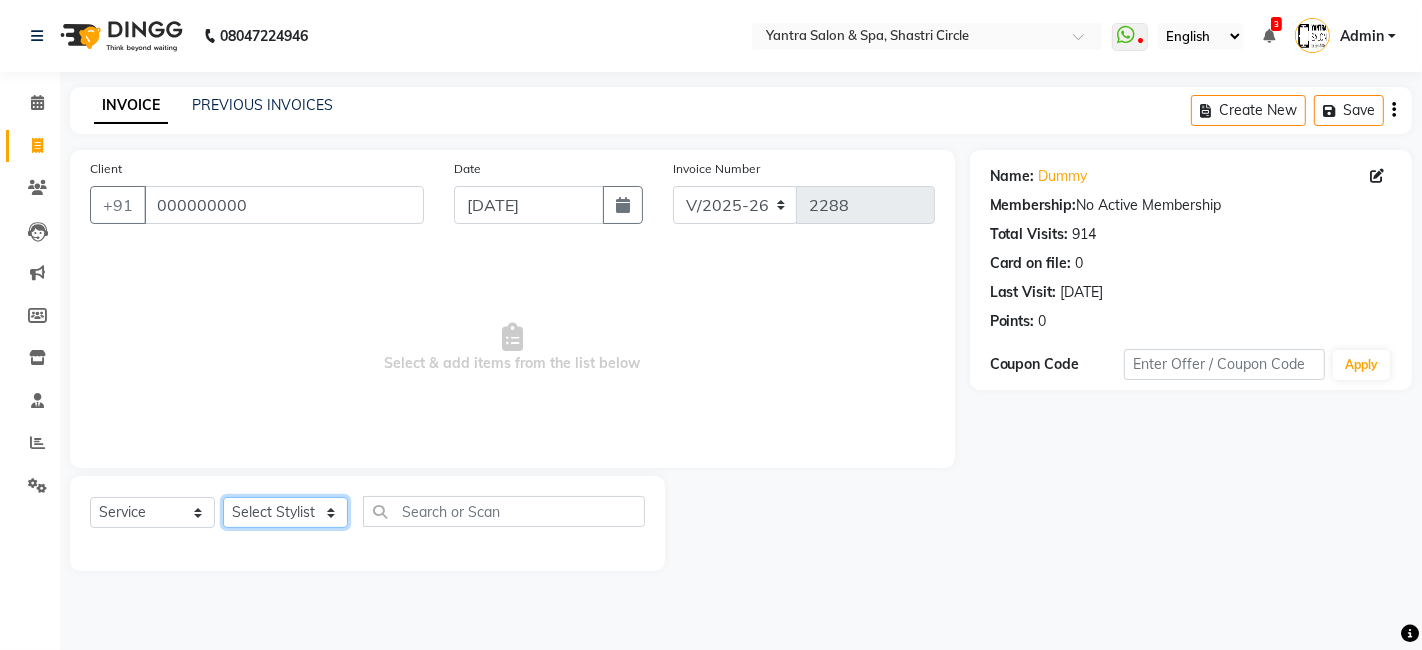 click on "Select Stylist Arvind ASHA bhawna goyal Dev Dimple Director Harsha Hemlata kajal Latika lucky Manager Manisha maam Neelu  Pallavi Pinky Priyanka Rahul Sekhar usha" 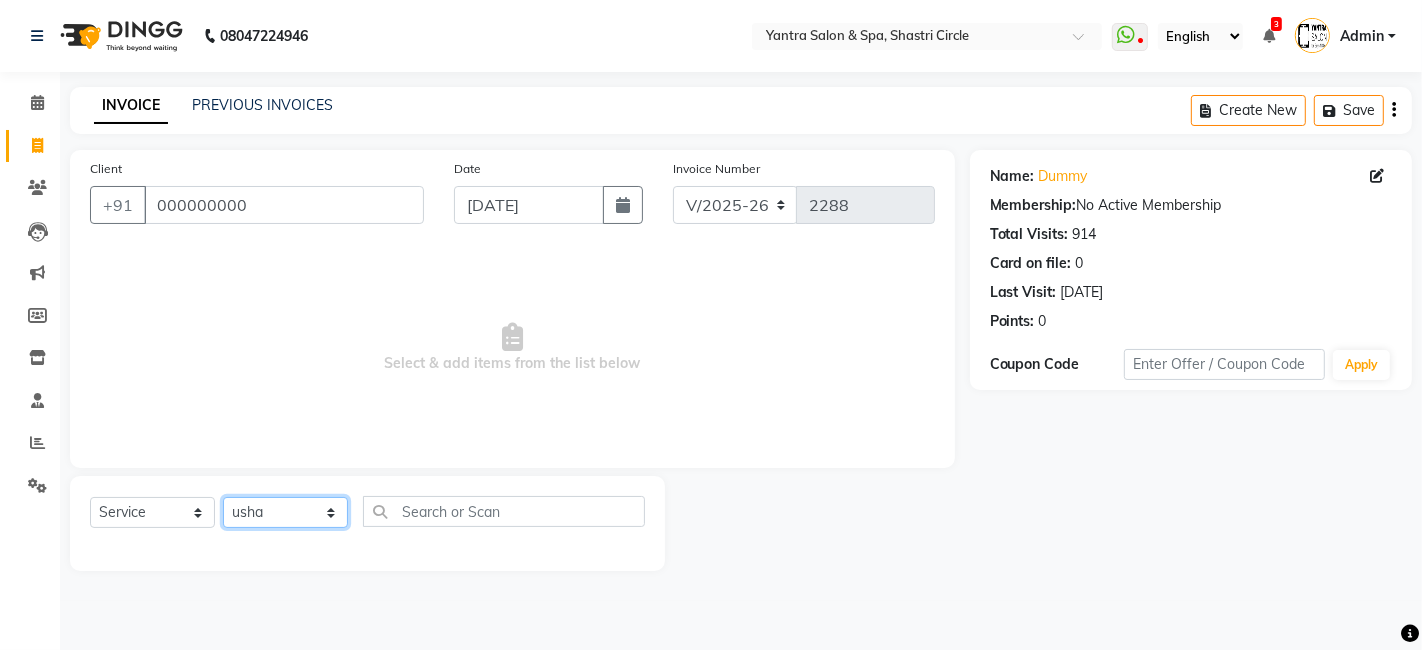 click on "Select Stylist Arvind ASHA bhawna goyal Dev Dimple Director Harsha Hemlata kajal Latika lucky Manager Manisha maam Neelu  Pallavi Pinky Priyanka Rahul Sekhar usha" 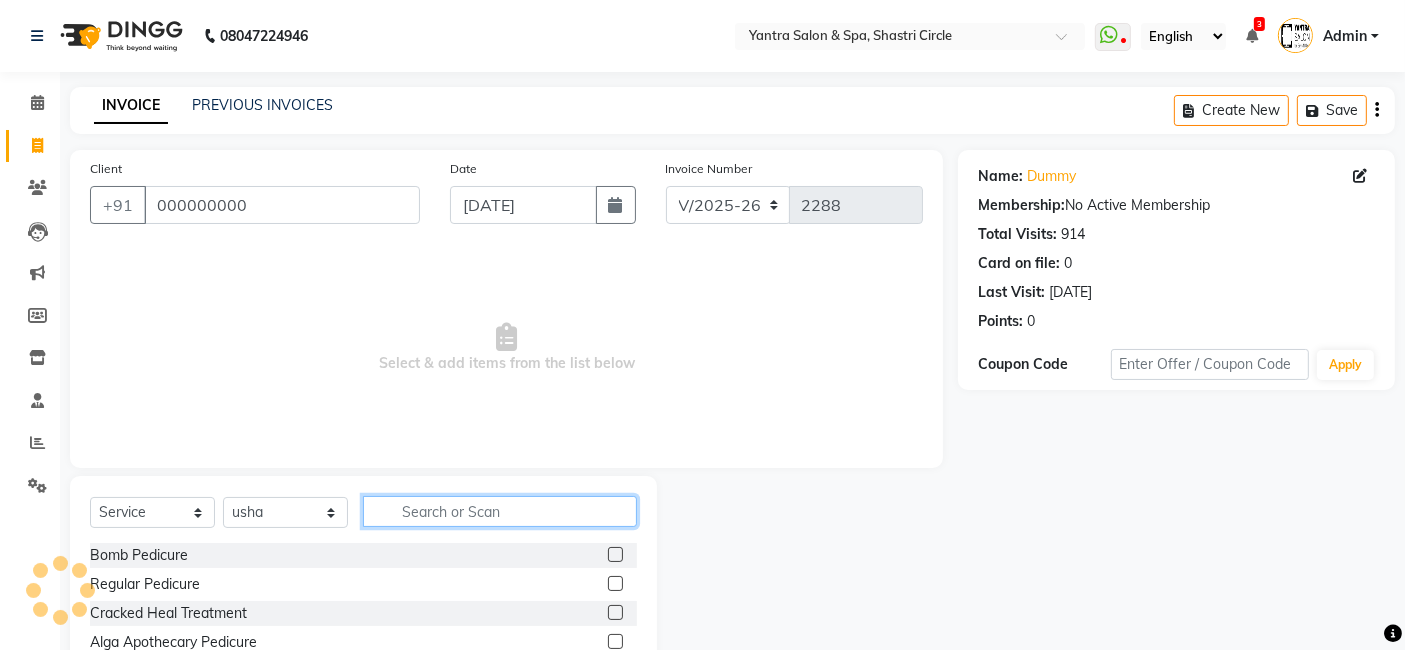 click 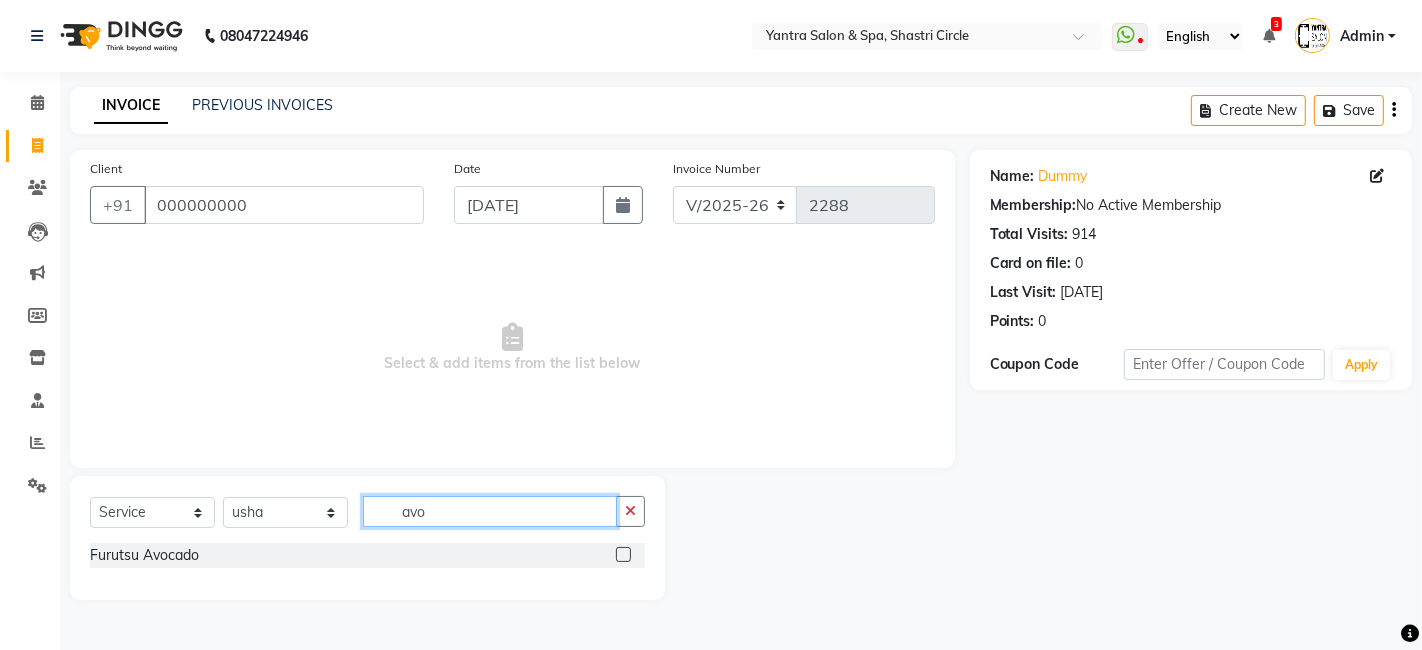 type on "avo" 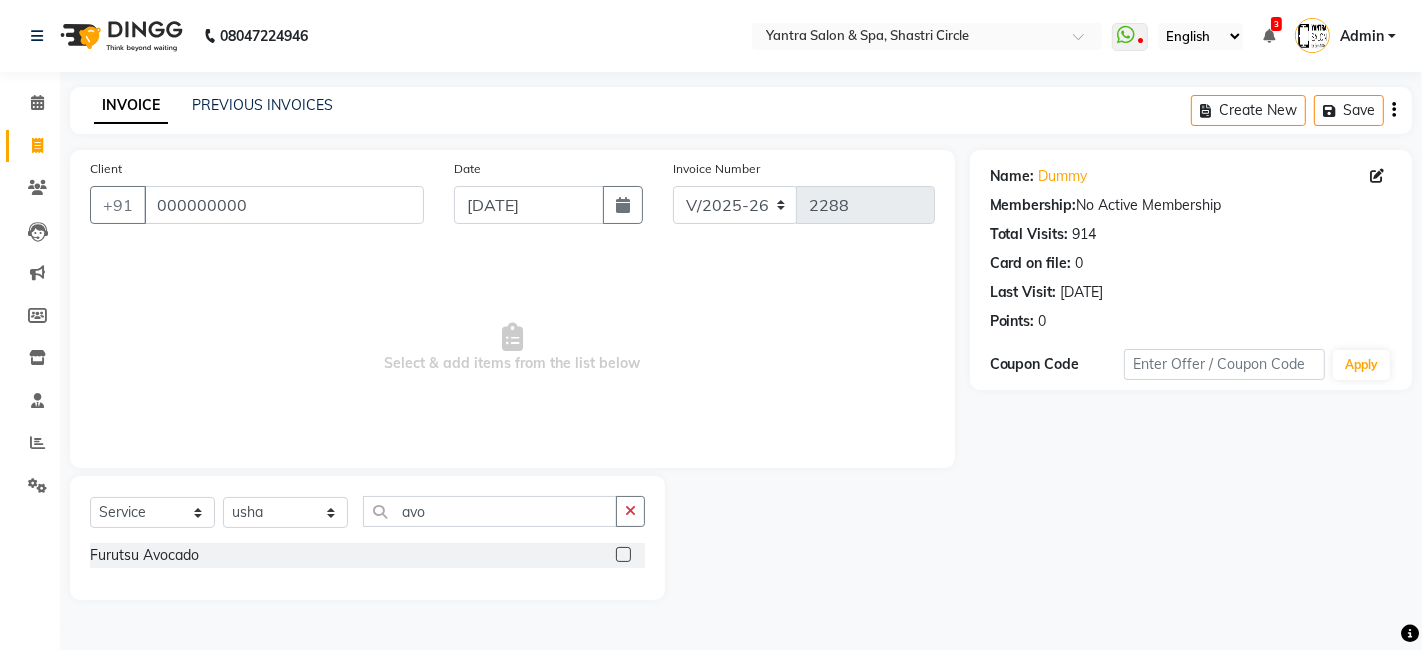 click 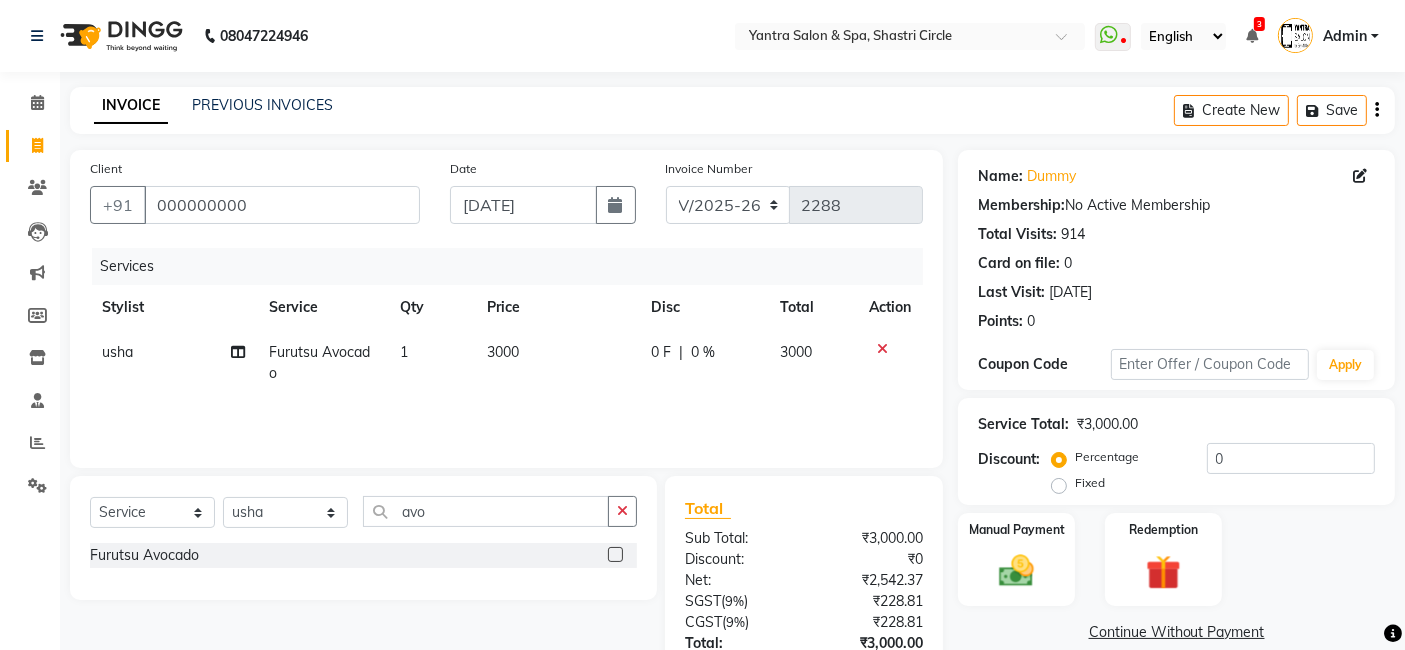 checkbox on "false" 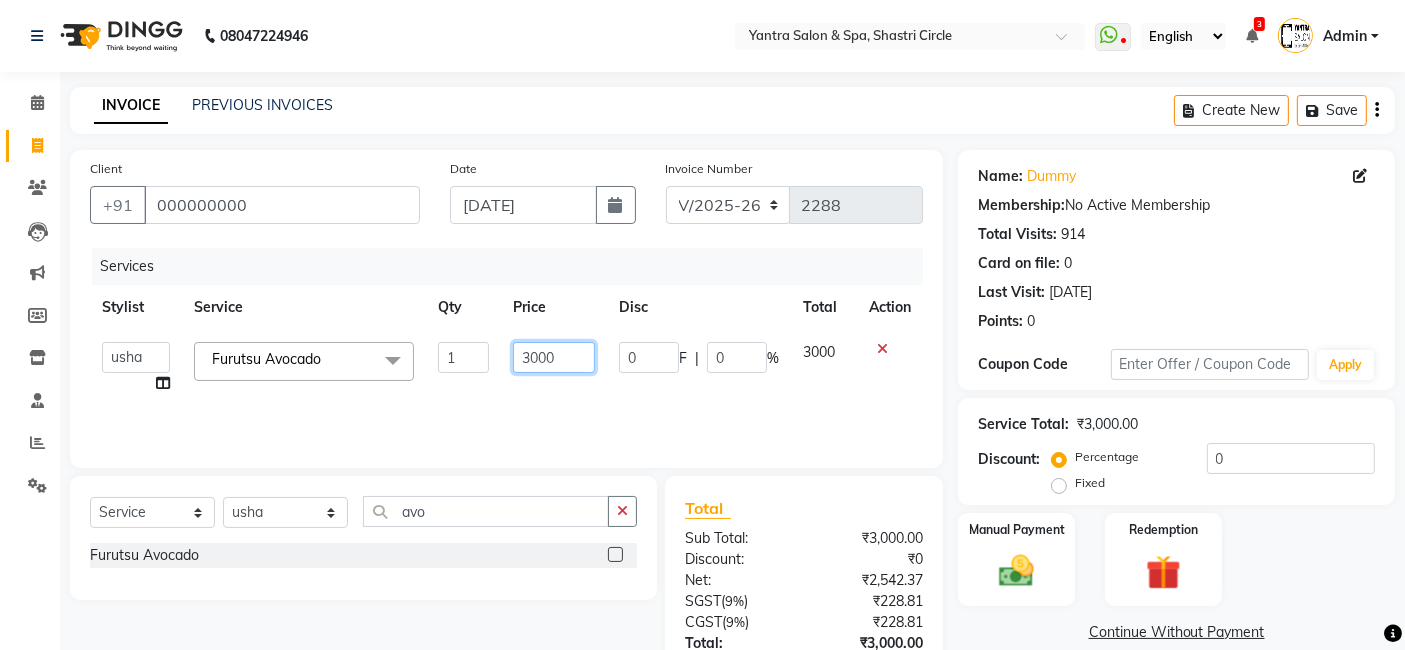 click on "3000" 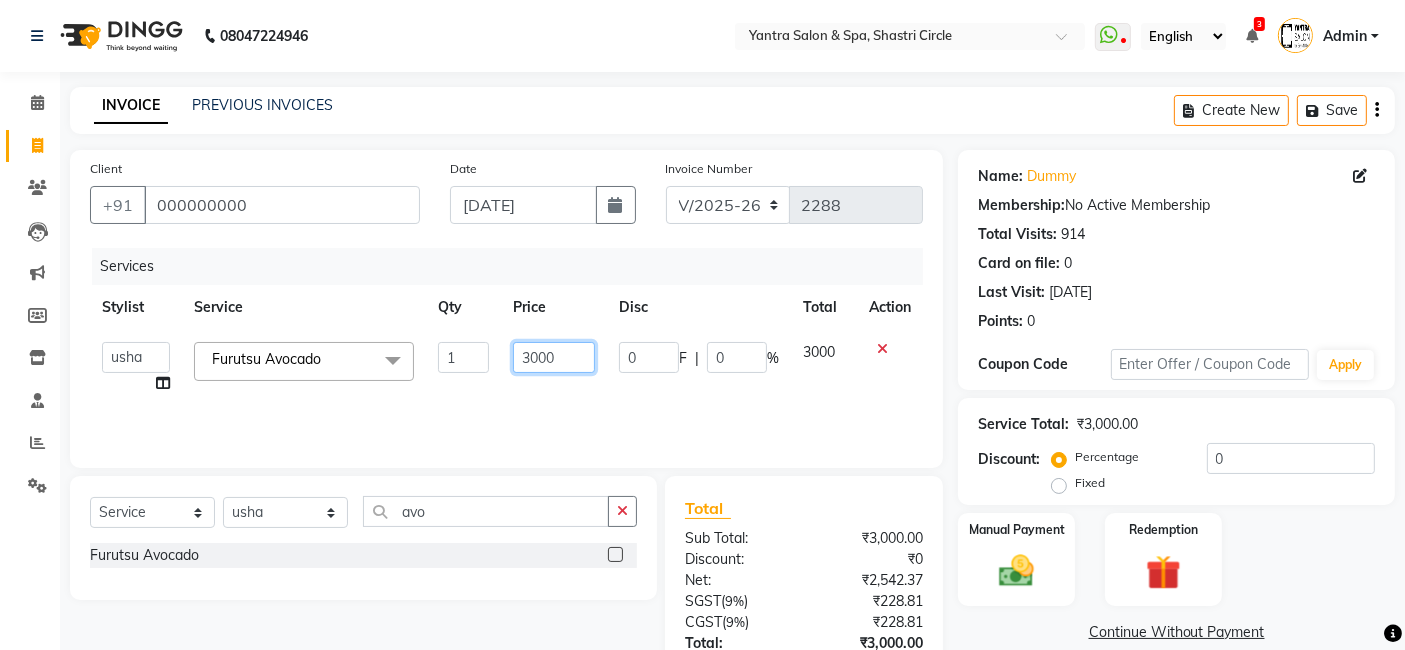 click on "3000" 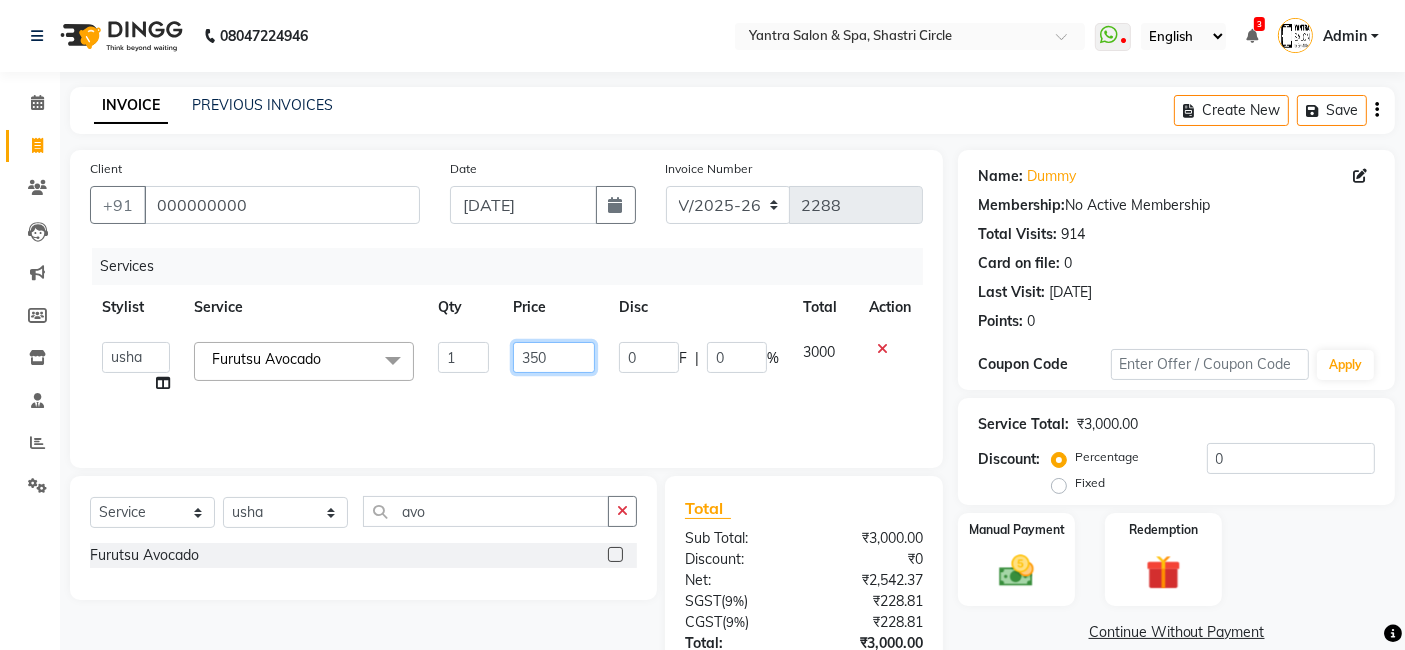 type on "3500" 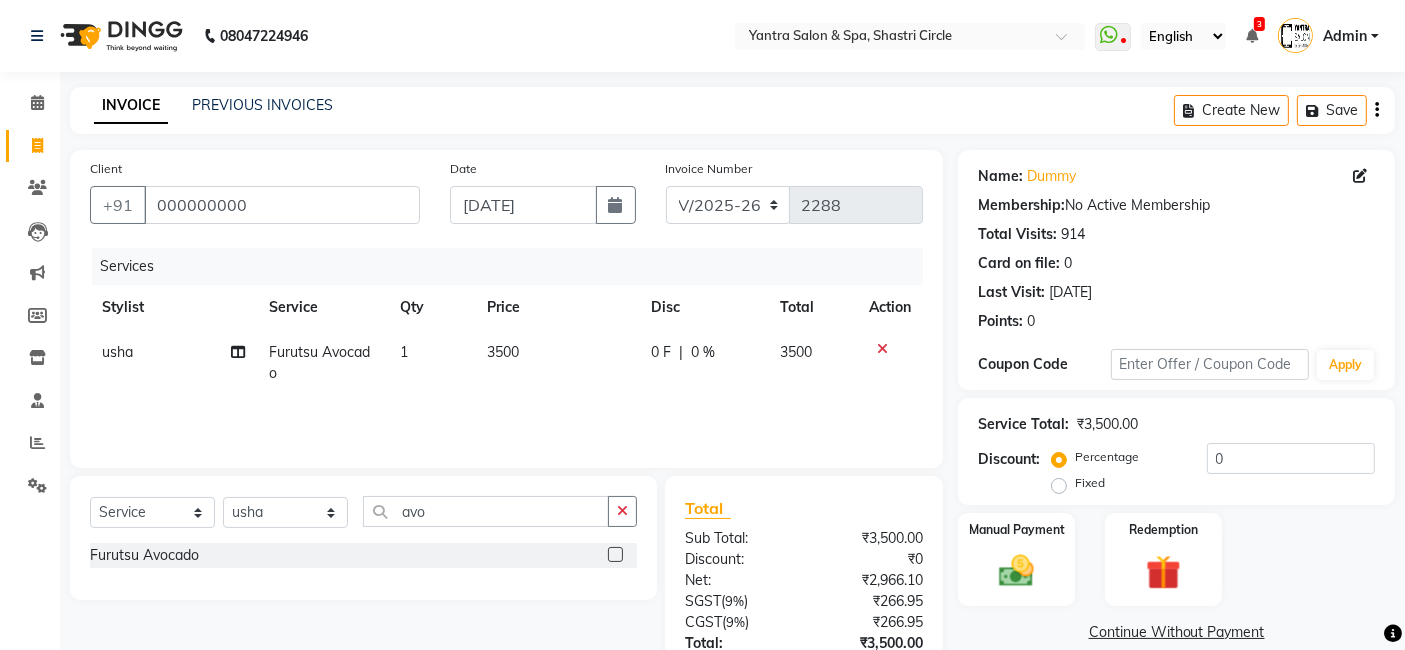 drag, startPoint x: 596, startPoint y: 407, endPoint x: 620, endPoint y: 404, distance: 24.186773 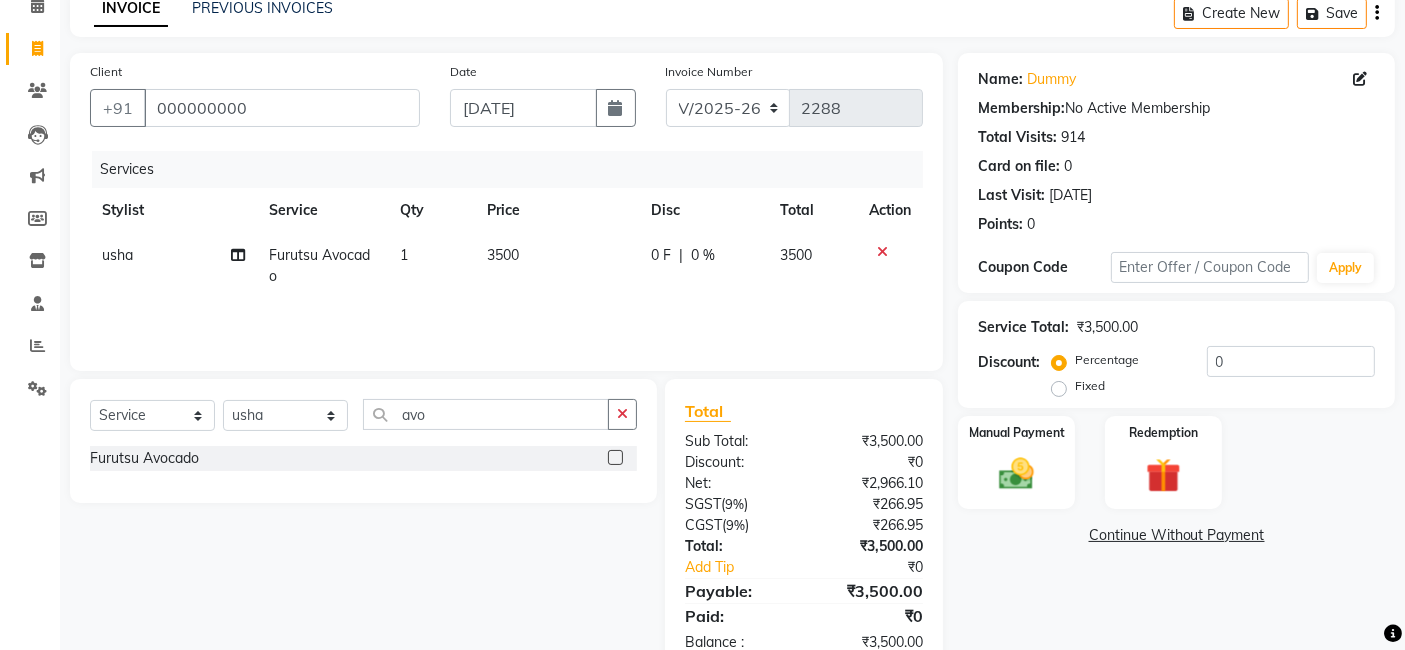scroll, scrollTop: 148, scrollLeft: 0, axis: vertical 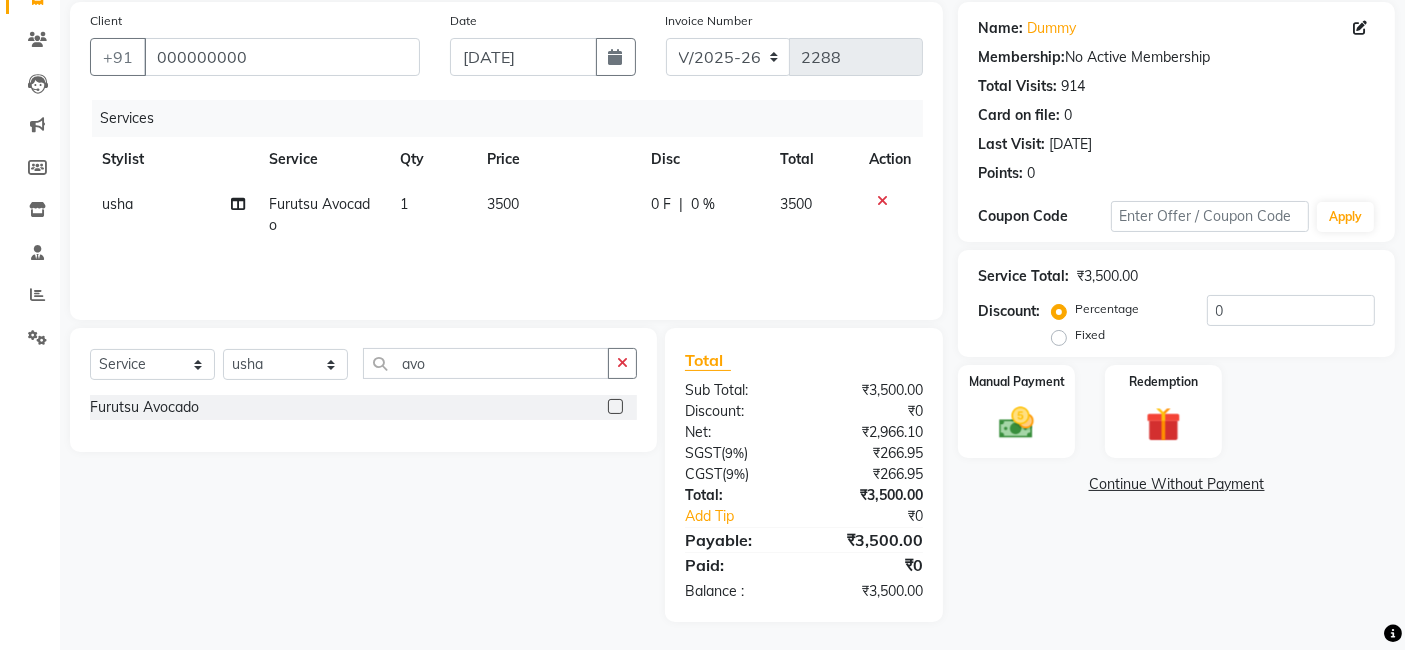 click on "0 F | 0 %" 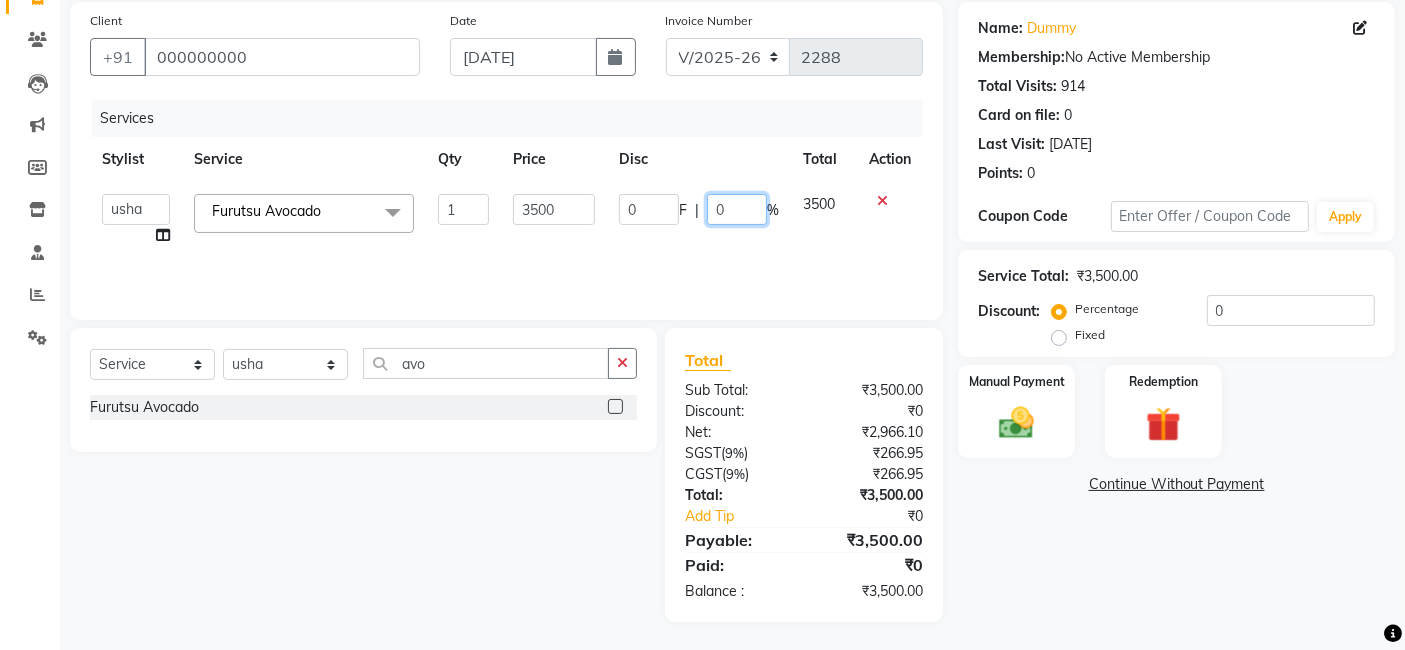 click on "0" 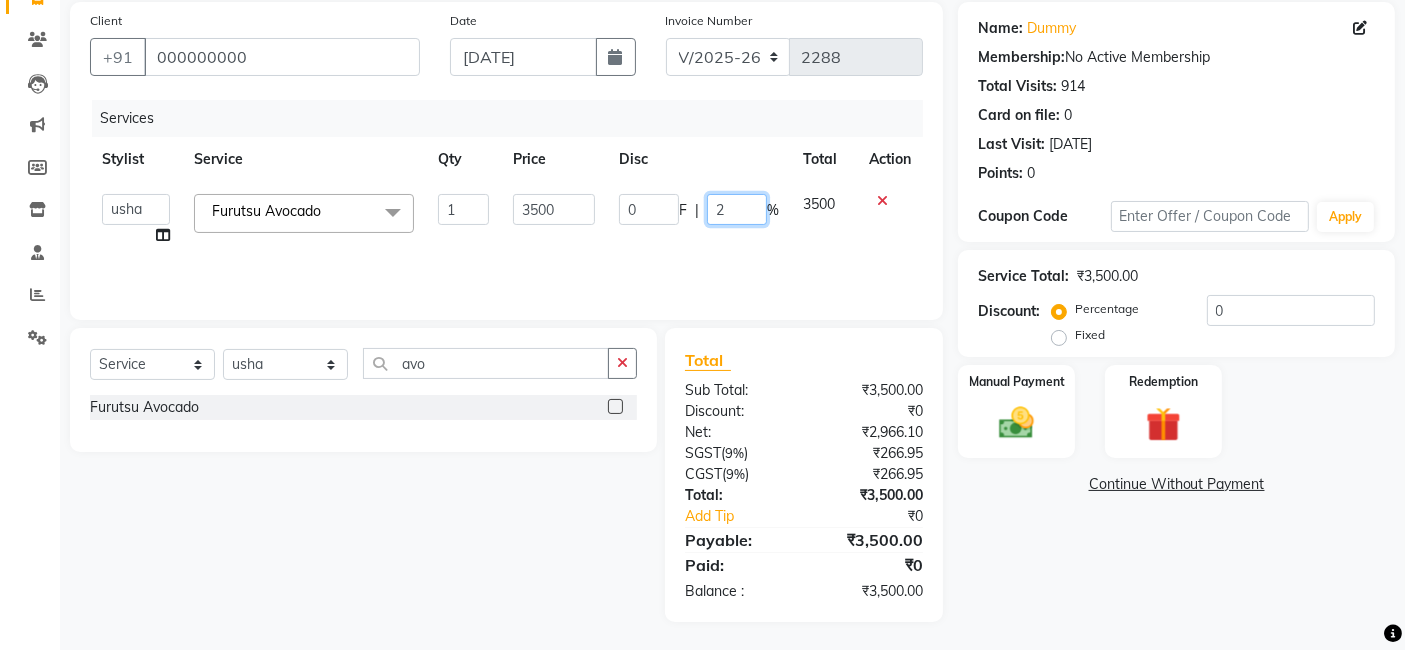 type on "20" 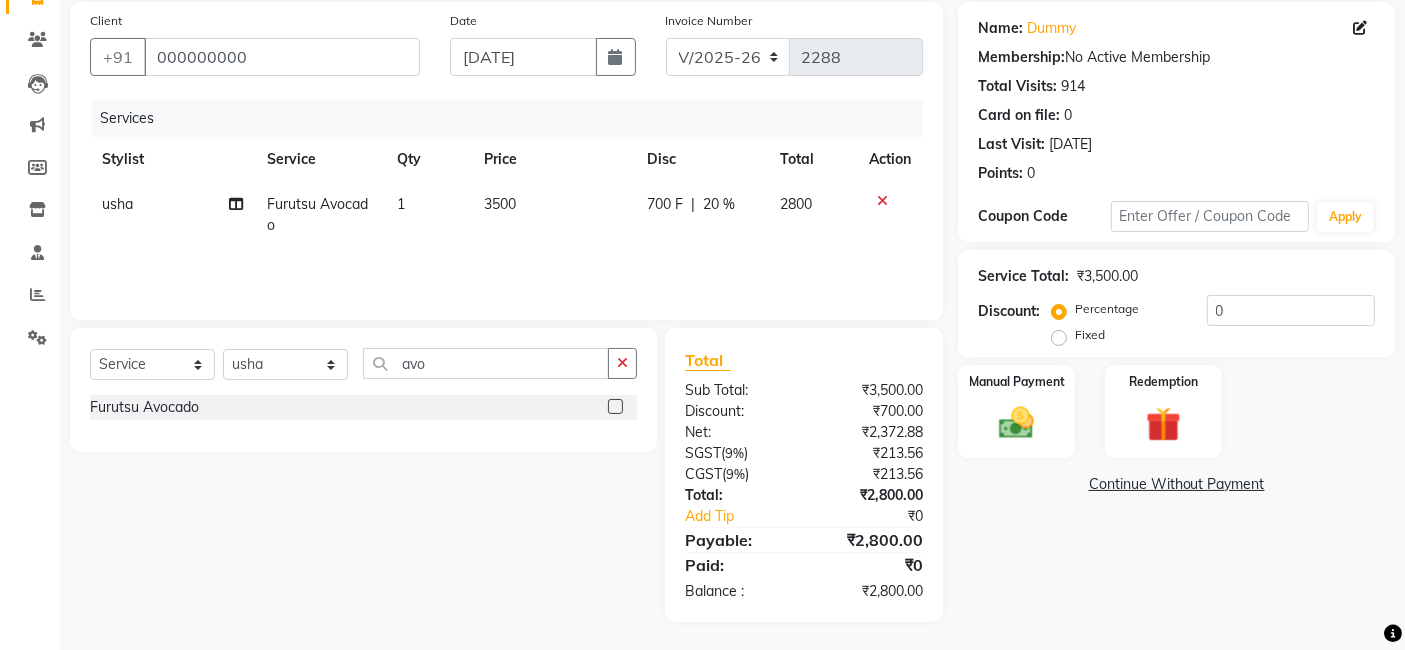click on "Services Stylist Service Qty Price Disc Total Action usha Furutsu Avocado 1 3500 700 F | 20 % 2800" 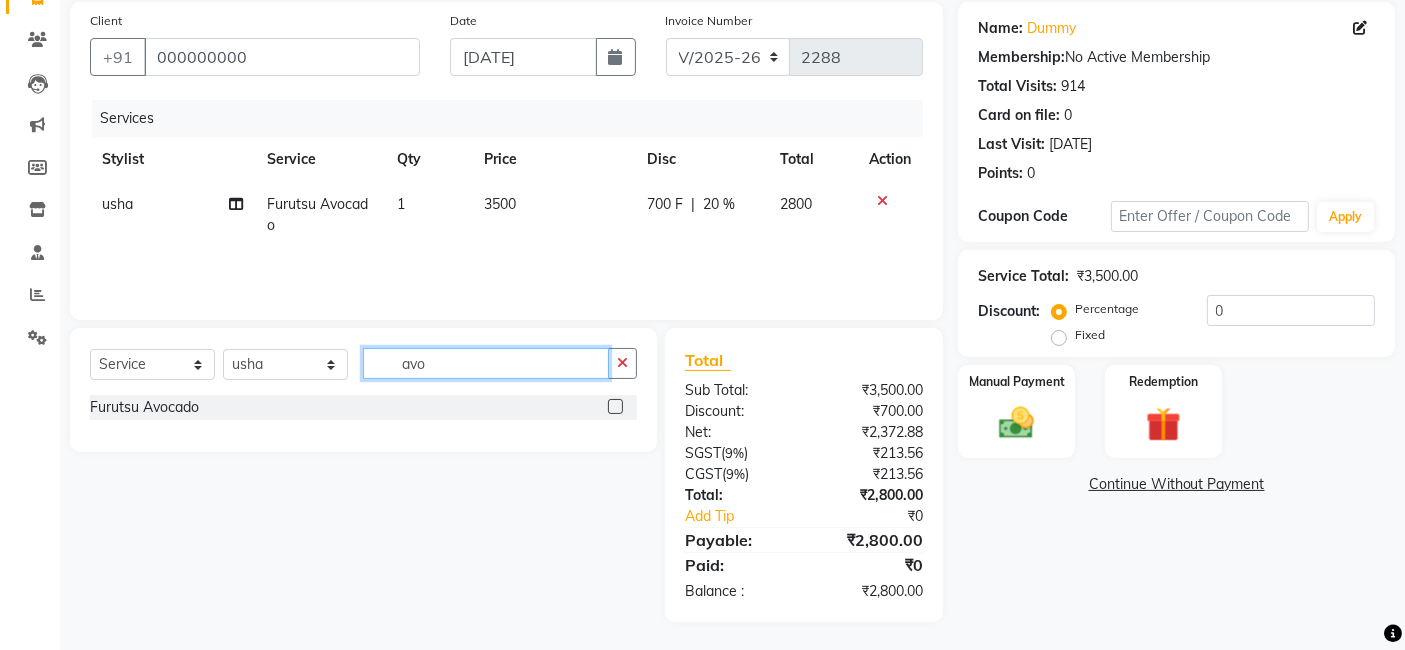 click on "avo" 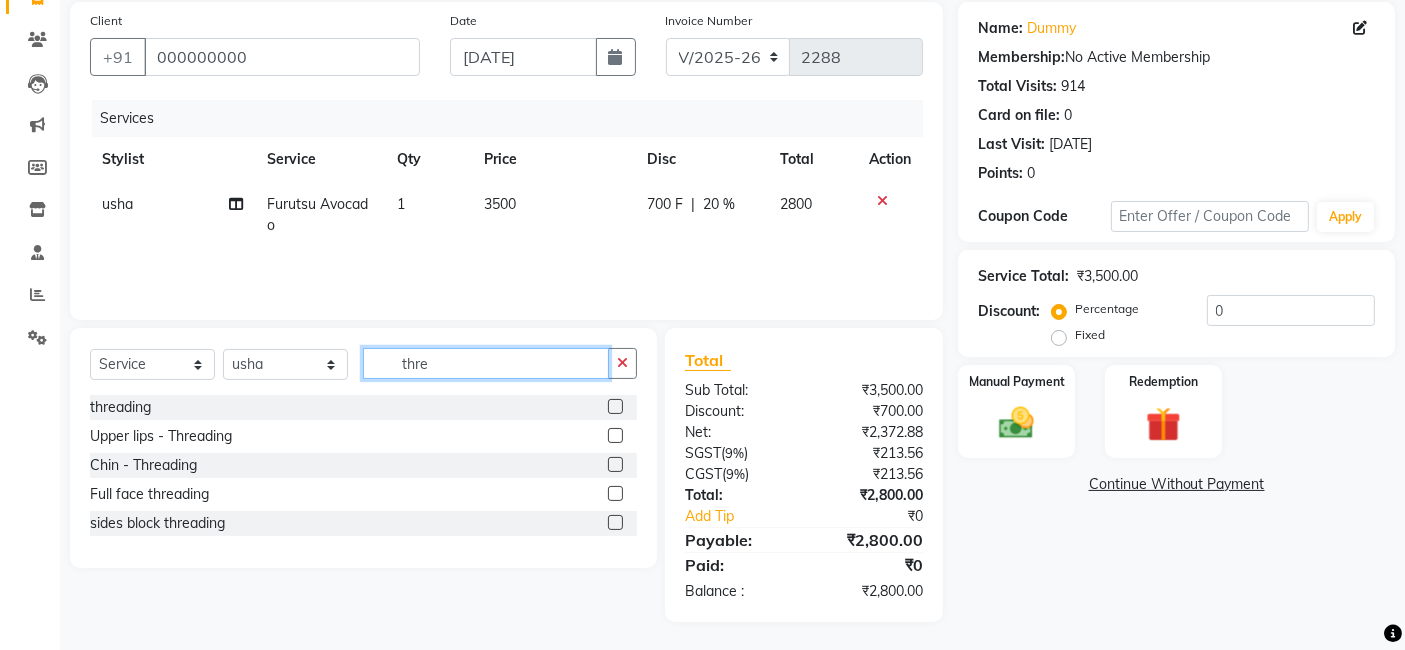 type on "thre" 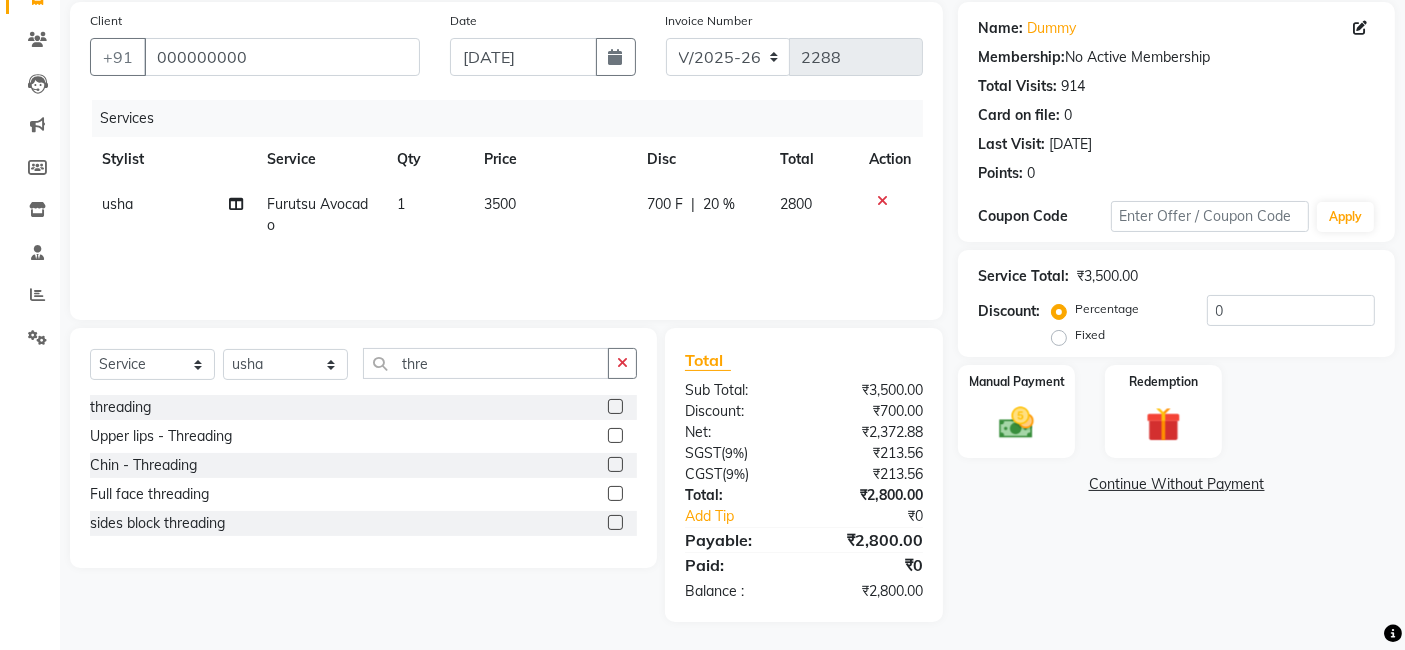 click 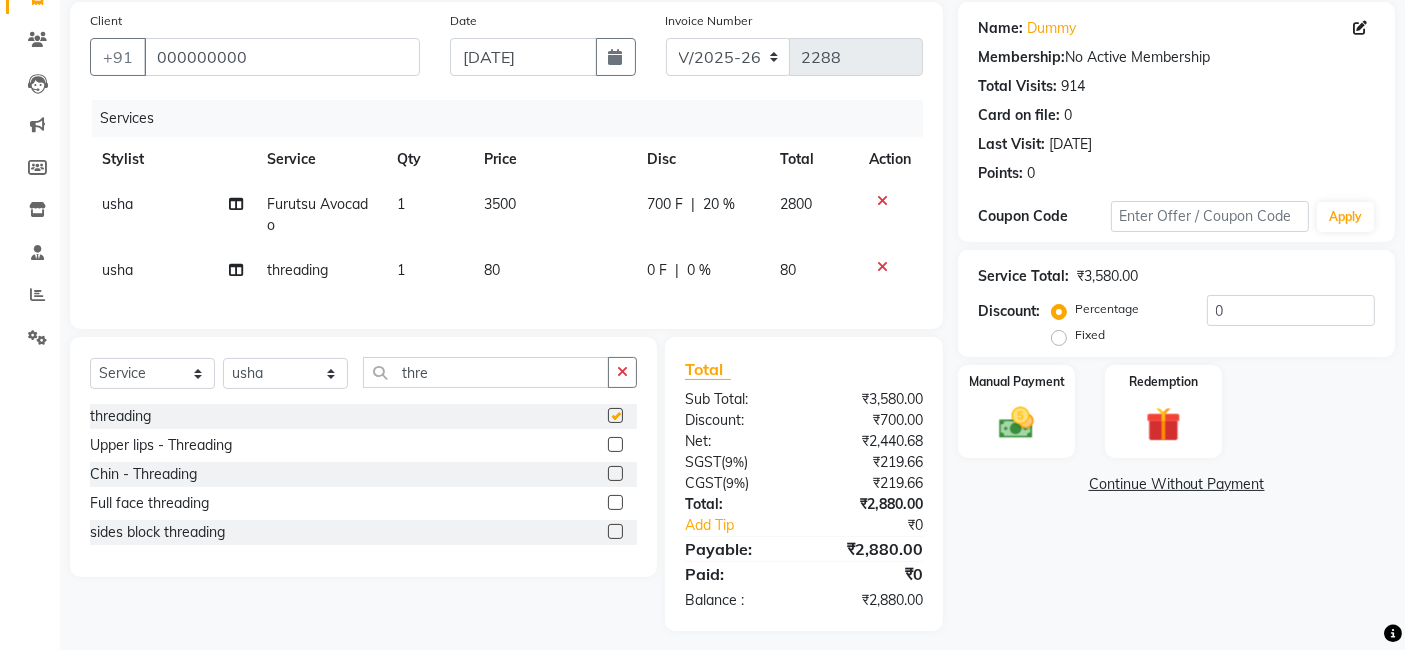 checkbox on "false" 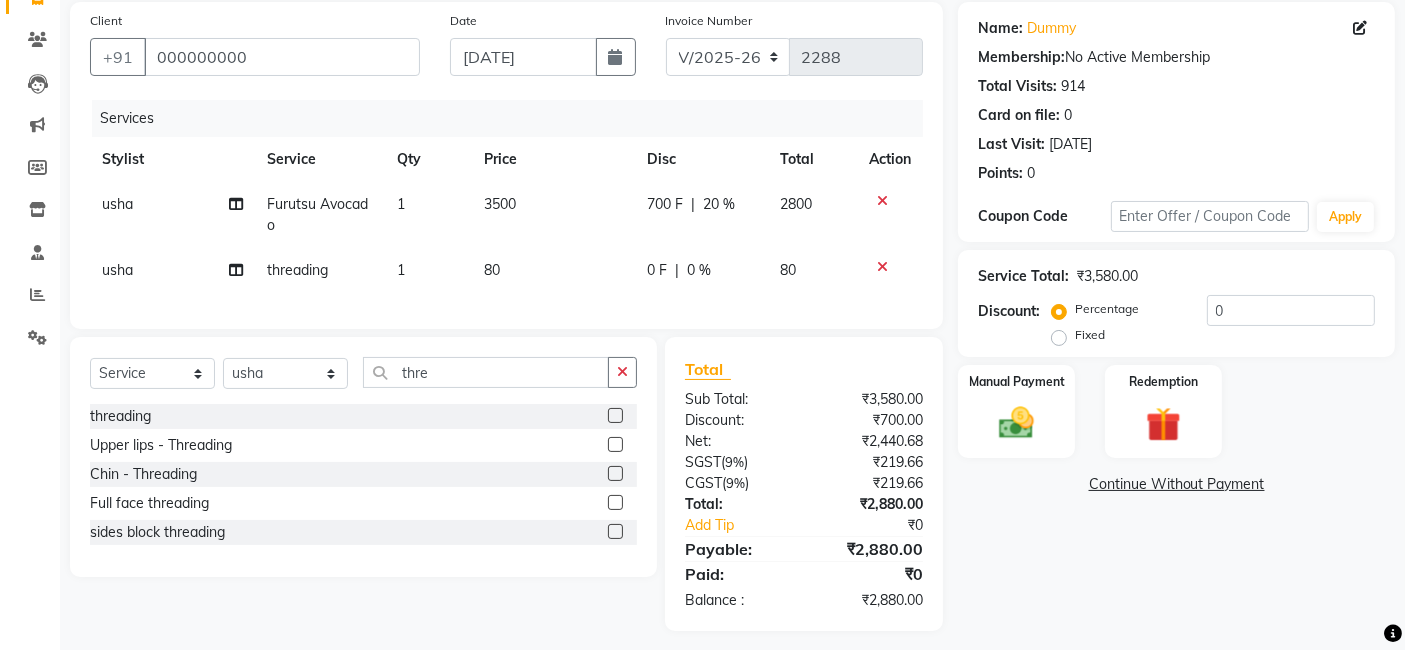 click on "80" 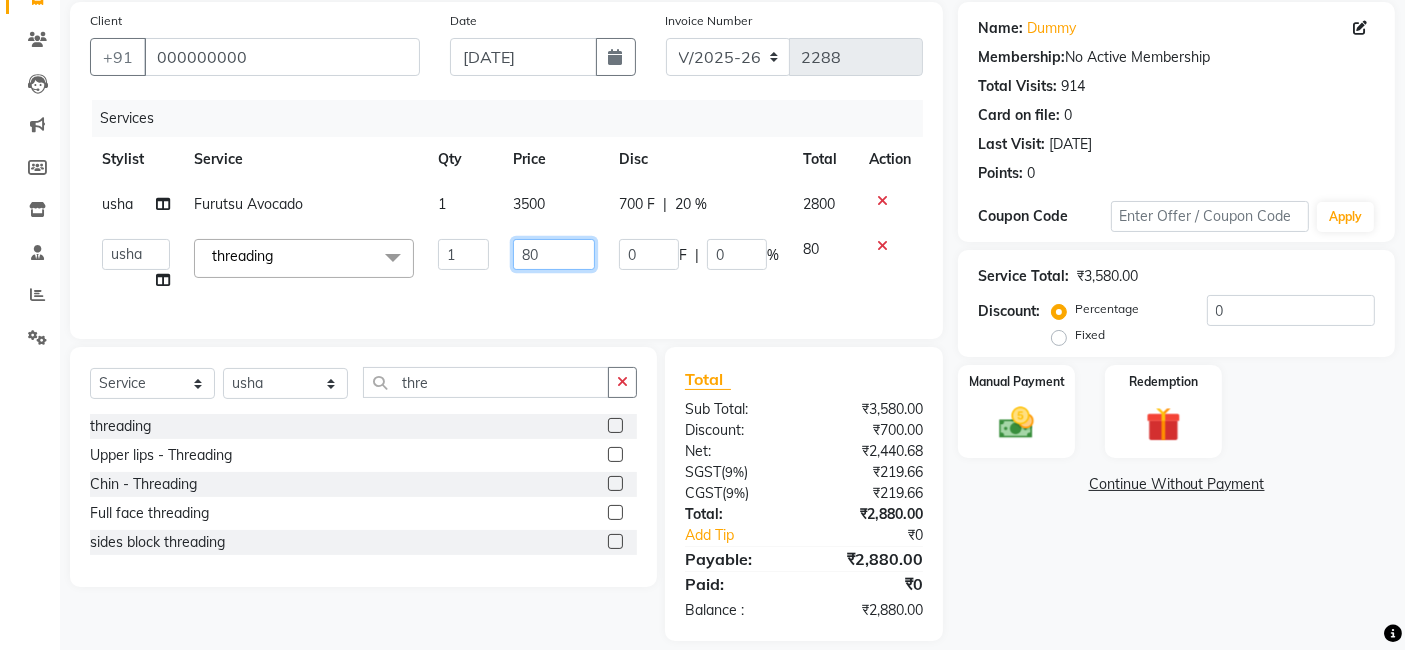 click on "80" 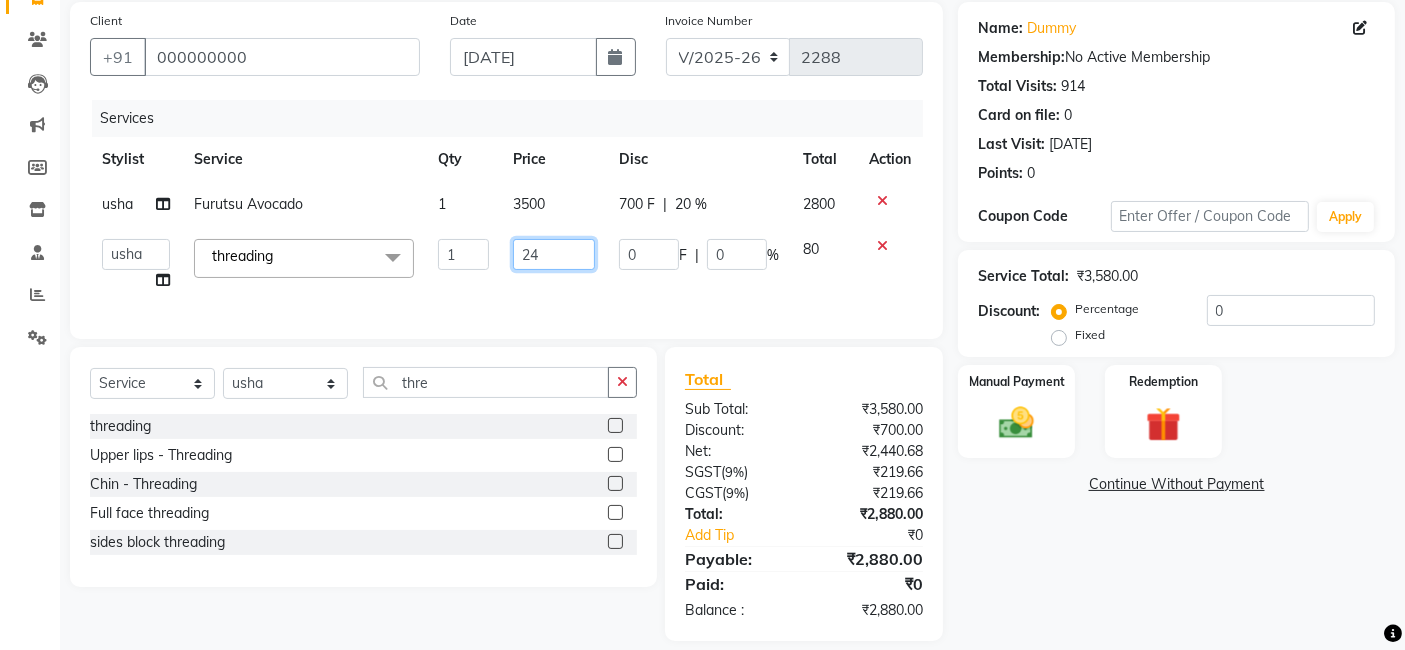 type on "240" 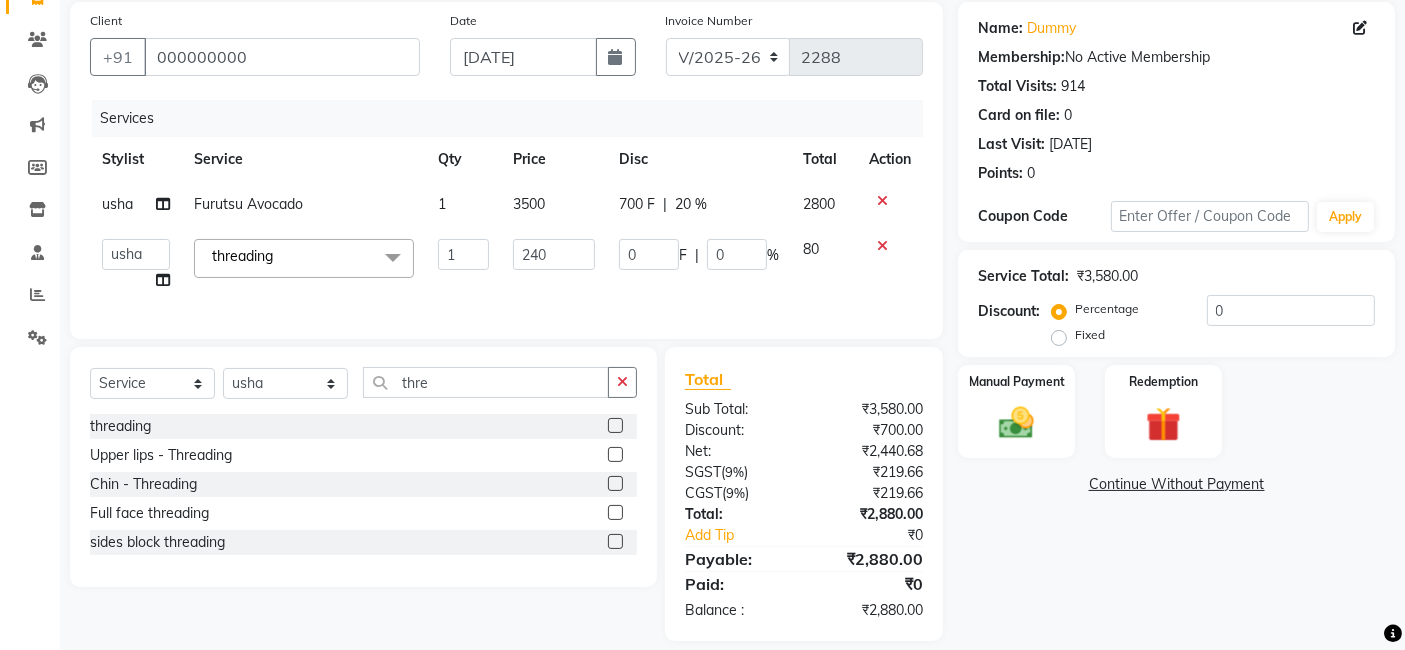 click on "240" 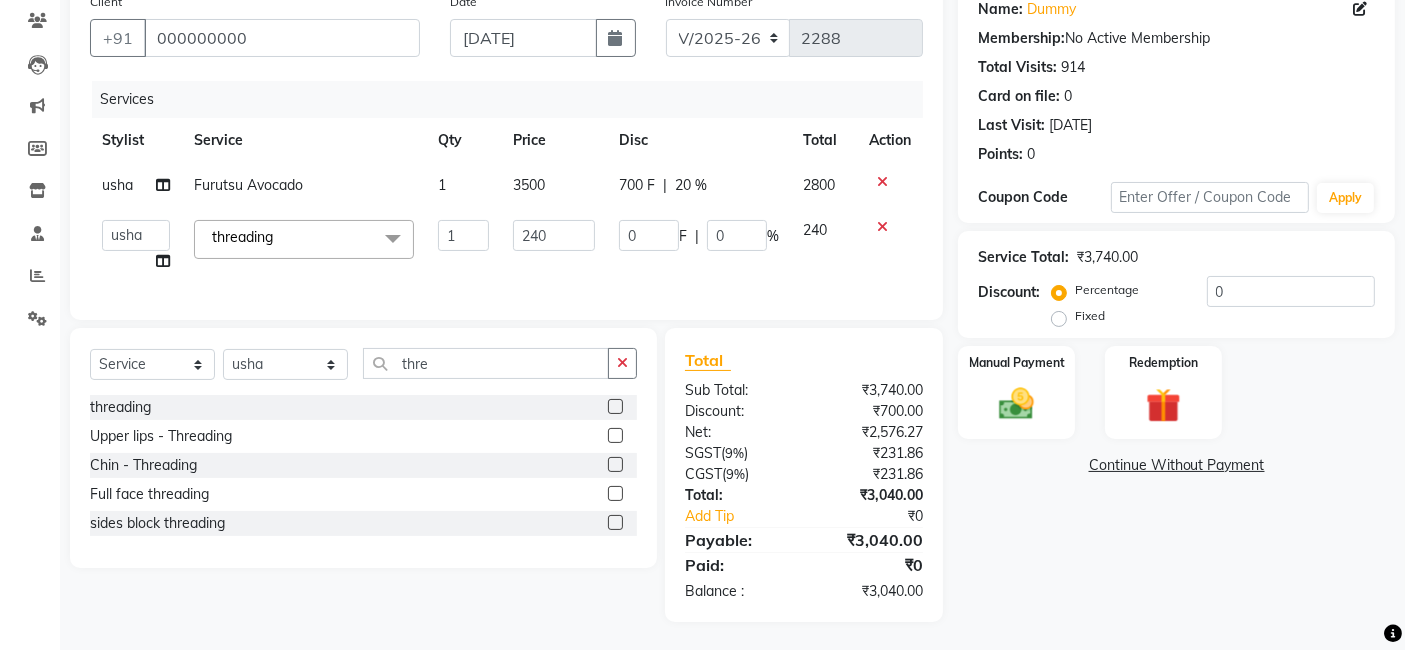 scroll, scrollTop: 184, scrollLeft: 0, axis: vertical 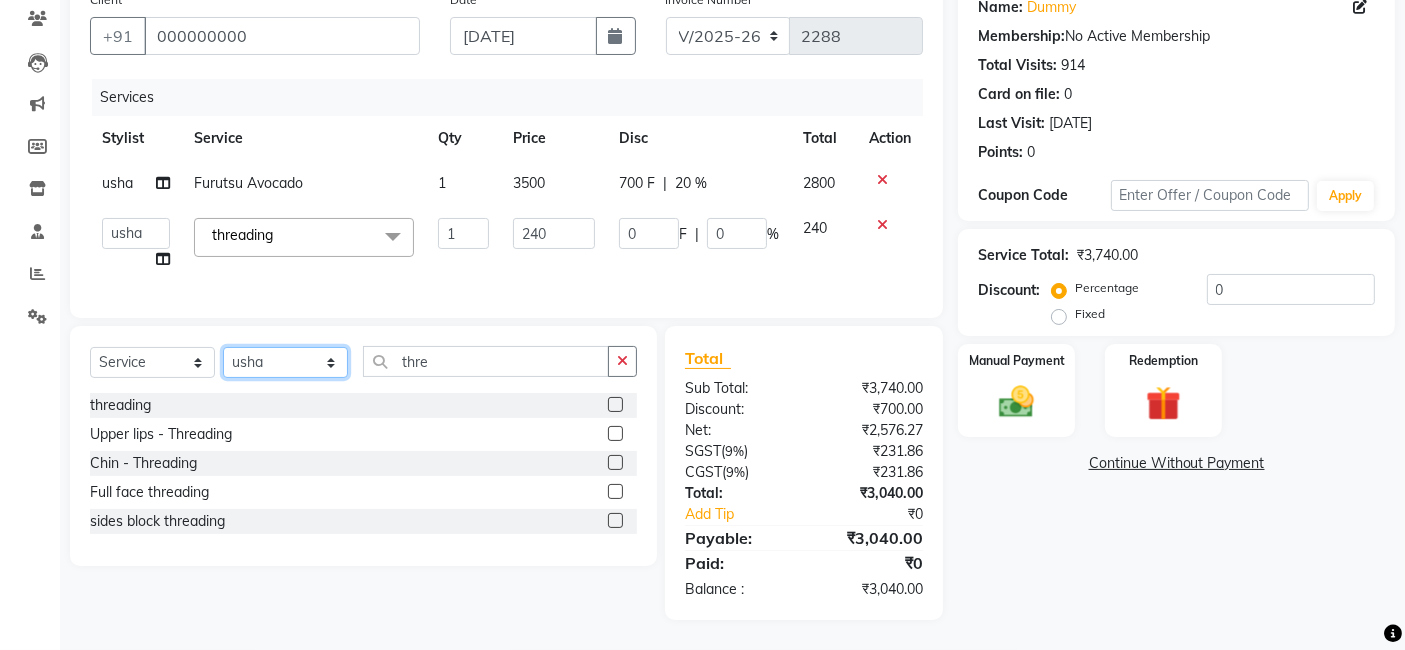 click on "Select Stylist Arvind ASHA bhawna goyal Dev Dimple Director Harsha Hemlata kajal Latika lucky Manager Manisha maam Neelu  Pallavi Pinky Priyanka Rahul Sekhar usha" 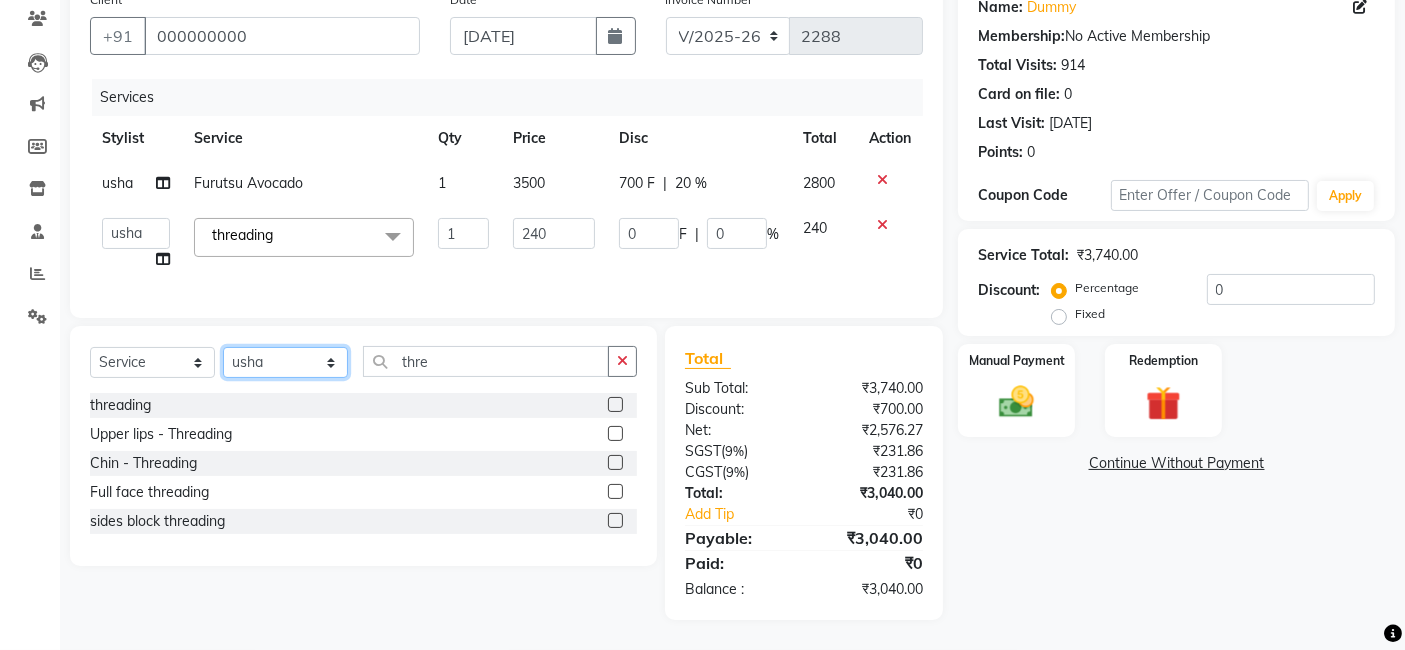 select on "58050" 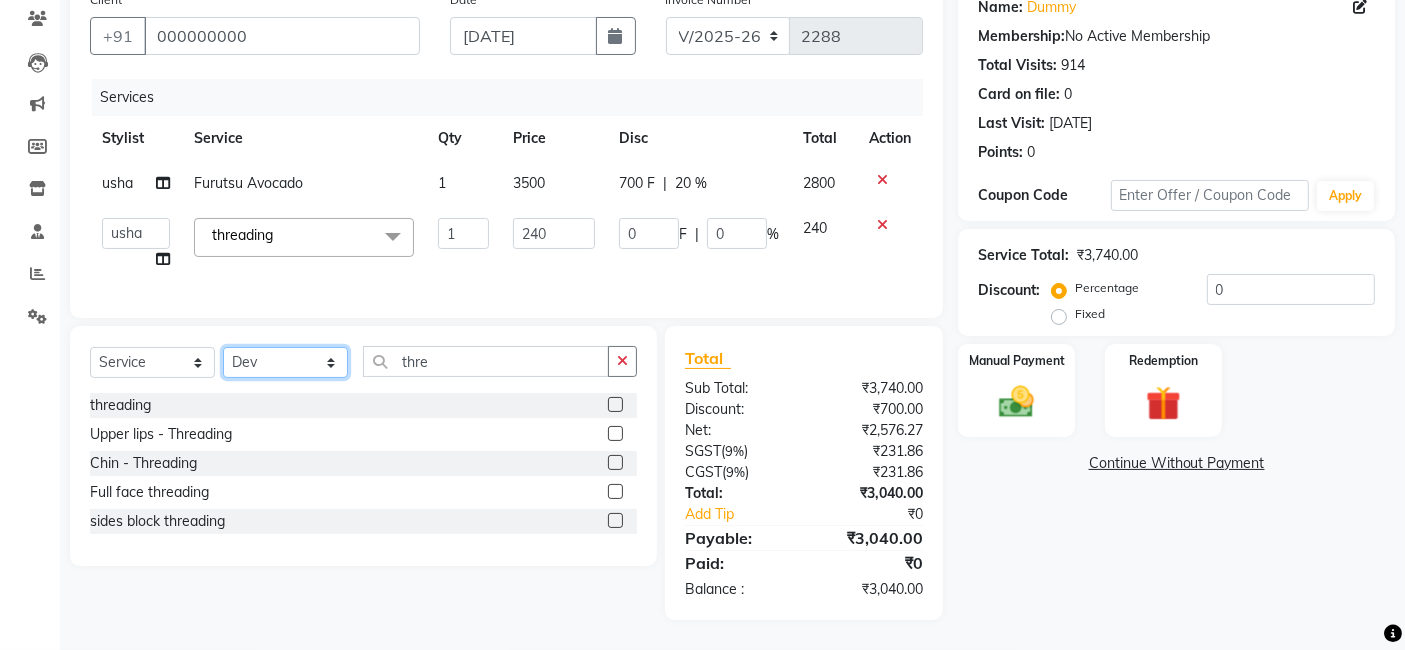 click on "Select Stylist Arvind ASHA bhawna goyal Dev Dimple Director Harsha Hemlata kajal Latika lucky Manager Manisha maam Neelu  Pallavi Pinky Priyanka Rahul Sekhar usha" 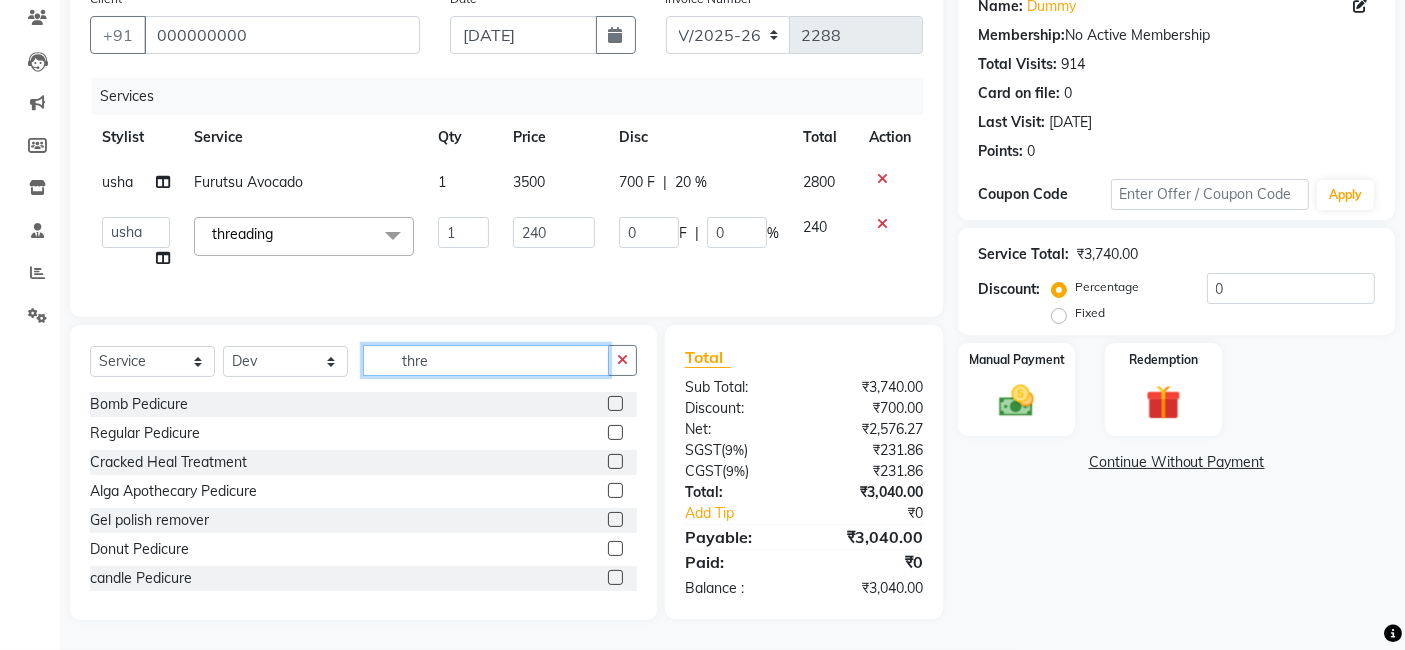 click on "thre" 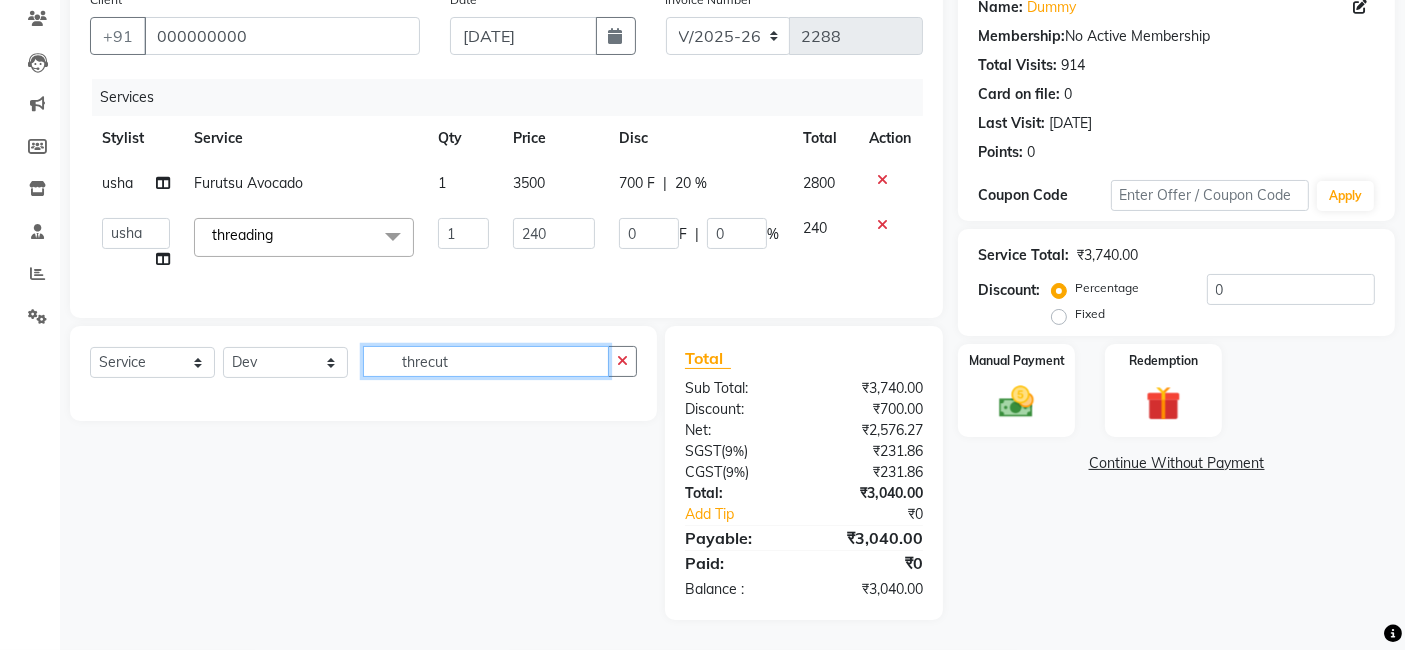 click on "threcut" 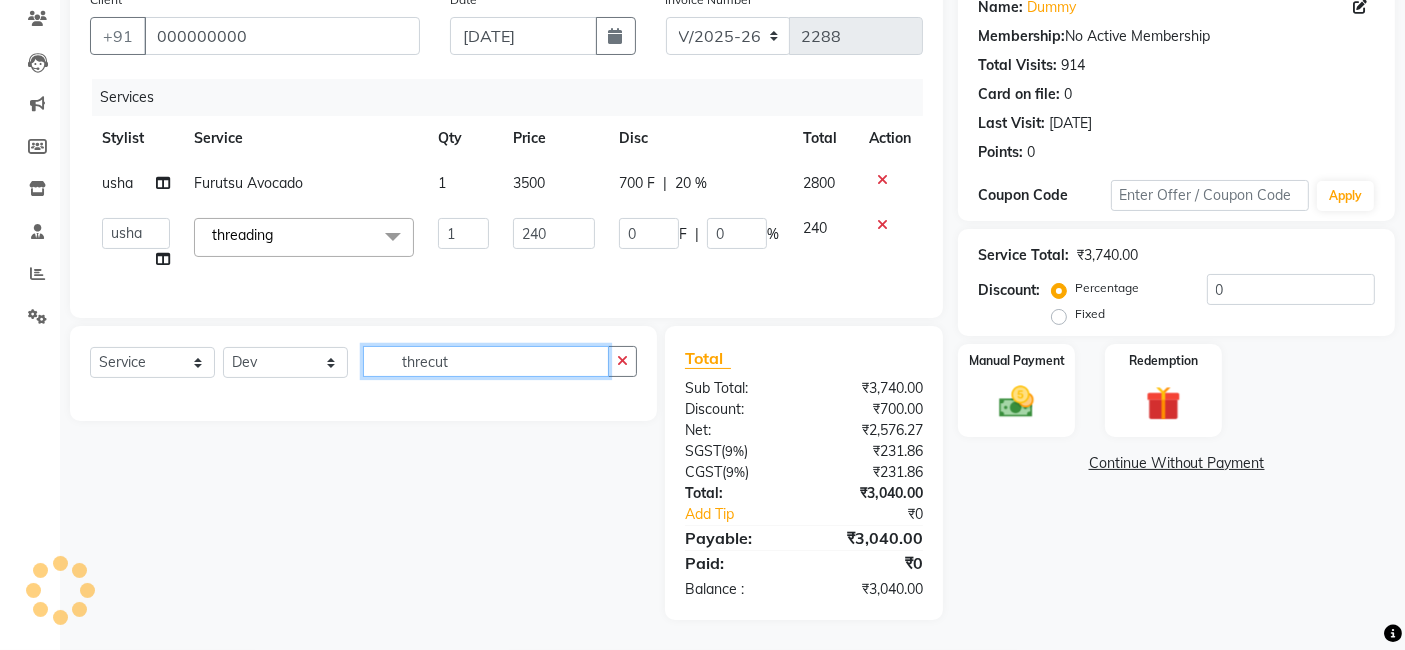click on "threcut" 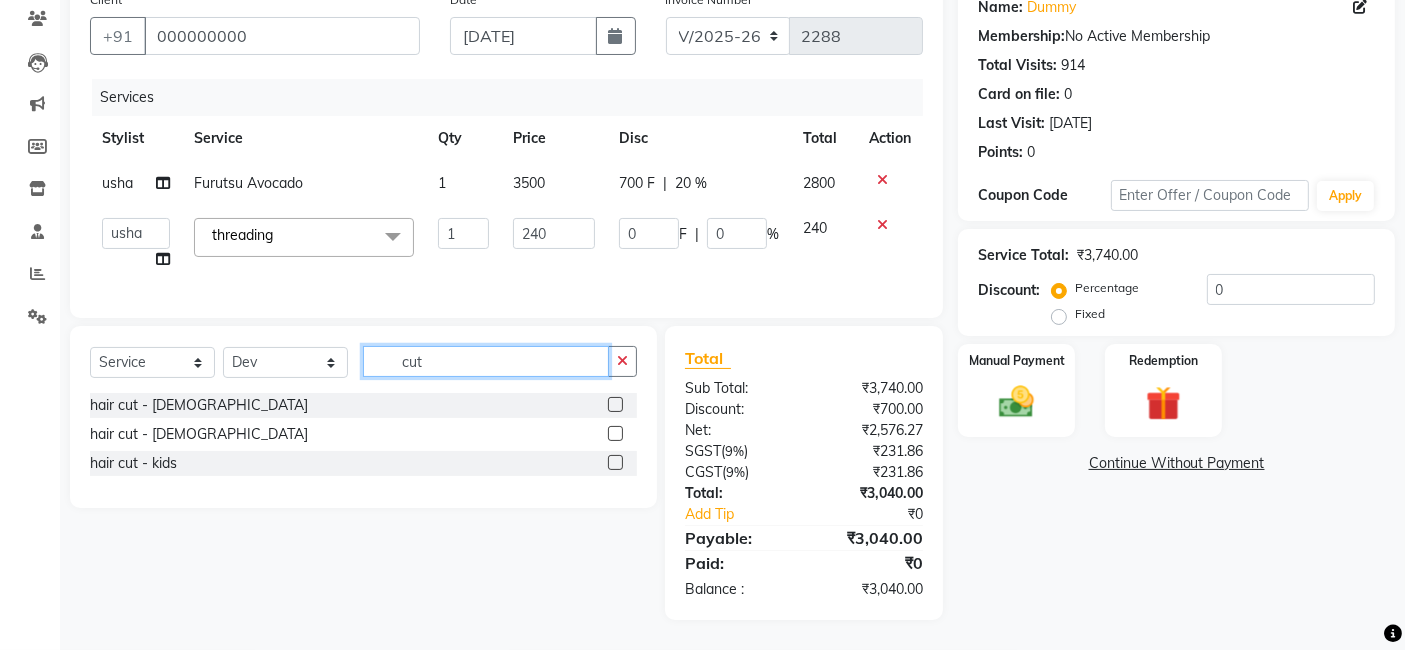 type on "cut" 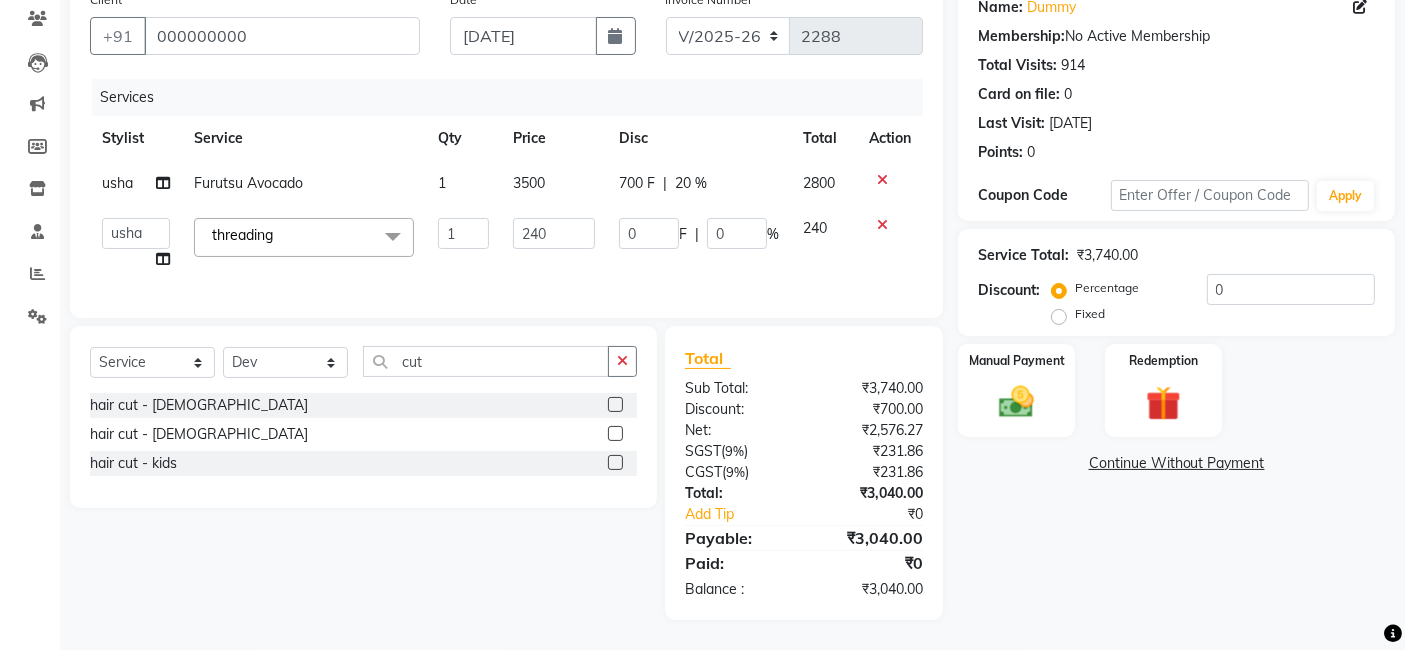 click 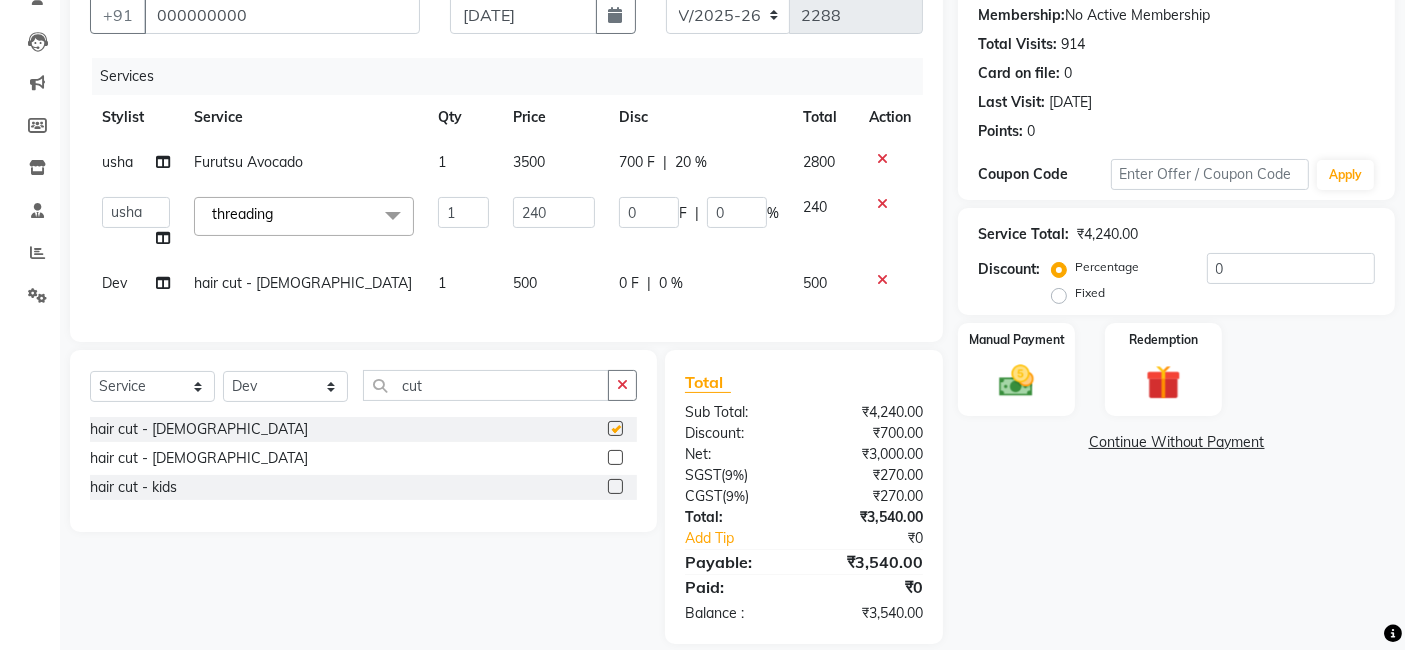 checkbox on "false" 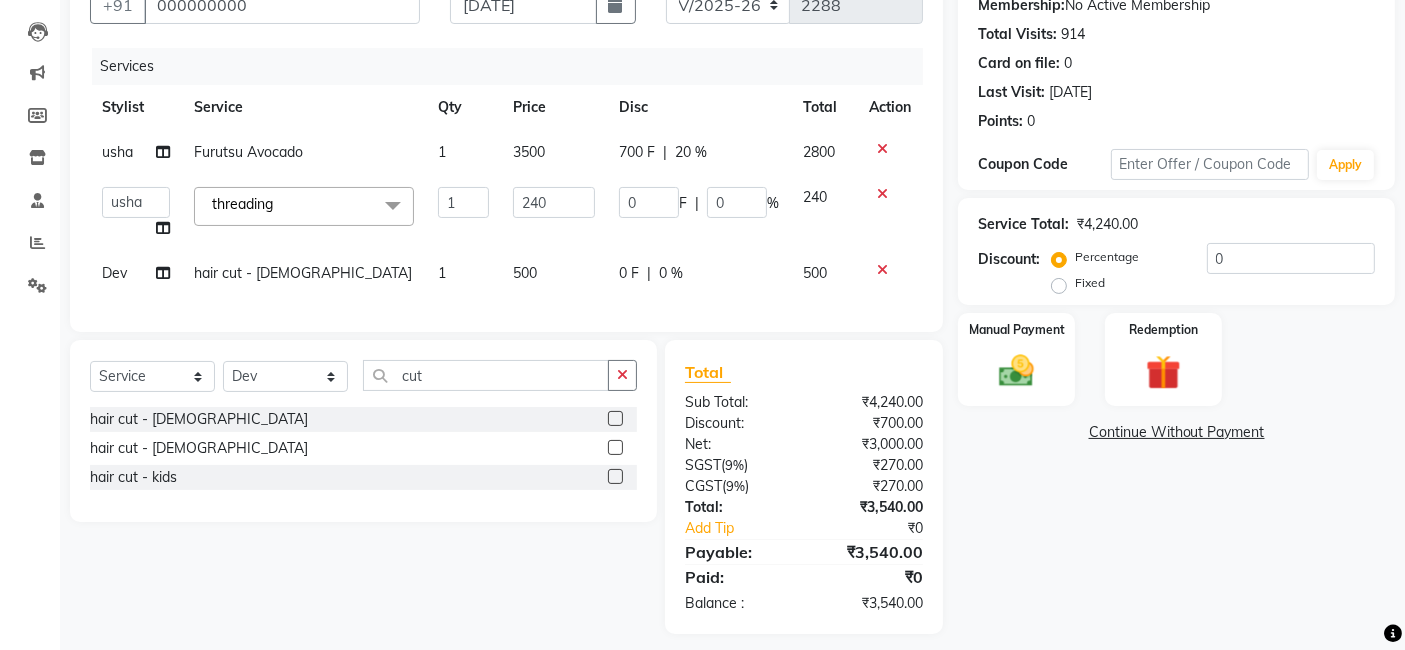 scroll, scrollTop: 229, scrollLeft: 0, axis: vertical 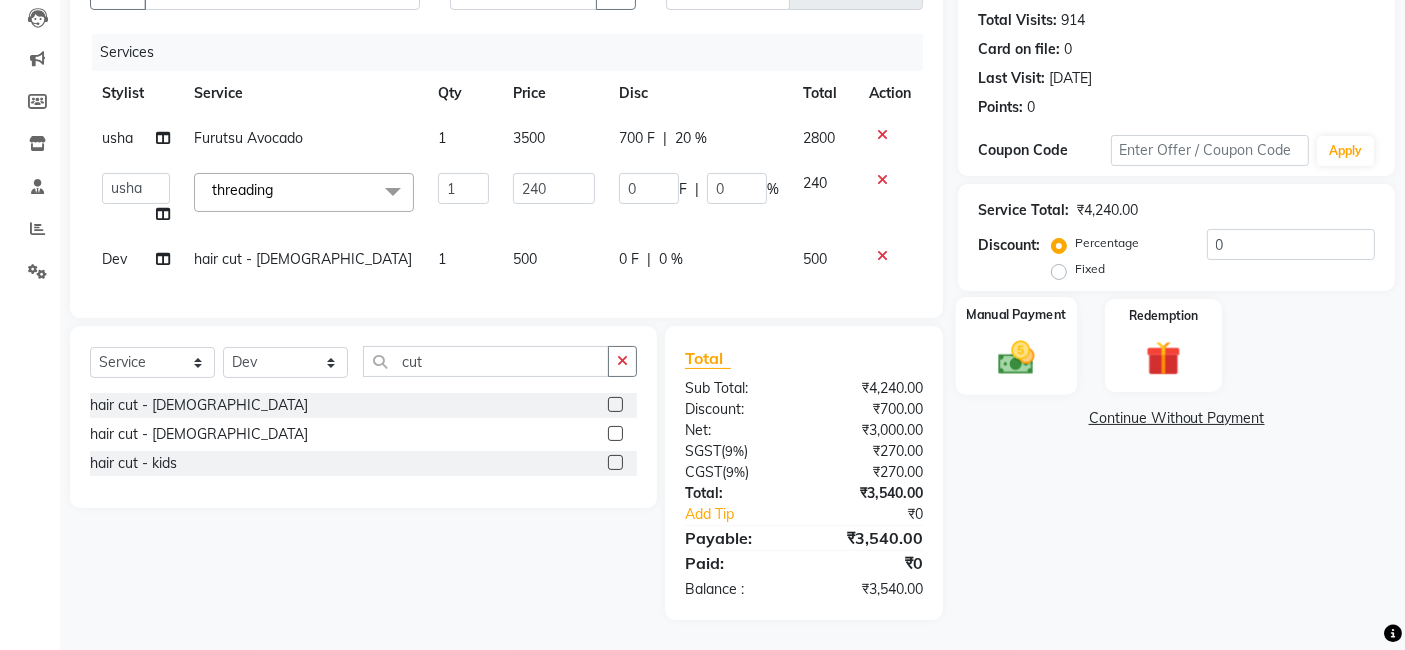 click on "Manual Payment" 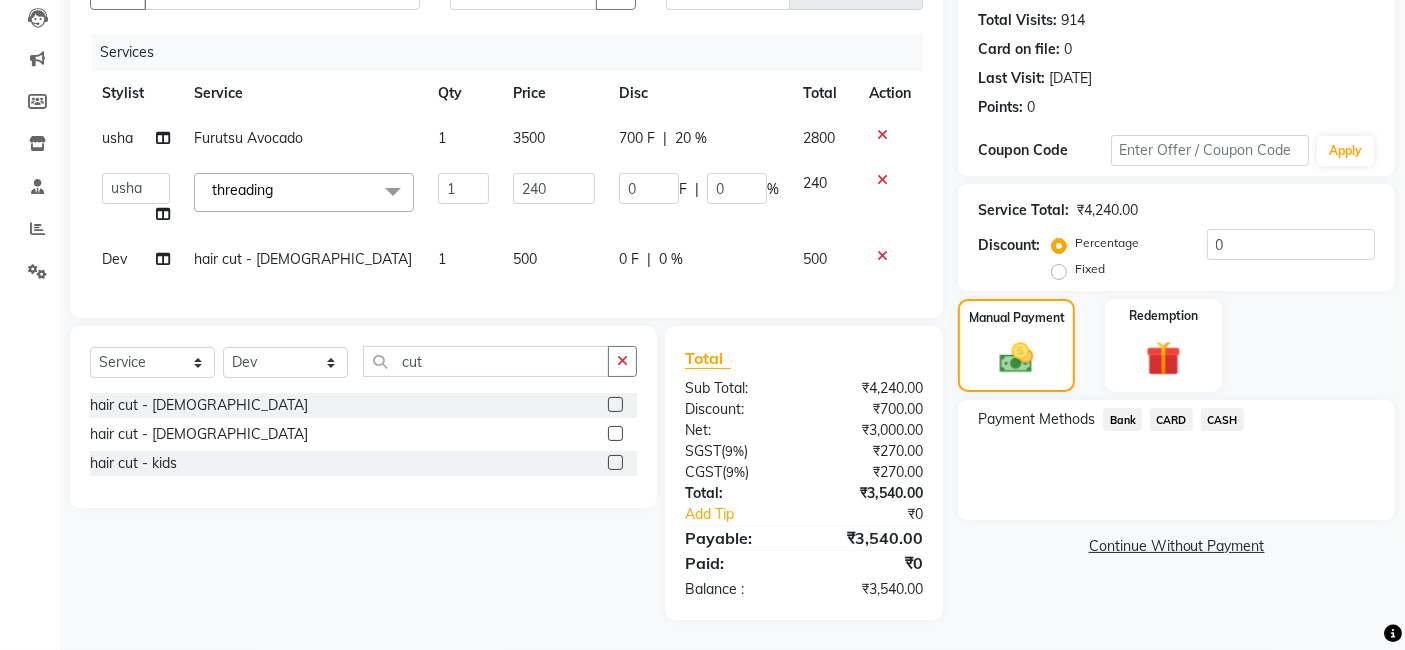 click on "CASH" 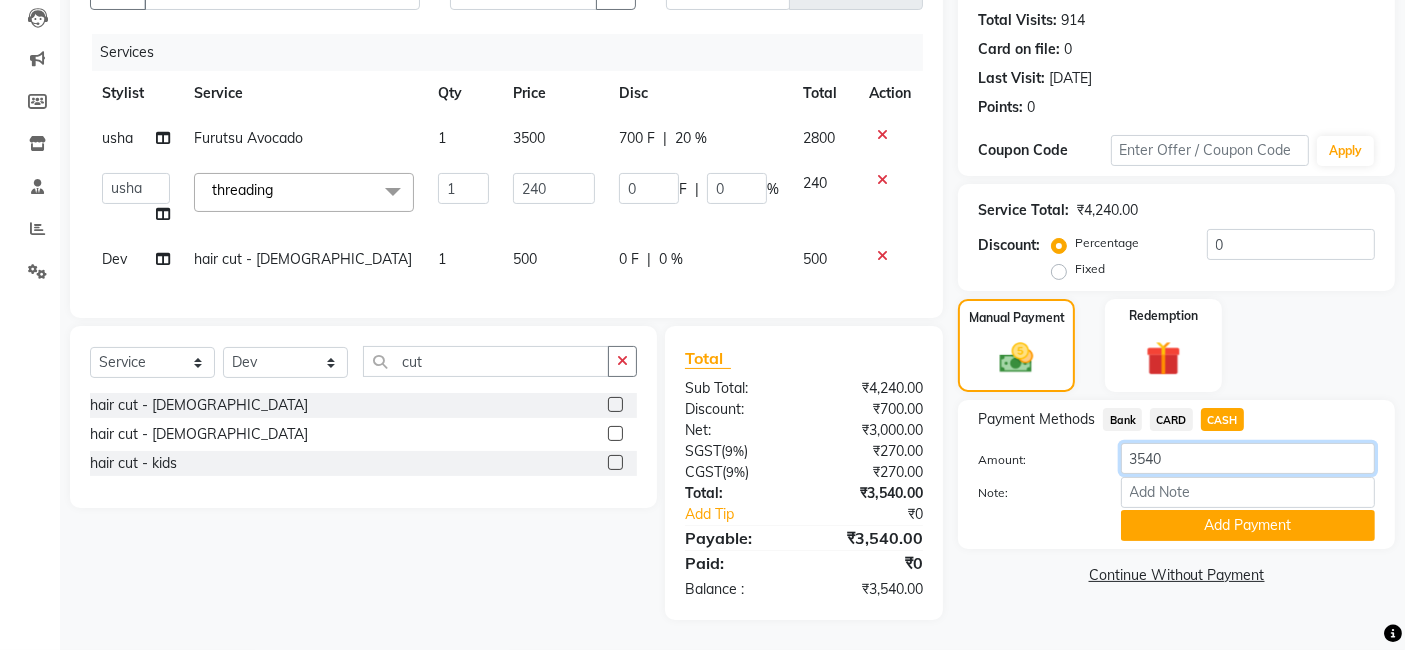 click on "3540" 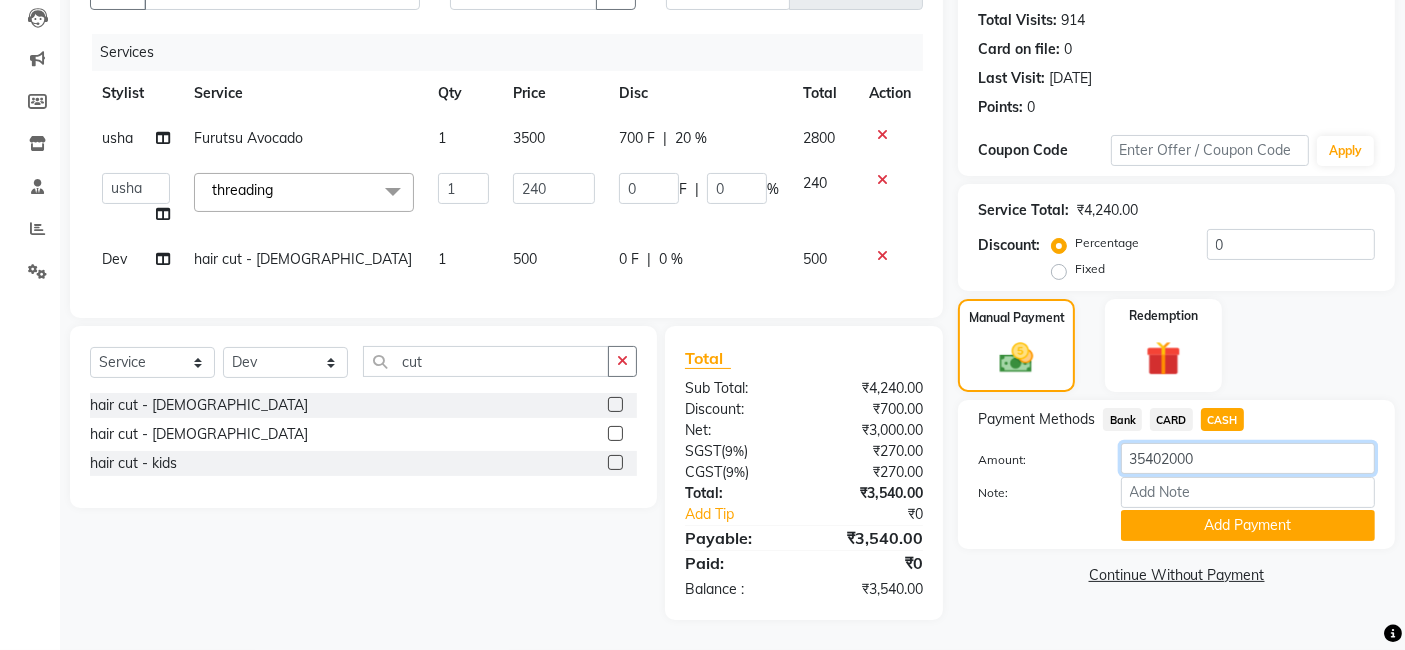 click on "35402000" 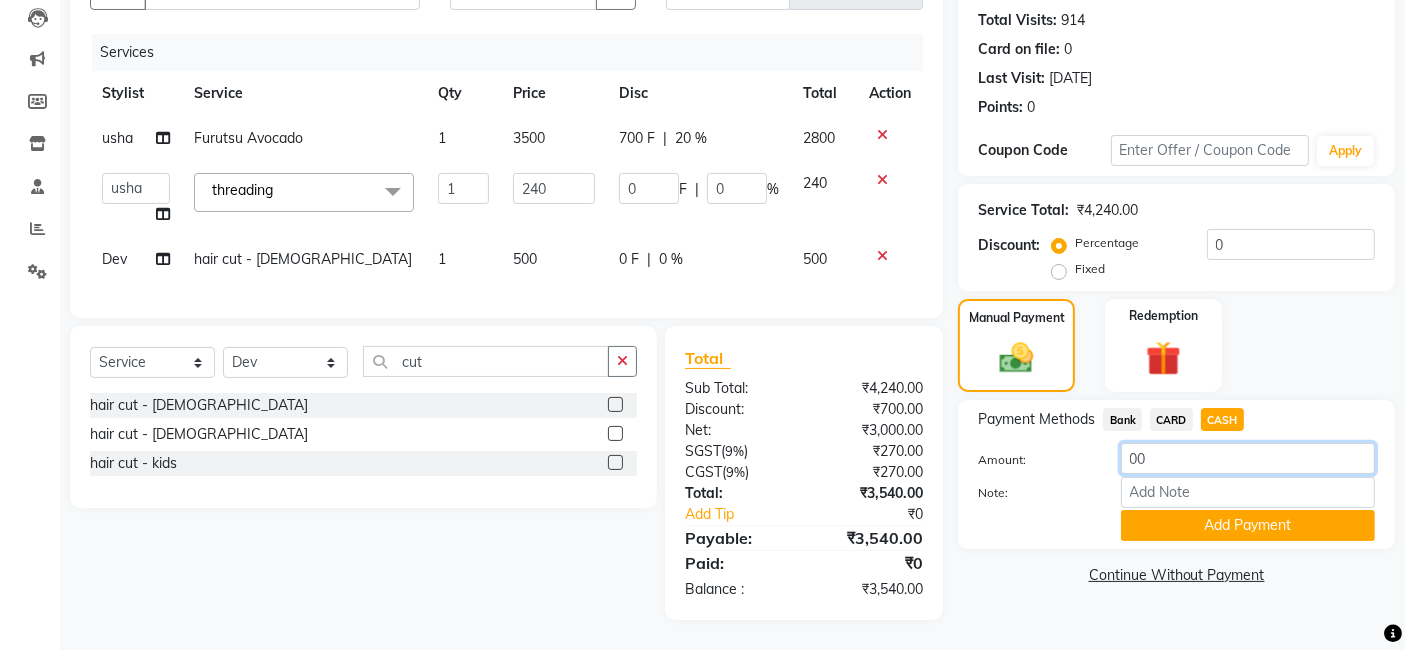click on "00" 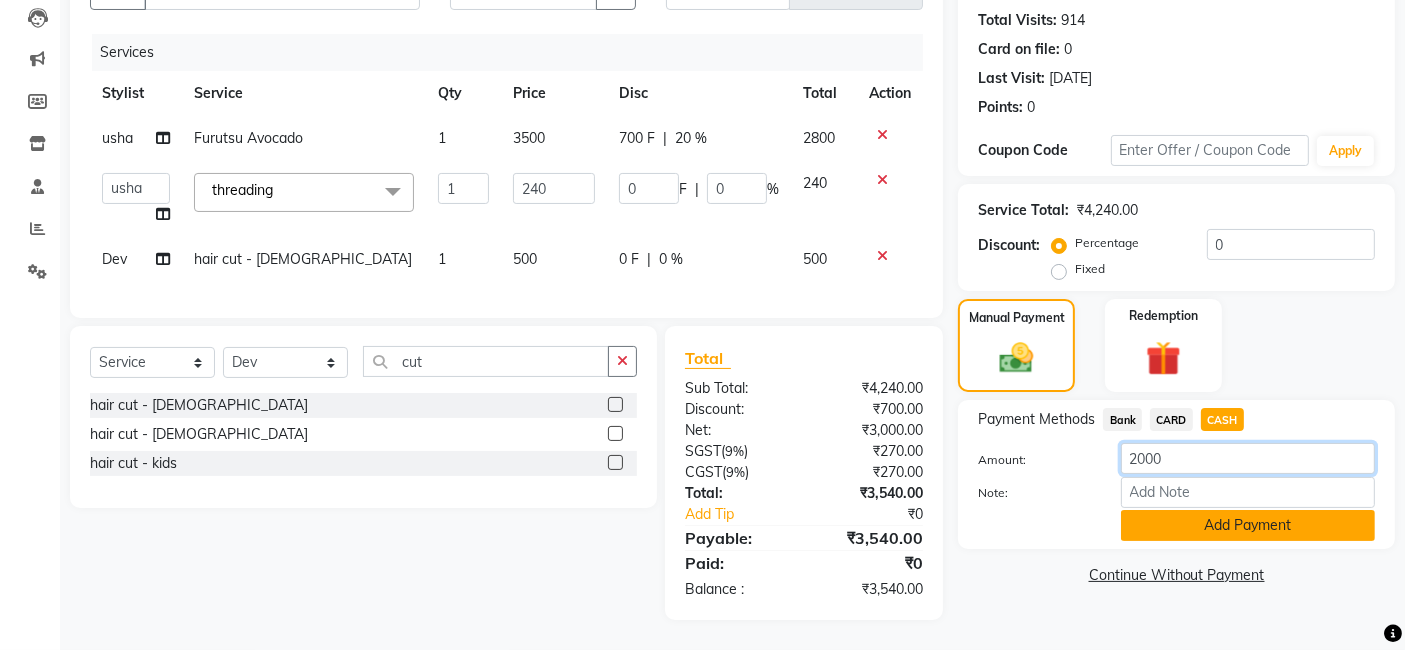 type on "2000" 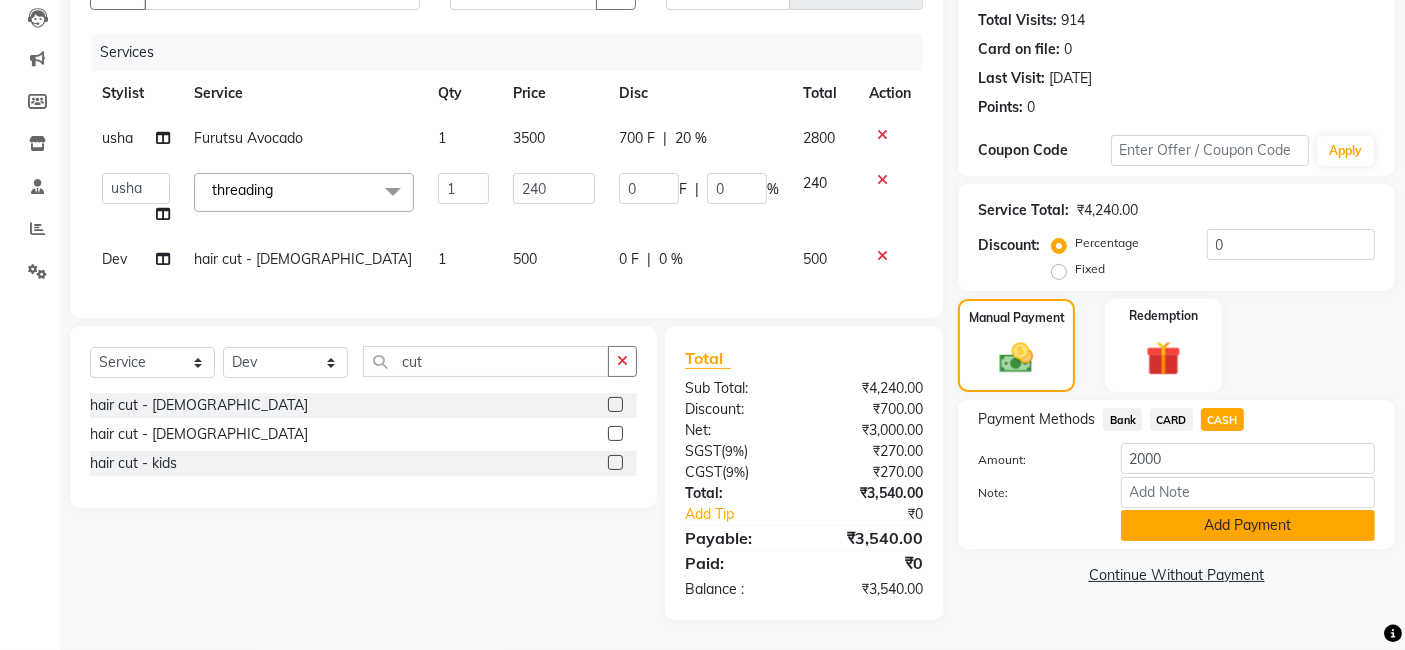 click on "Add Payment" 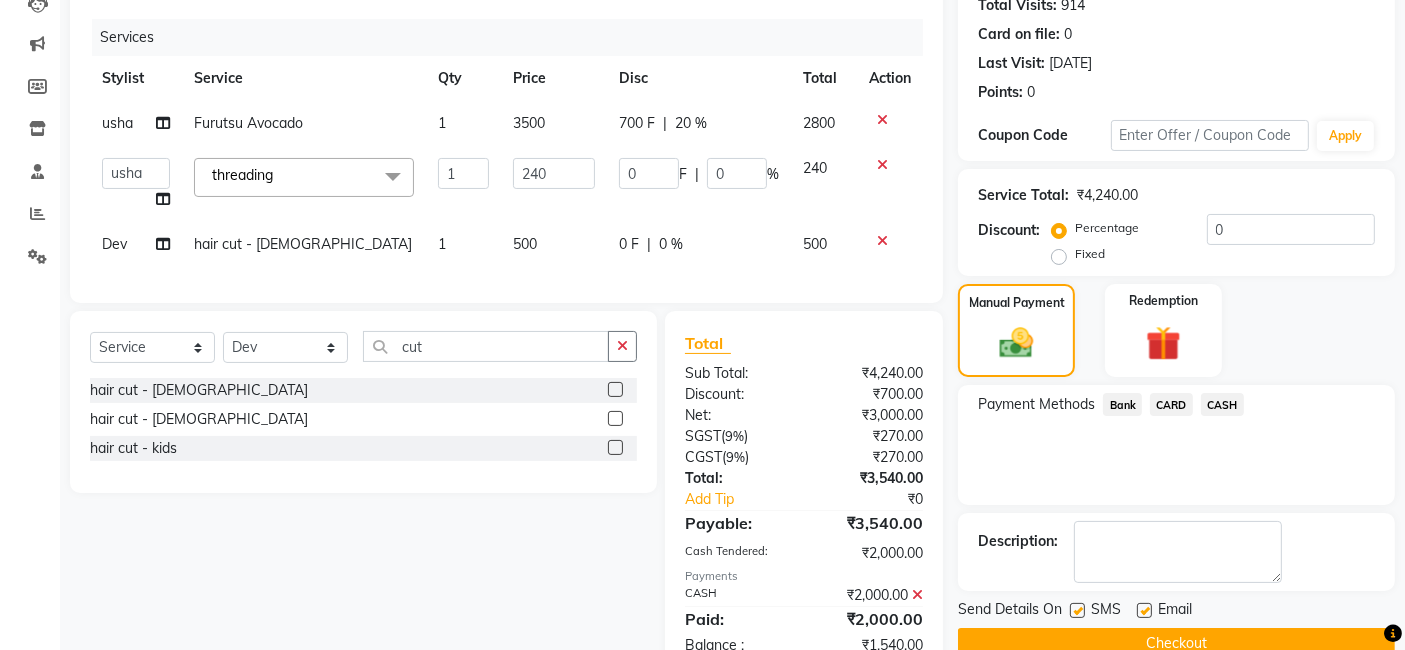 click on "Bank" 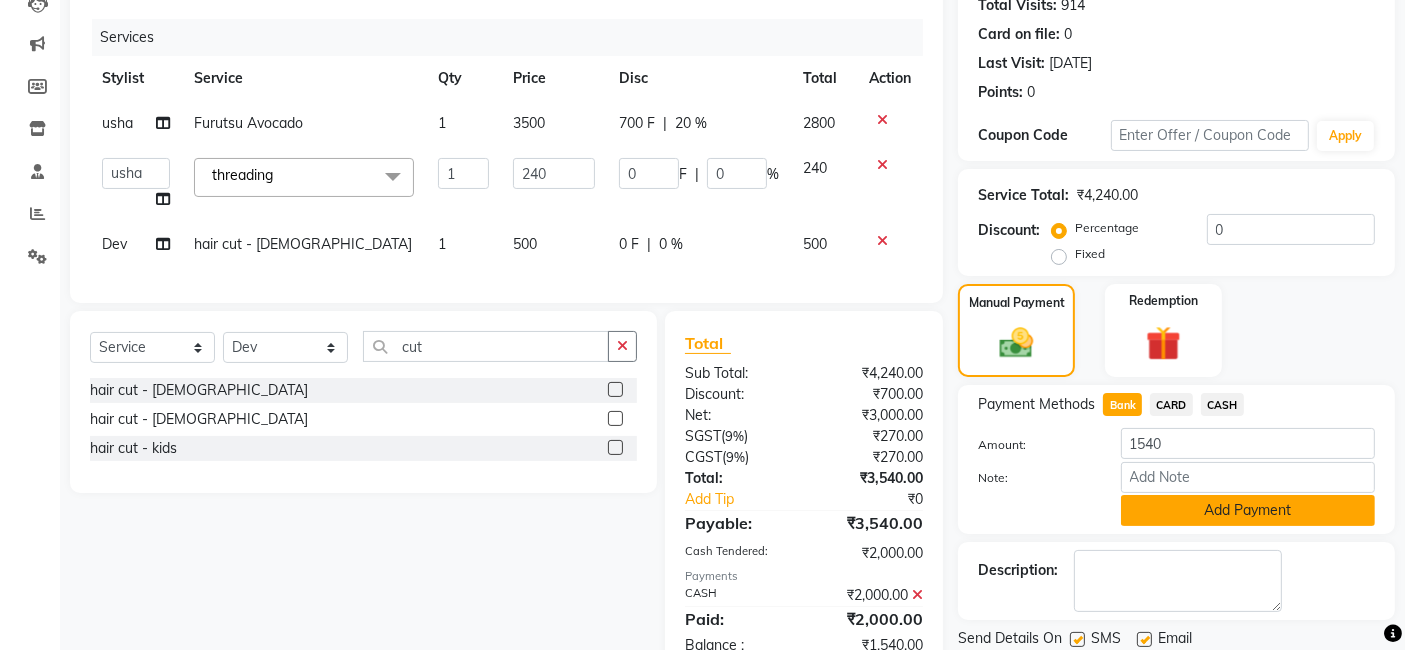click on "Add Payment" 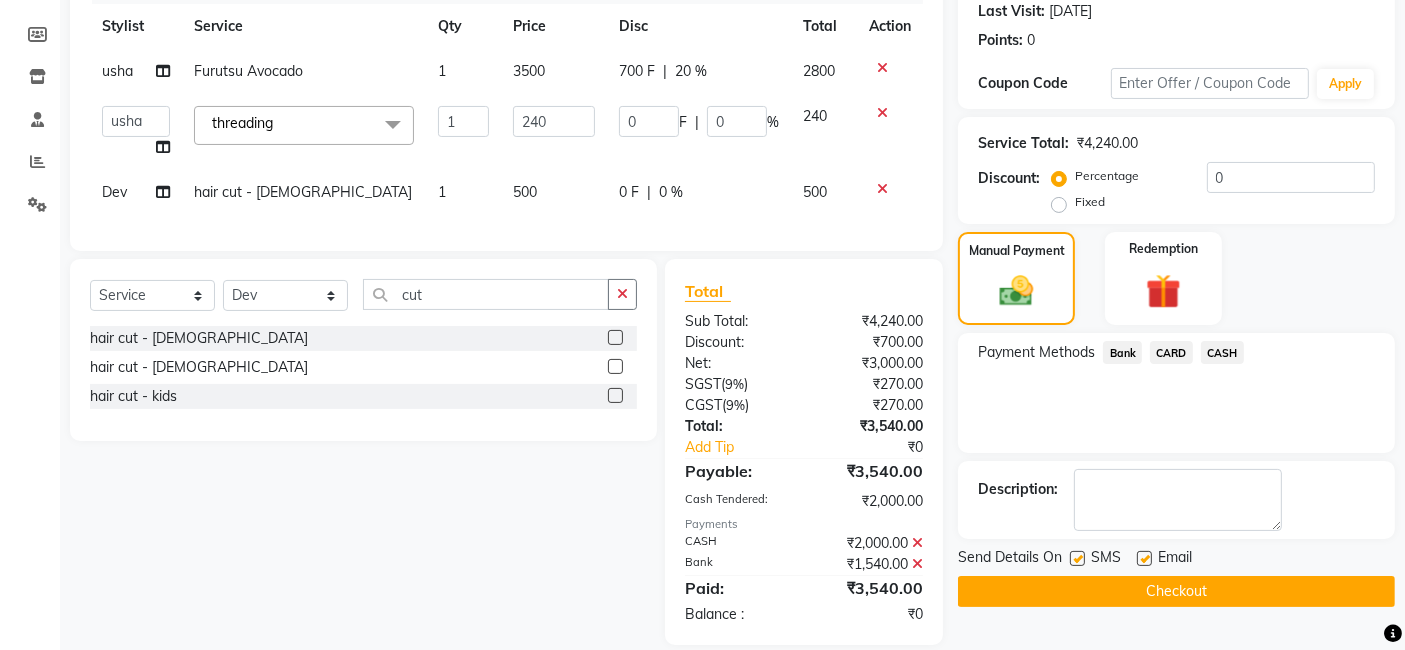 scroll, scrollTop: 321, scrollLeft: 0, axis: vertical 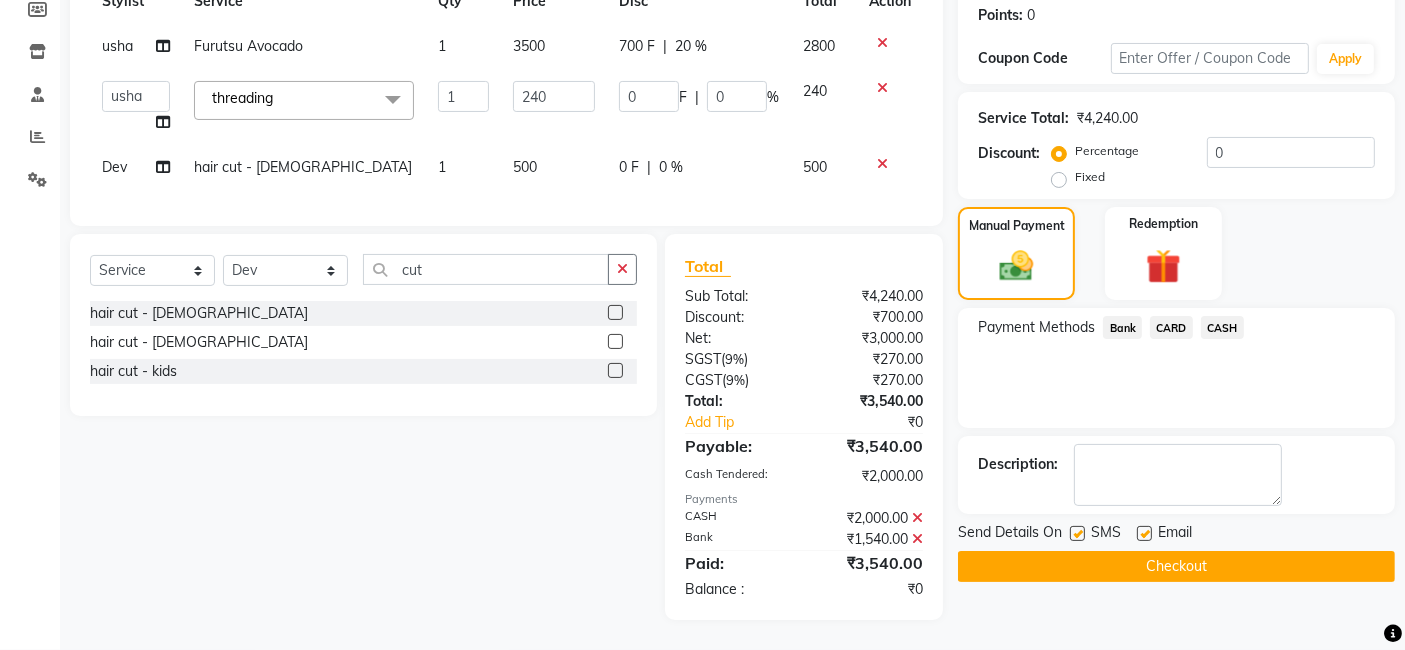 click on "Checkout" 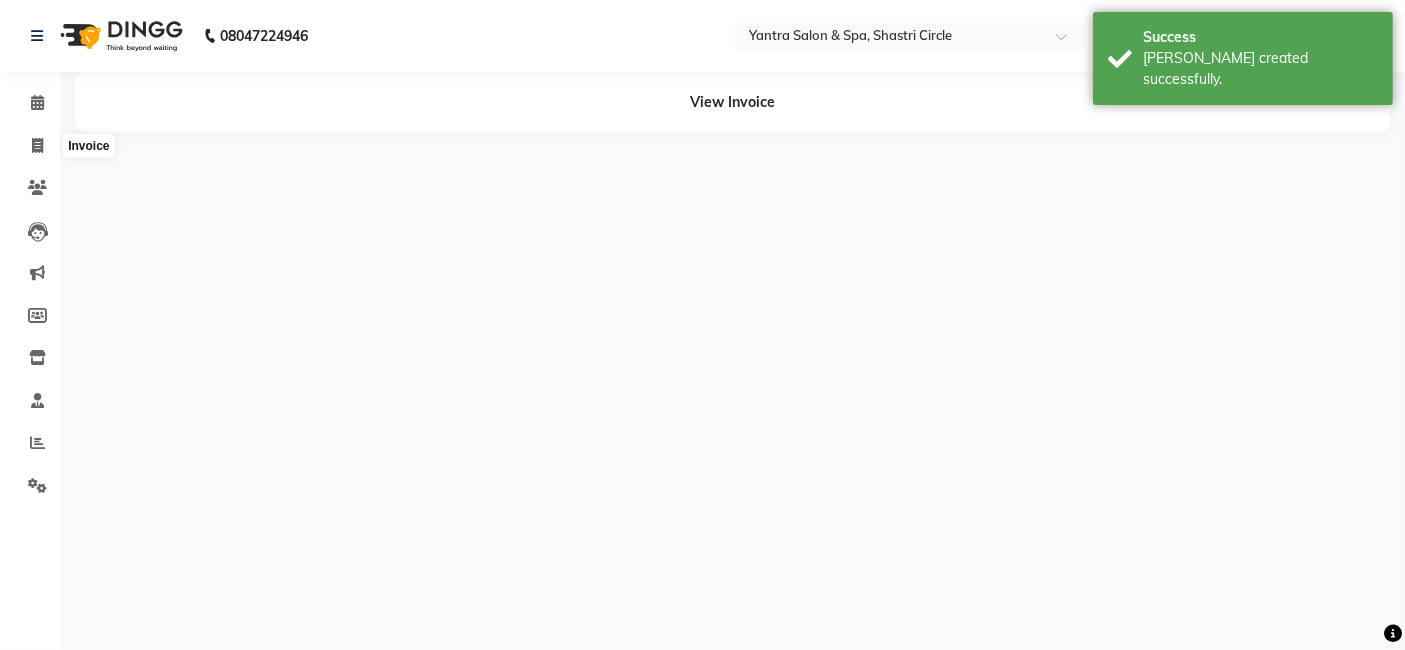 scroll, scrollTop: 0, scrollLeft: 0, axis: both 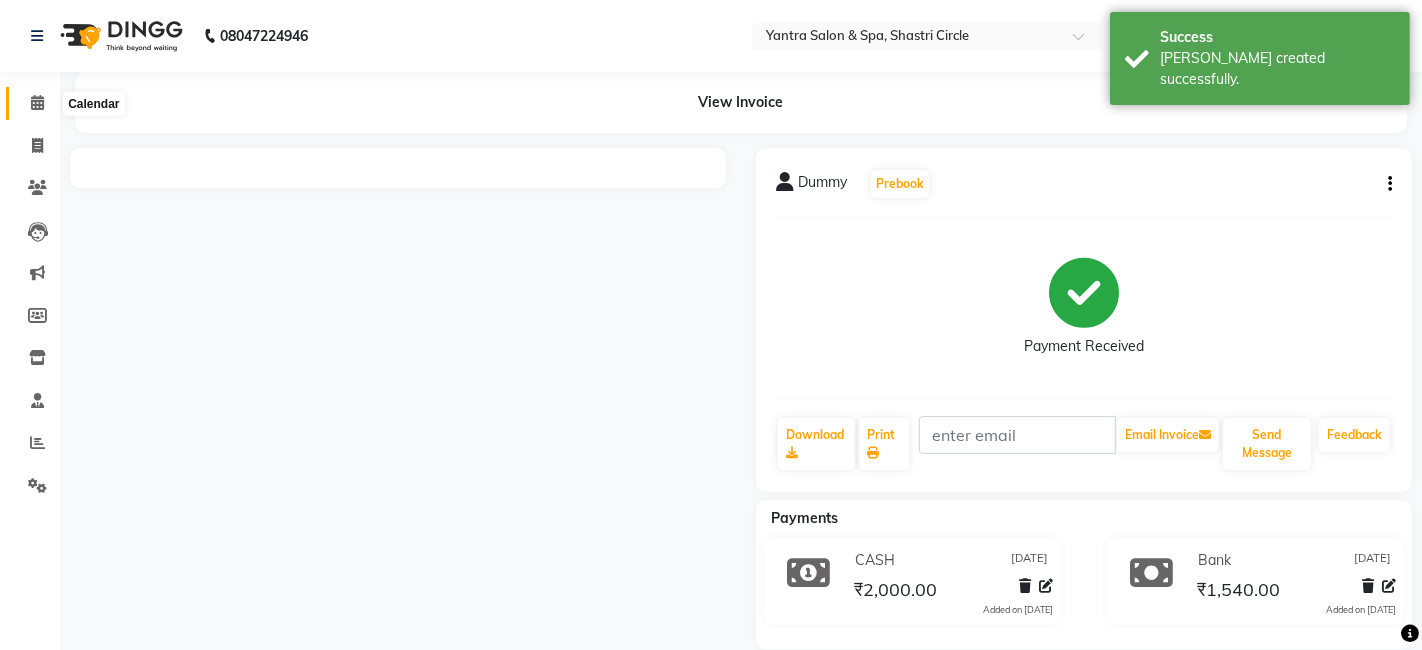 click 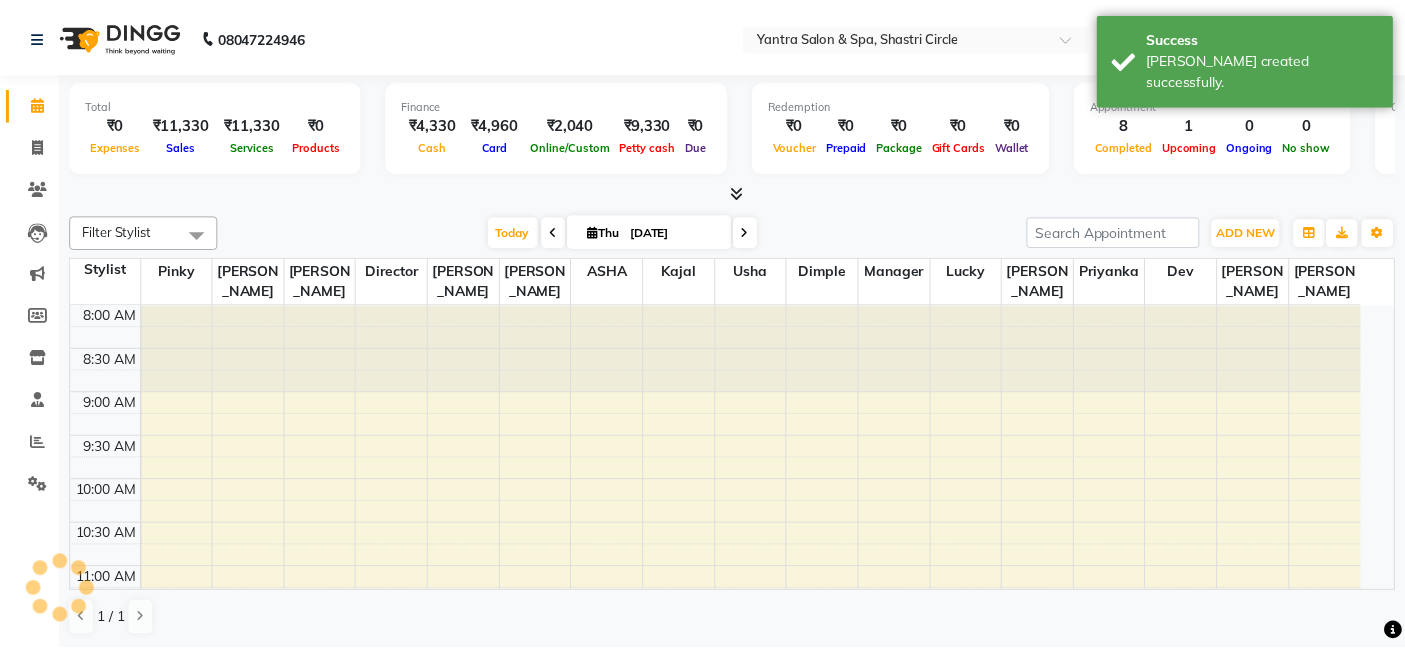 scroll, scrollTop: 0, scrollLeft: 0, axis: both 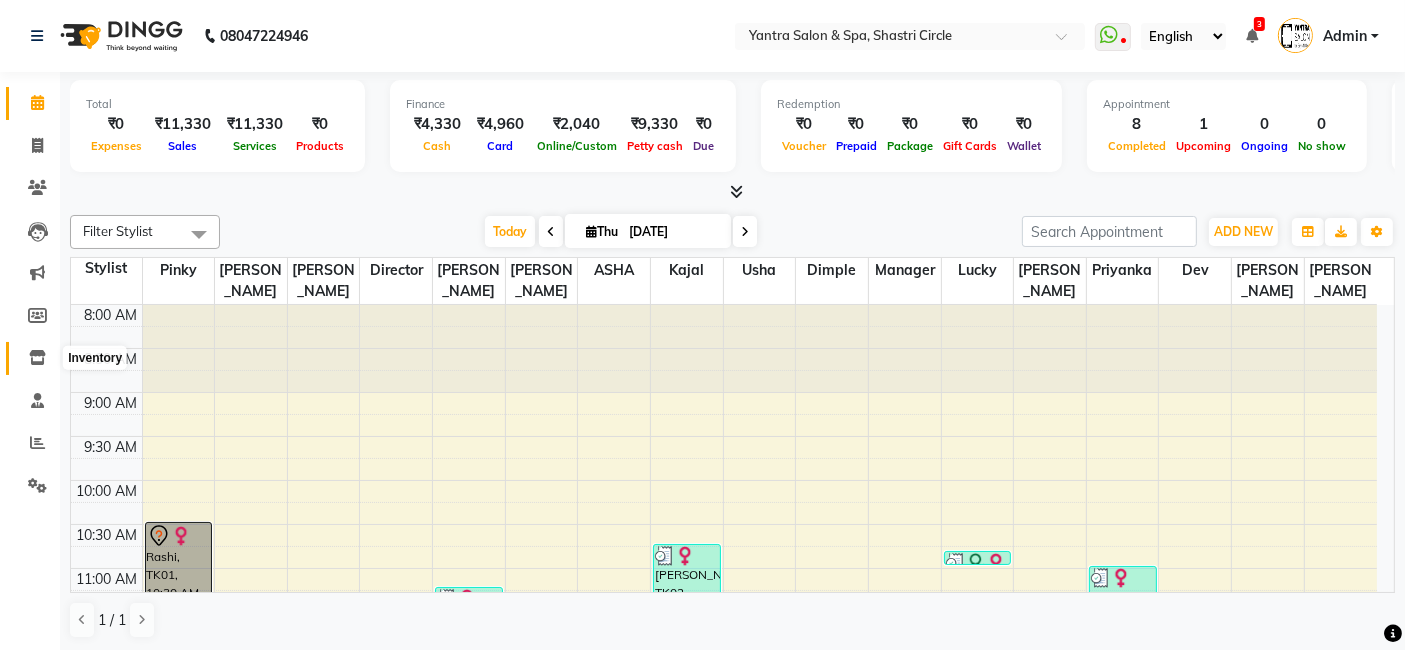 click 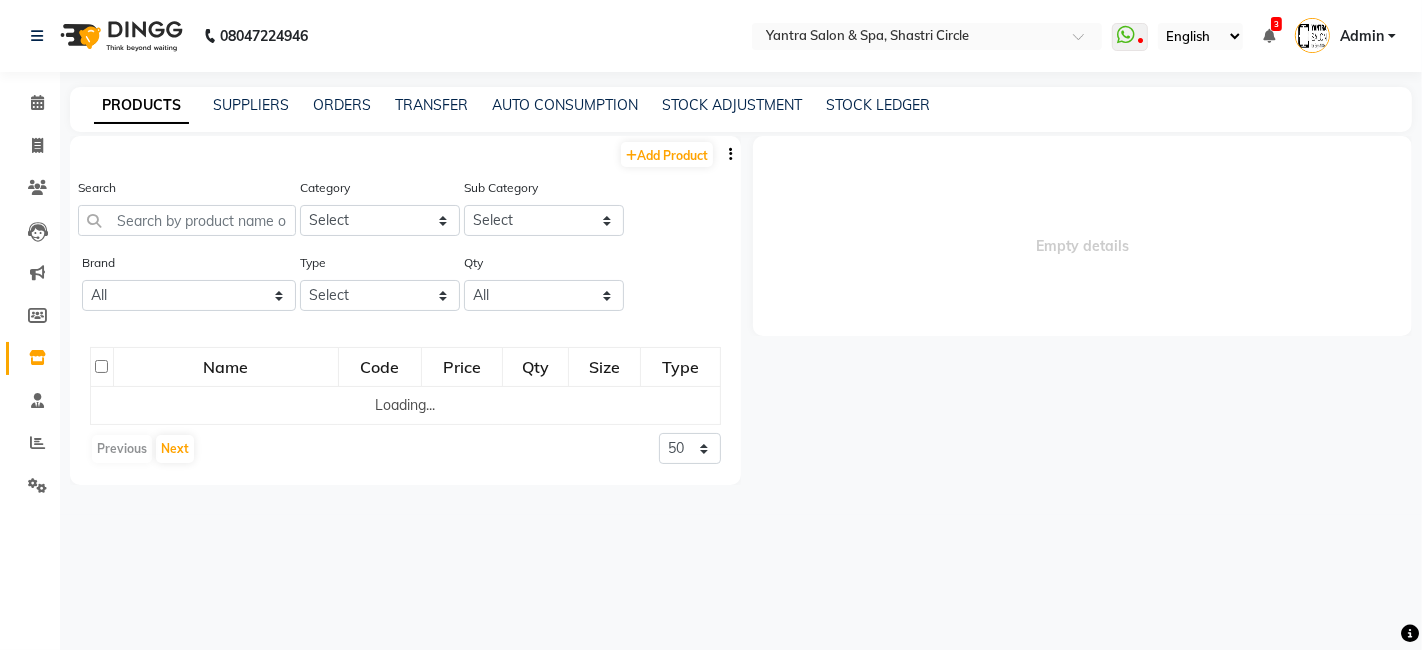 select 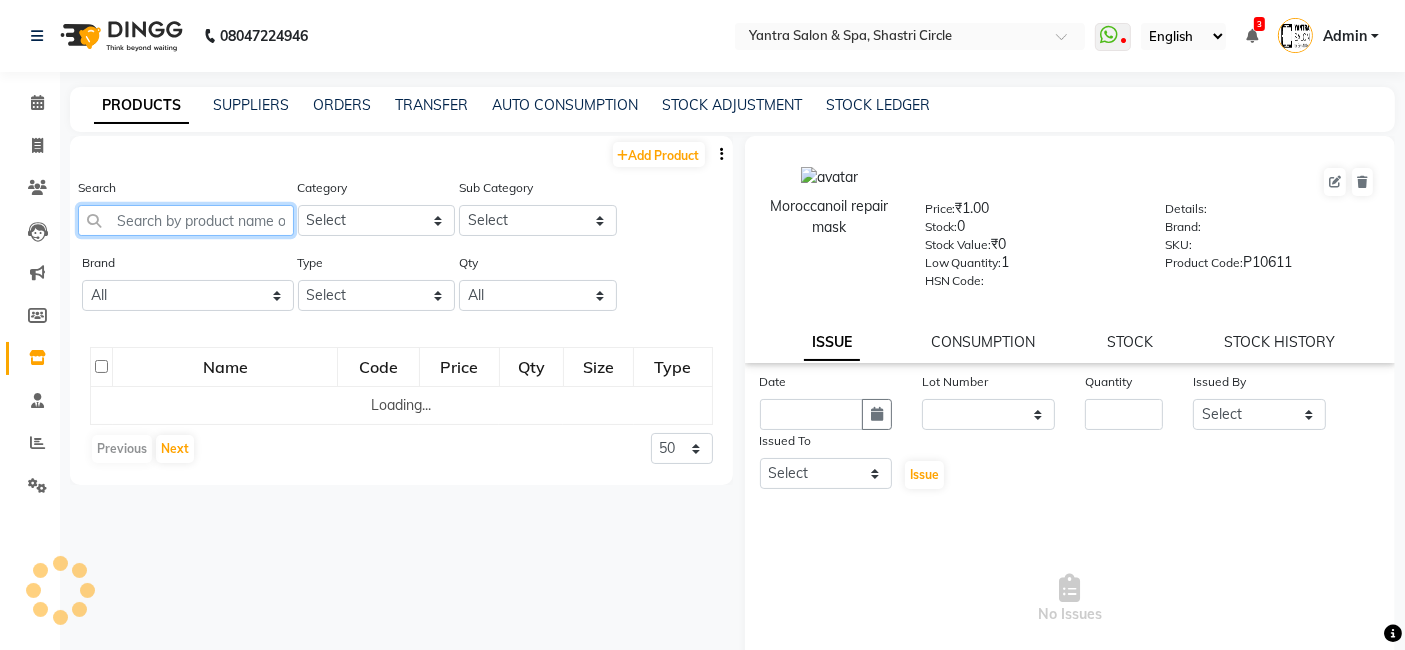 click 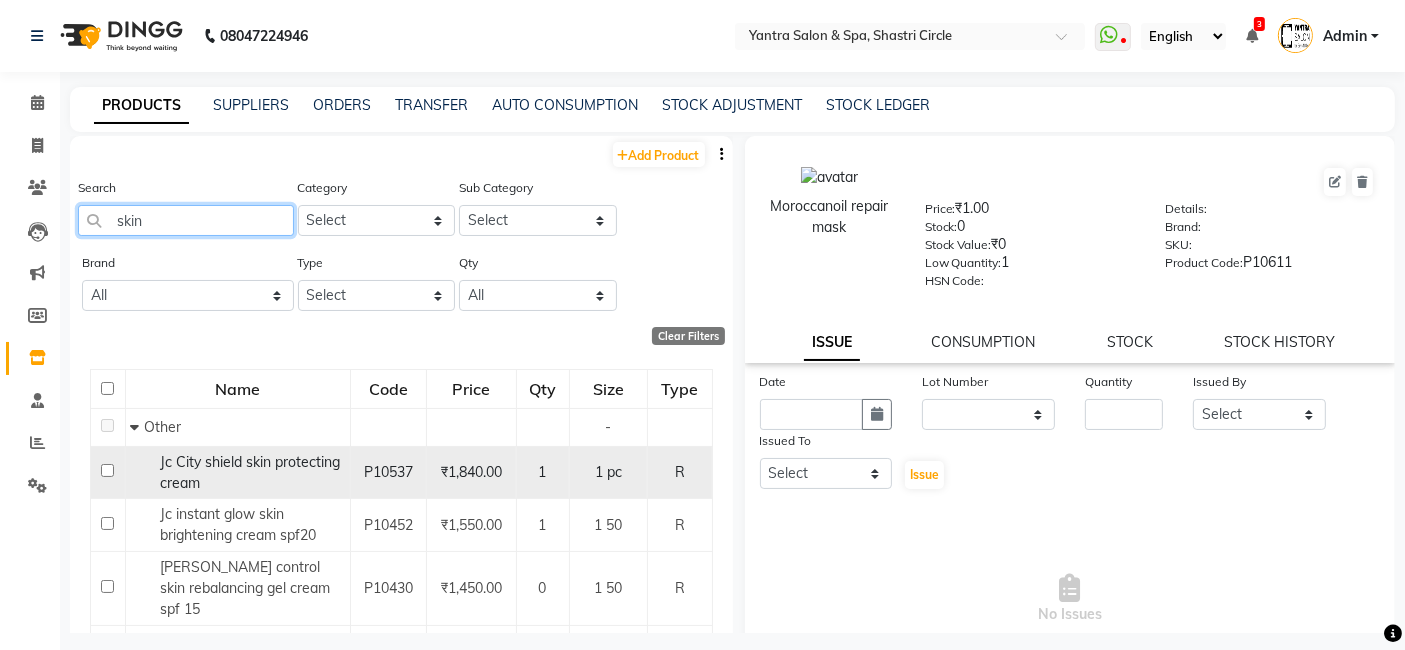 type on "skin" 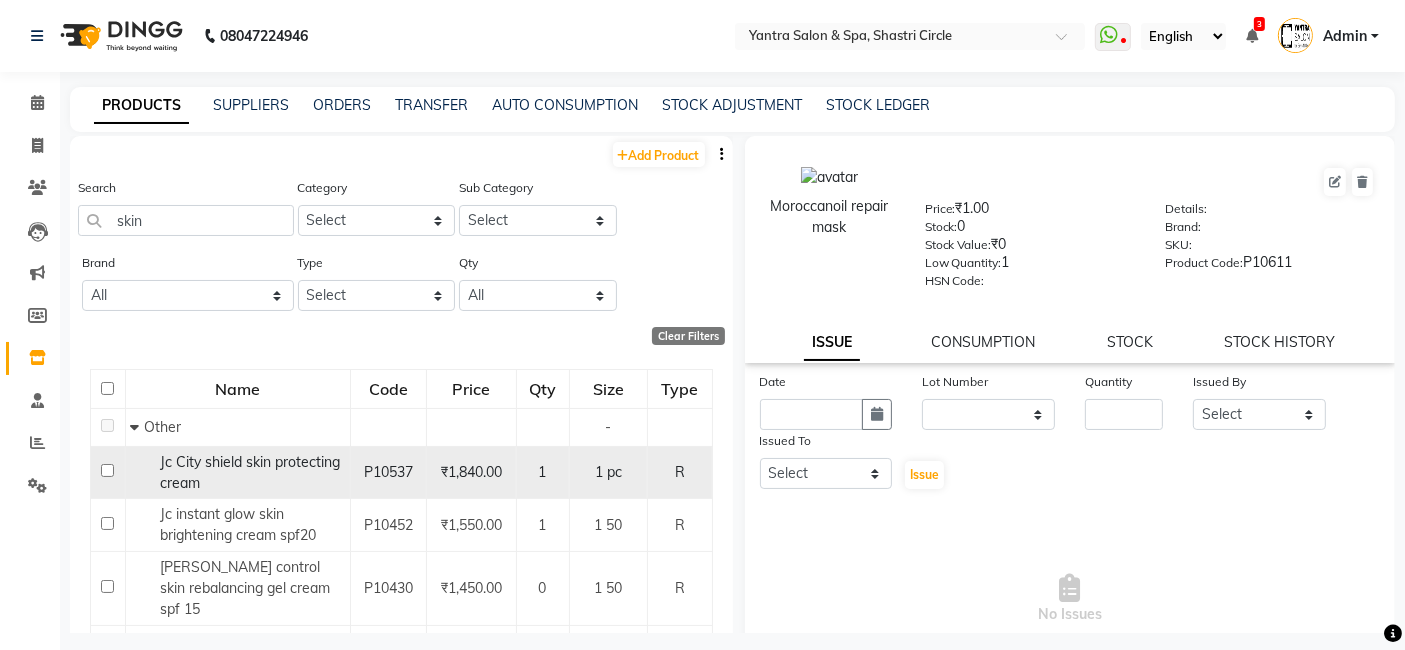 click on "Jc City shield skin protecting cream" 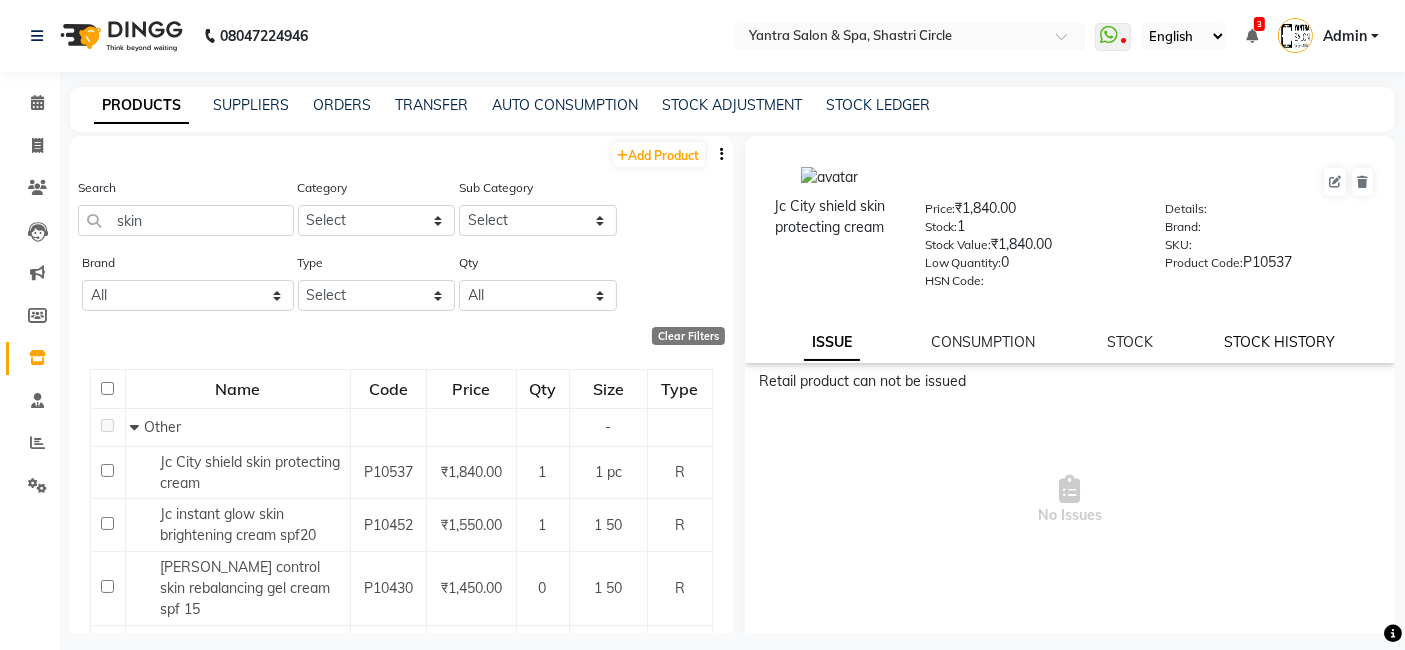 click on "STOCK HISTORY" 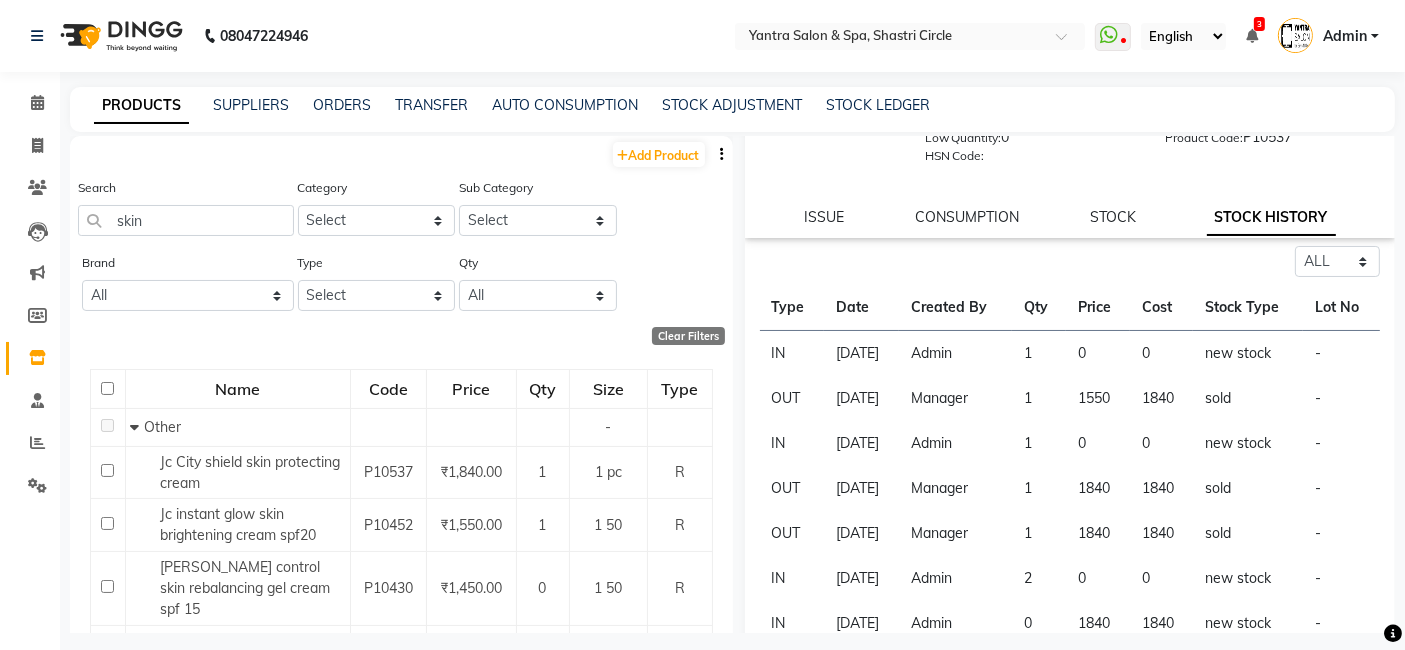 scroll, scrollTop: 138, scrollLeft: 0, axis: vertical 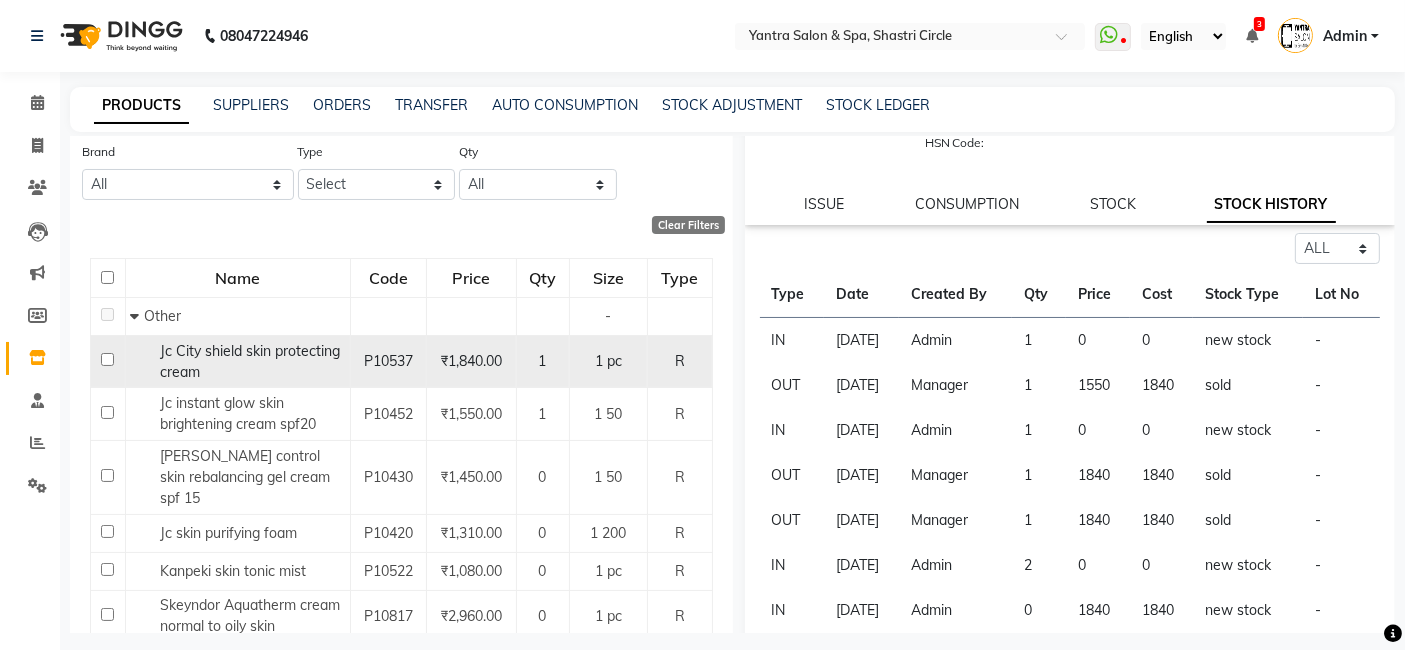 click on "Jc City shield skin protecting cream" 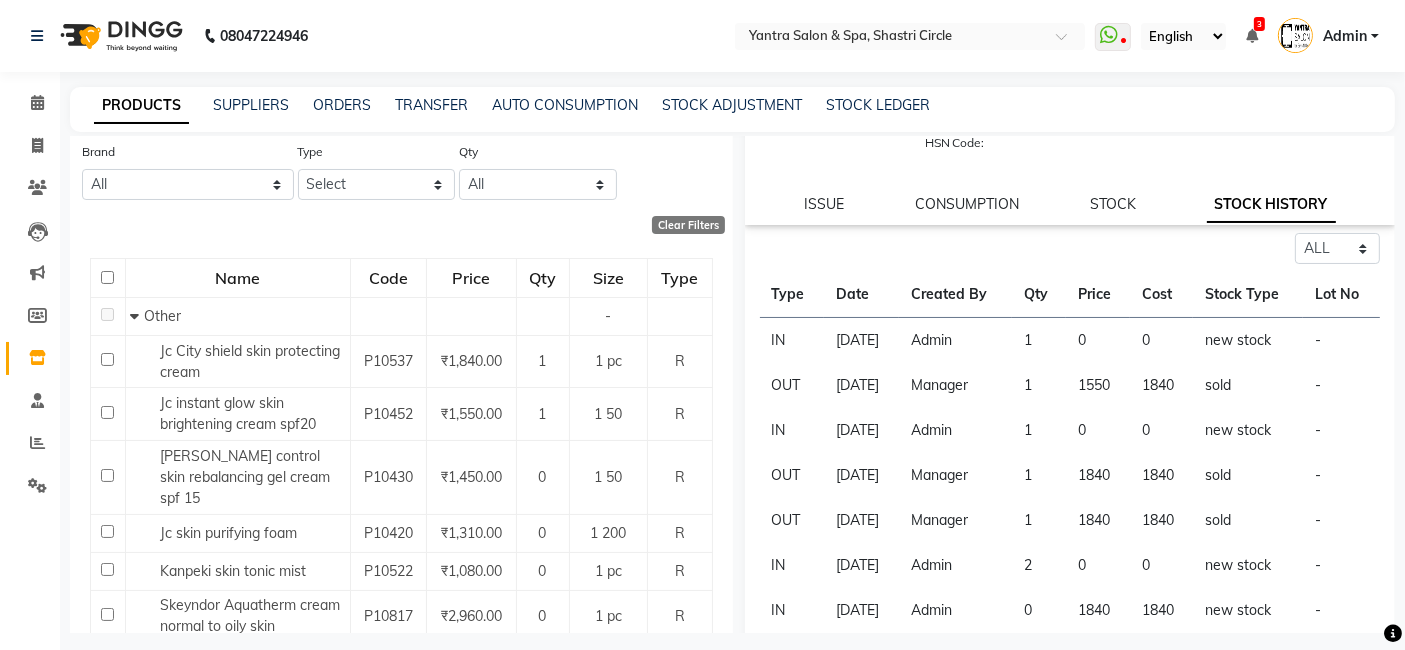 scroll, scrollTop: 12, scrollLeft: 0, axis: vertical 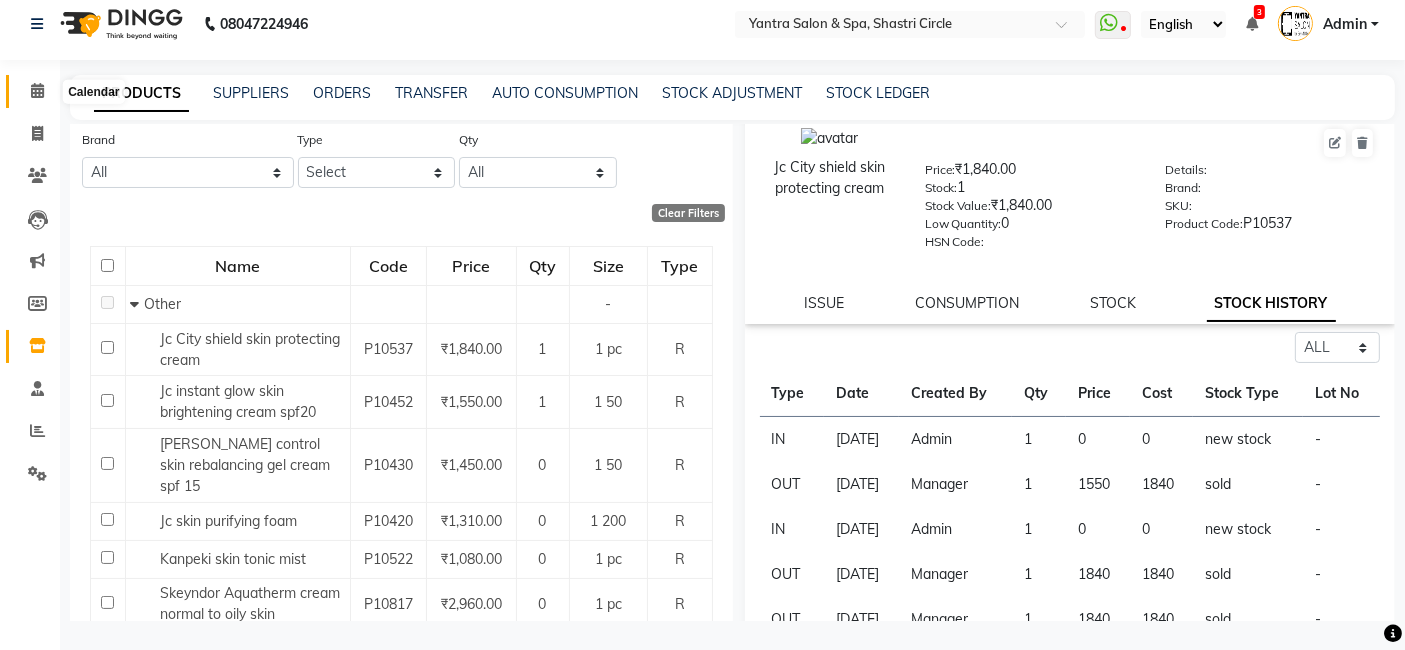 click 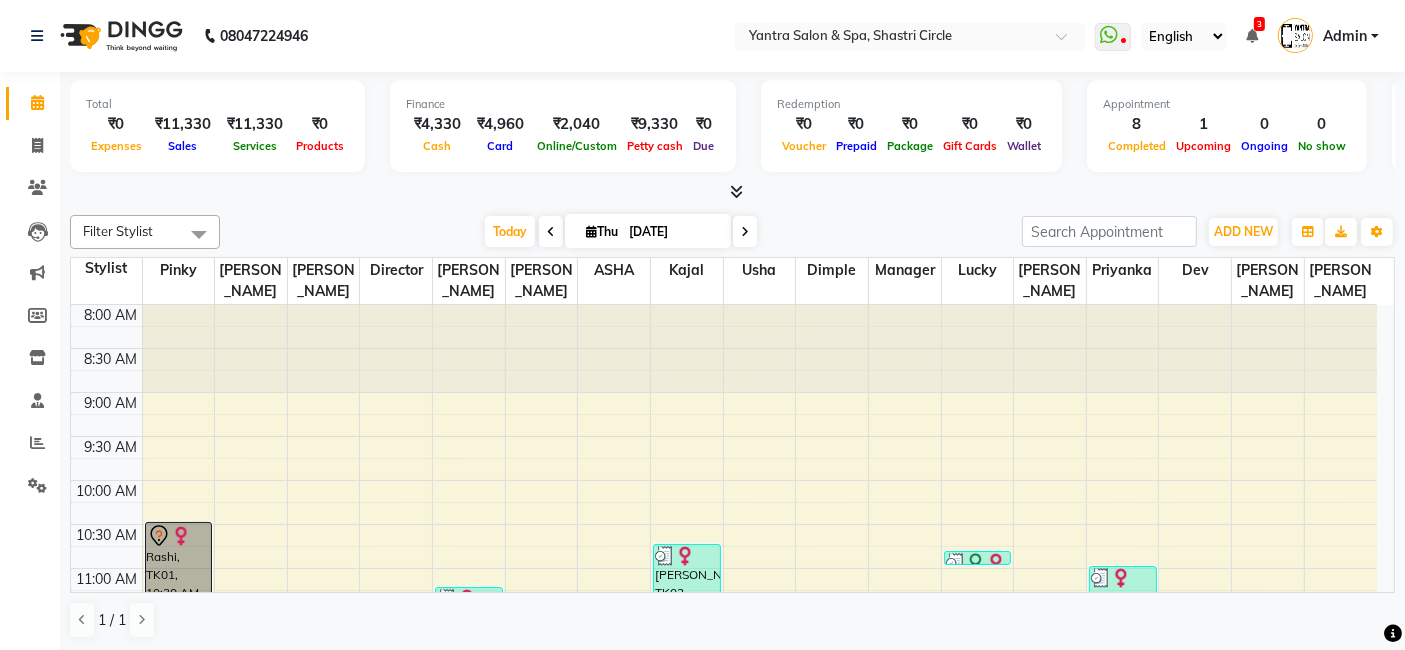 scroll, scrollTop: 0, scrollLeft: 0, axis: both 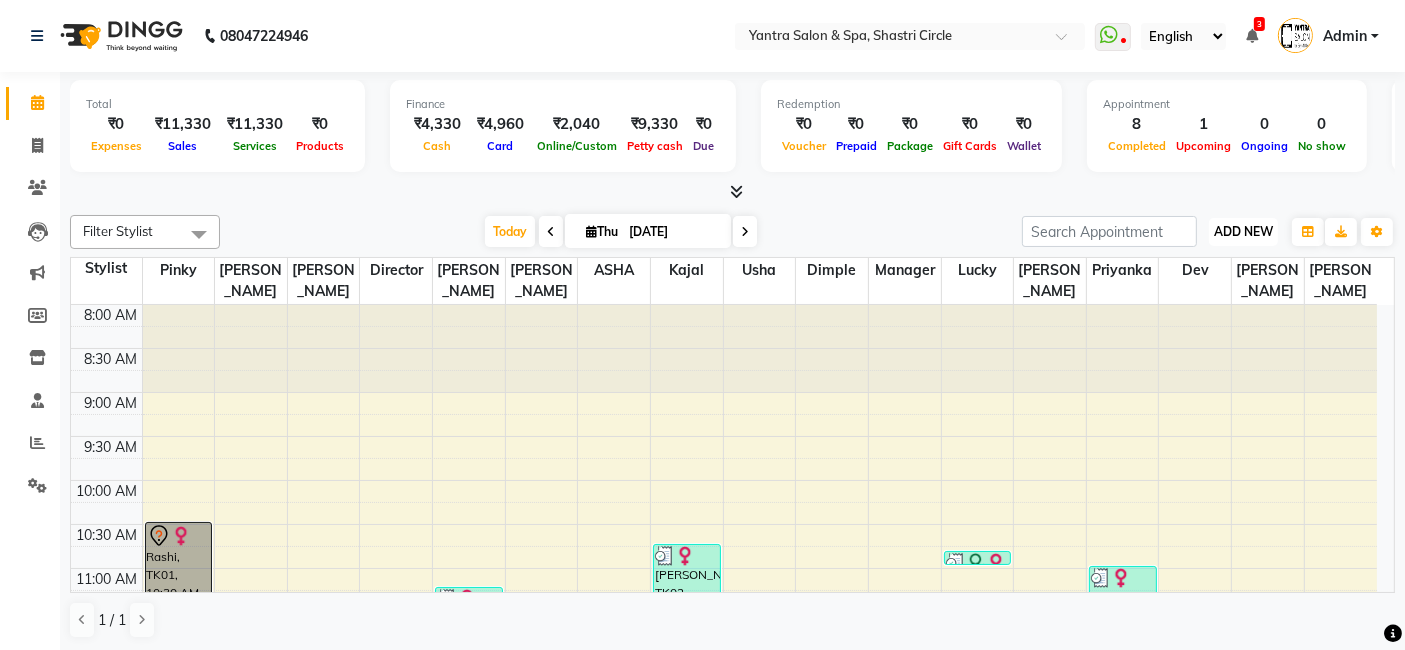 drag, startPoint x: 1251, startPoint y: 219, endPoint x: 1251, endPoint y: 238, distance: 19 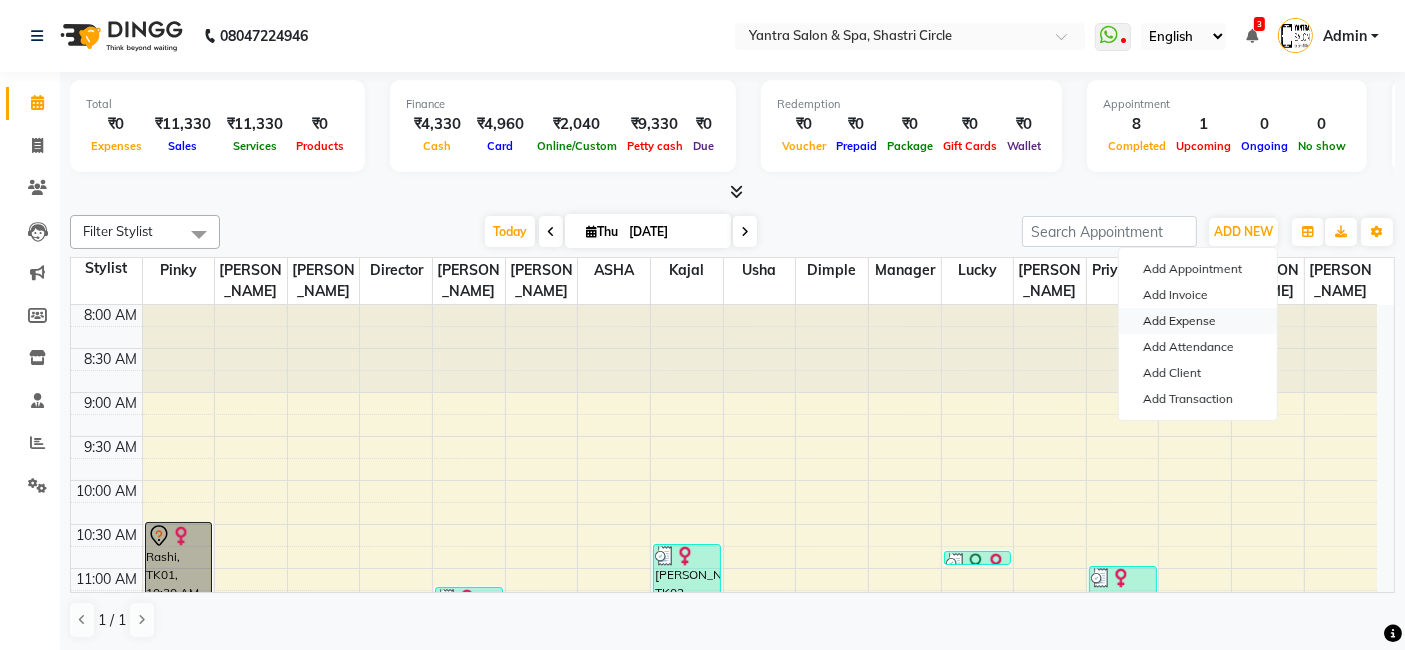 click on "Add Expense" at bounding box center [1198, 321] 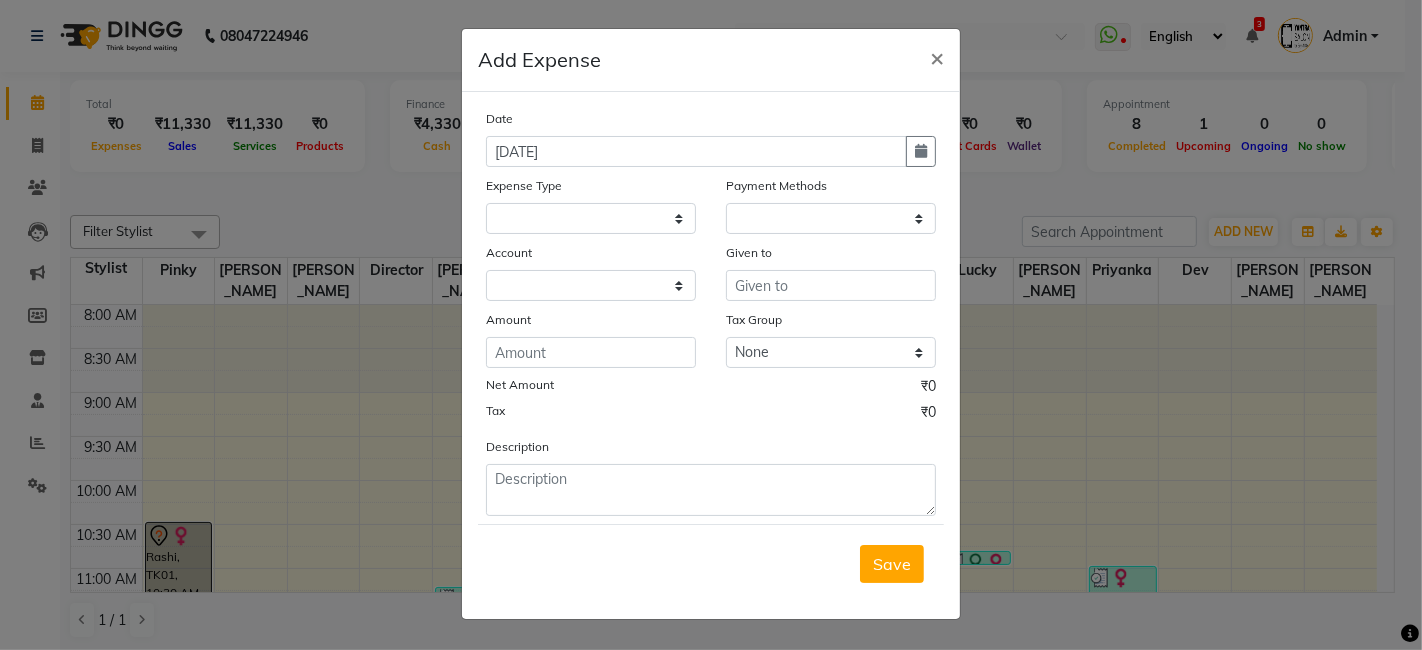 select on "1" 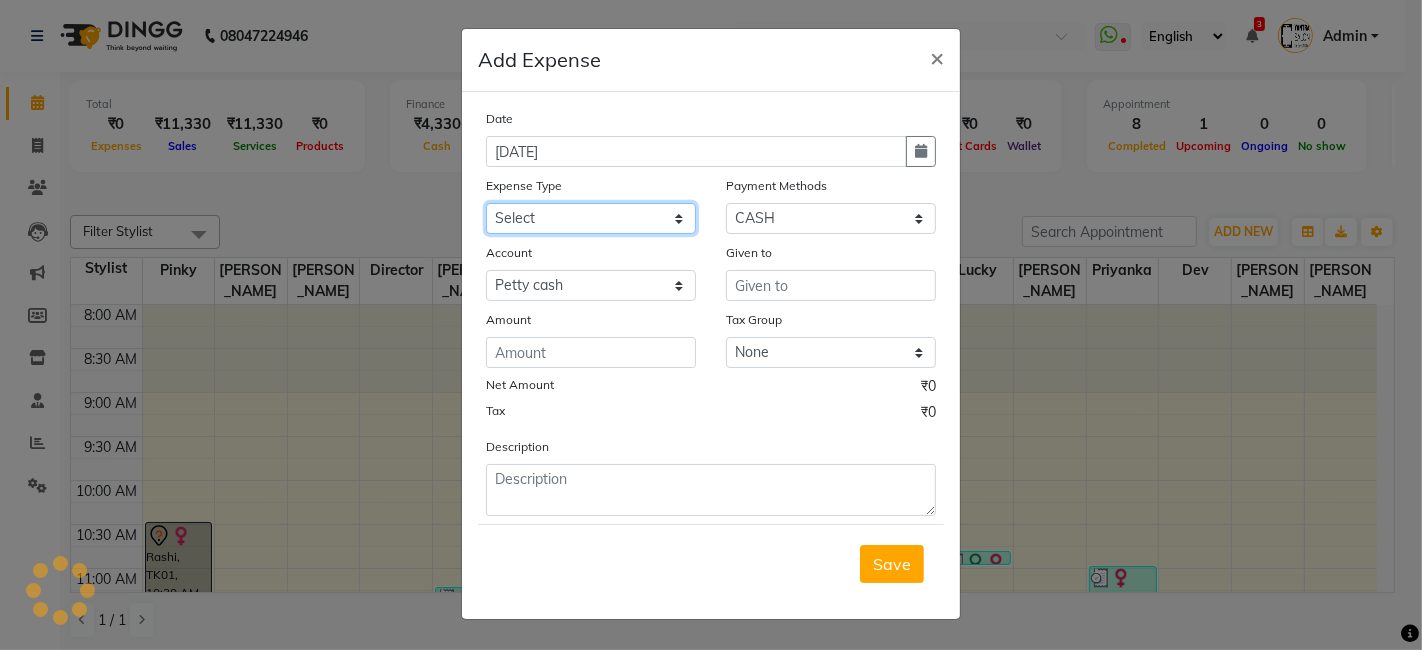click on "Select Advance Salary Bank charges Car maintenance  Cash transfer to bank Cash transfer to hub Client Snacks Clinical charges Equipment Fuel Govt fee Incentive Insurance International purchase Loan Repayment Maintenance Marketing Miscellaneous MRA Other Pantry Product Rent Salary Staff Snacks Tax Tea & Refreshment Utilities" 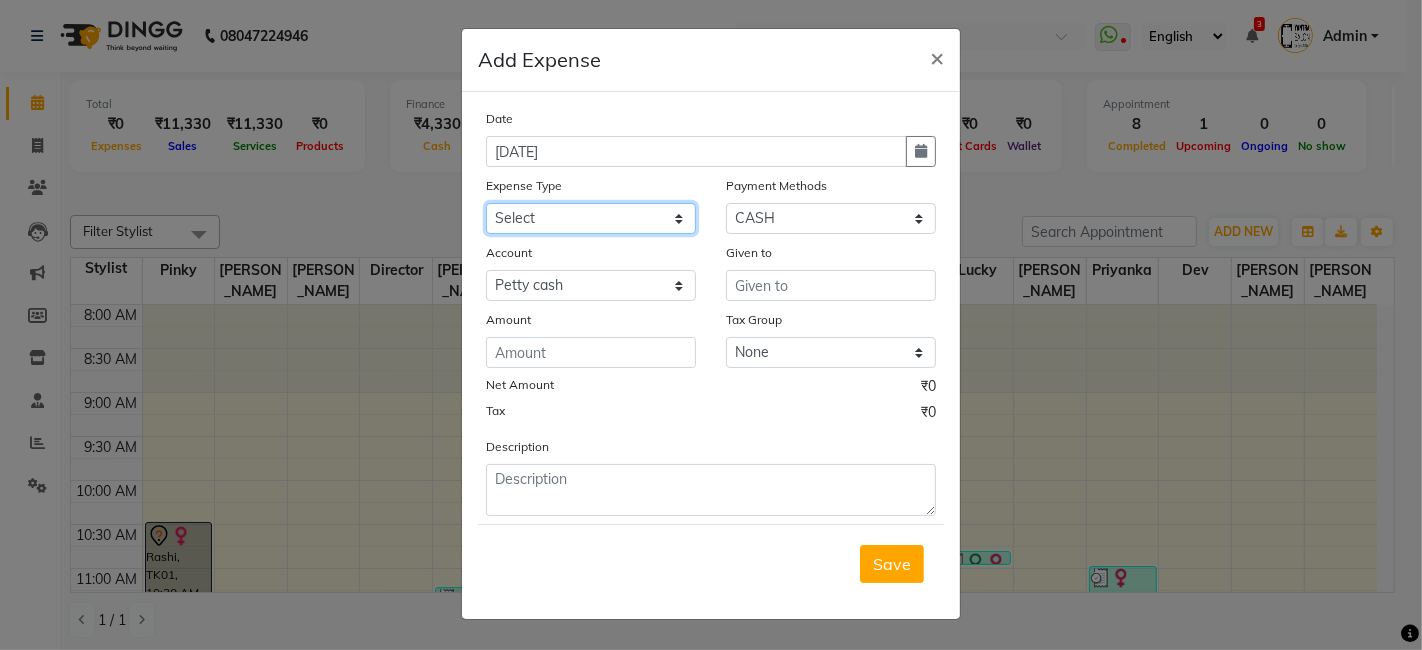 select on "25" 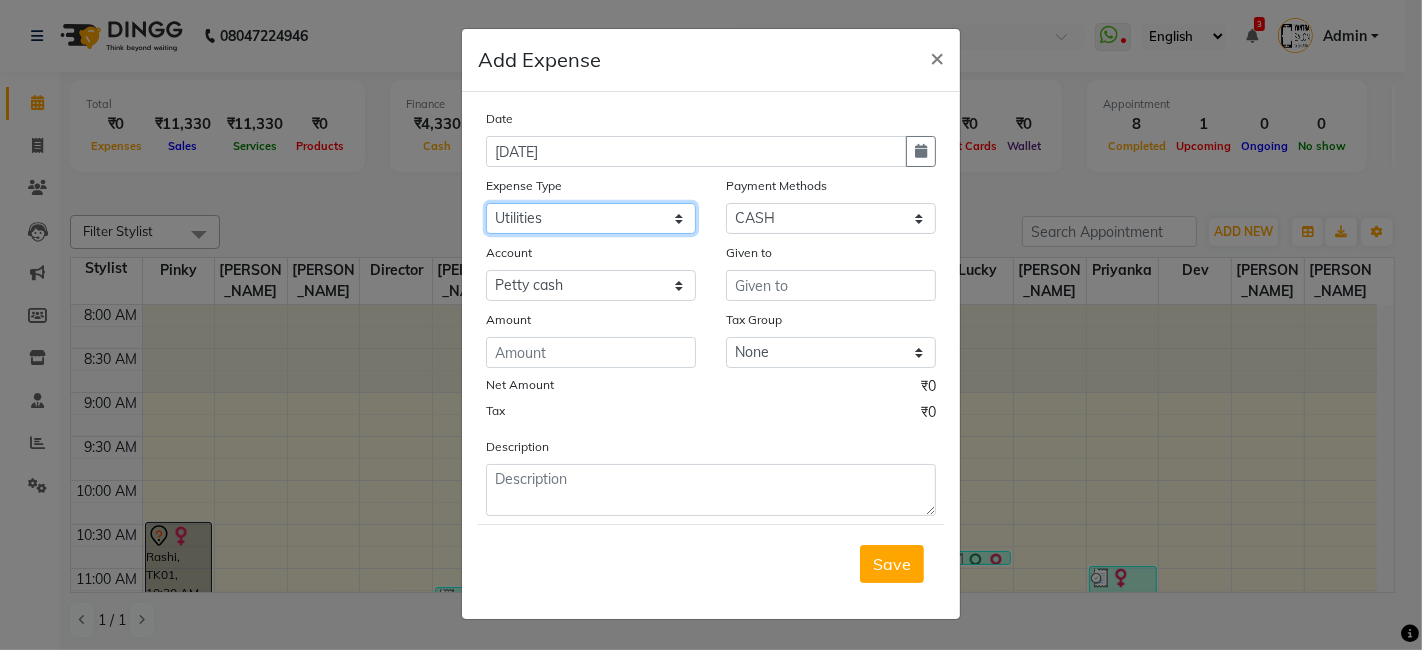 click on "Select Advance Salary Bank charges Car maintenance  Cash transfer to bank Cash transfer to hub Client Snacks Clinical charges Equipment Fuel Govt fee Incentive Insurance International purchase Loan Repayment Maintenance Marketing Miscellaneous MRA Other Pantry Product Rent Salary Staff Snacks Tax Tea & Refreshment Utilities" 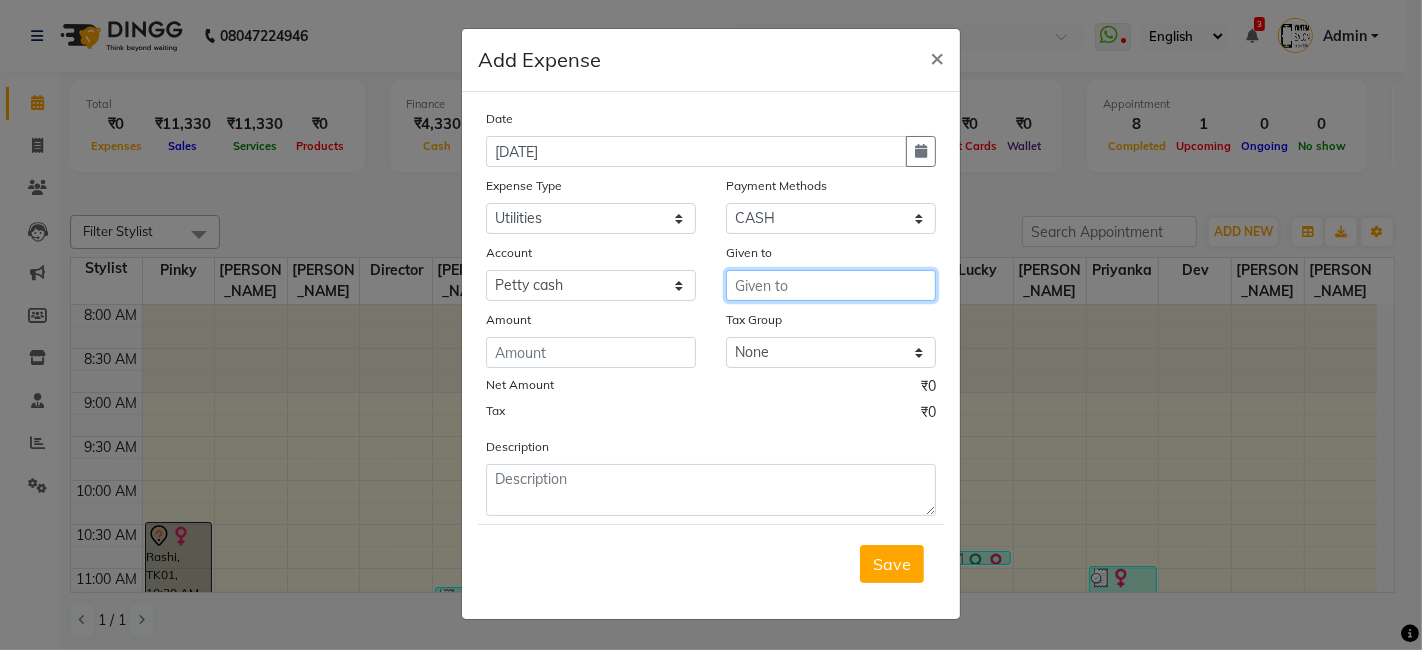 click at bounding box center [831, 285] 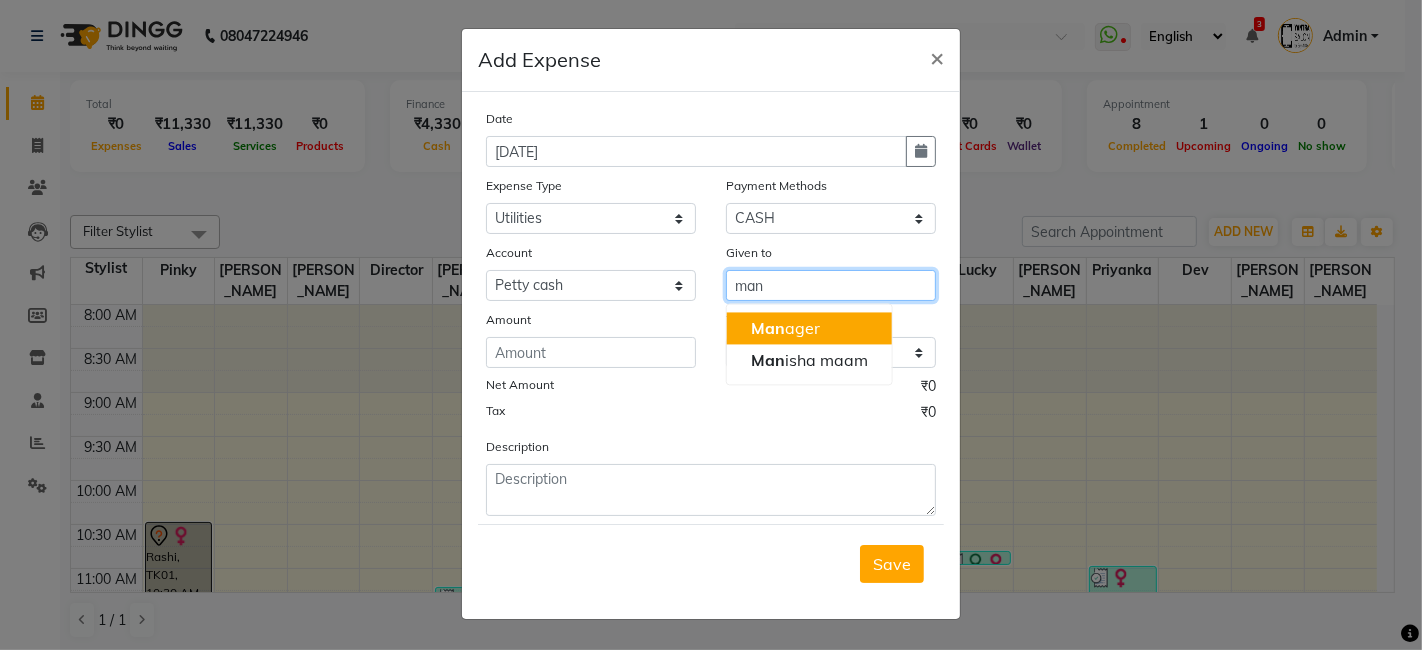 click on "Man ager" at bounding box center [809, 328] 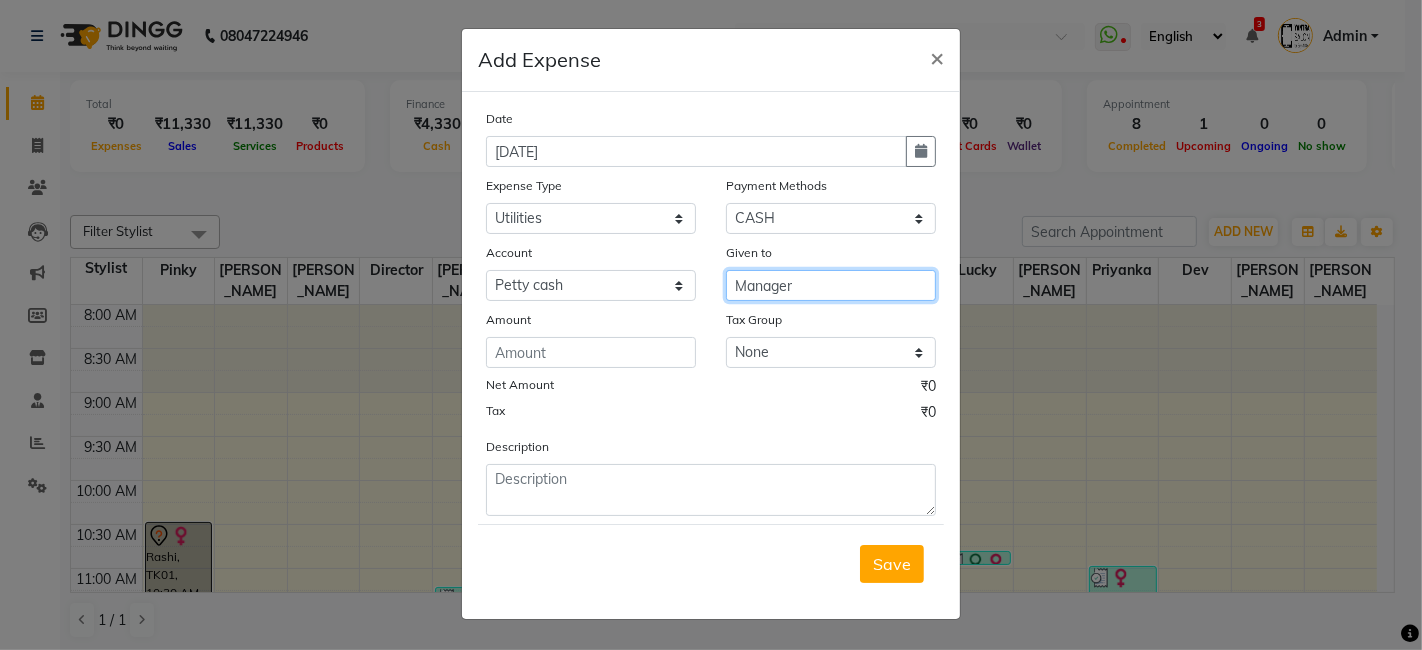 type on "Manager" 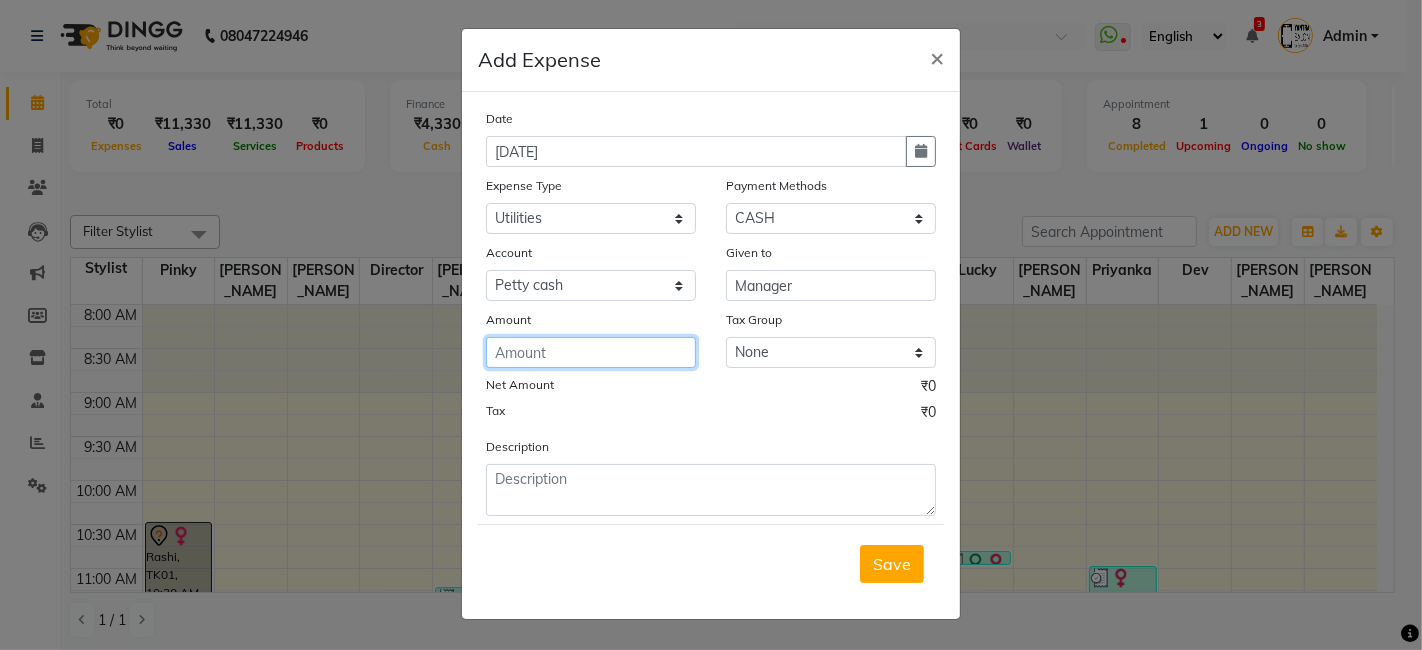 click 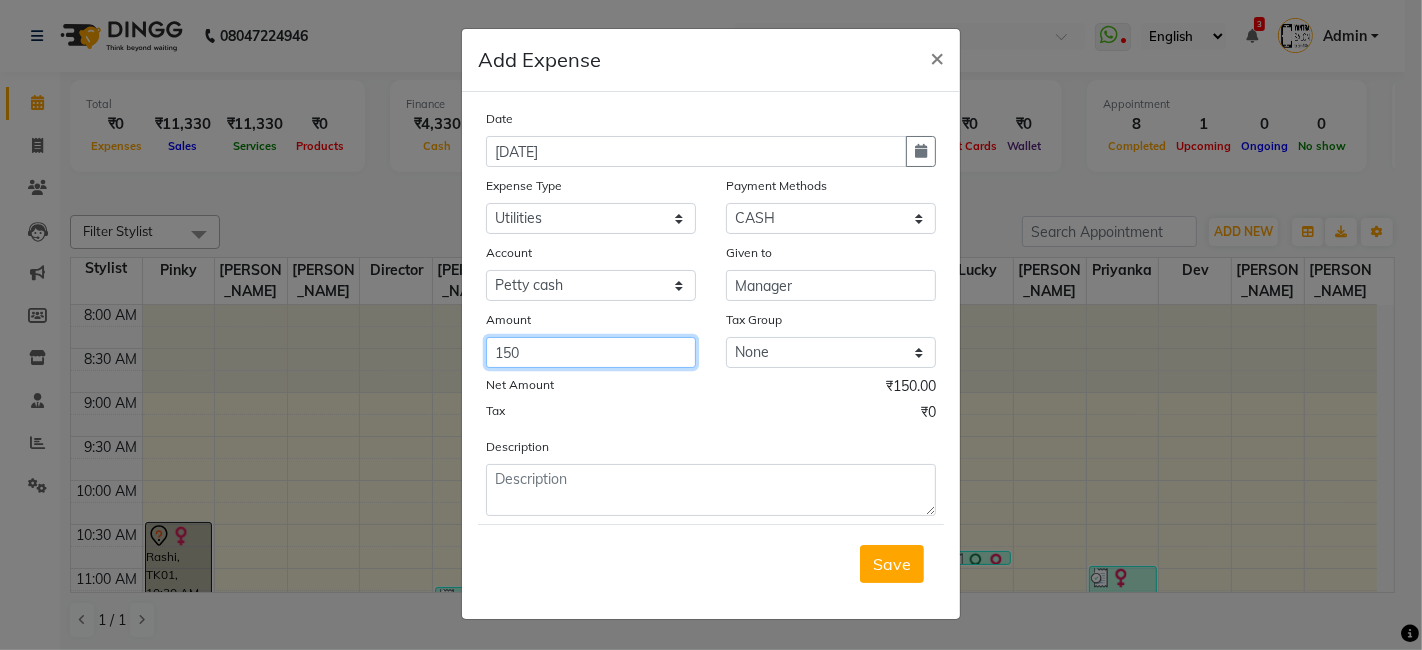 type on "150" 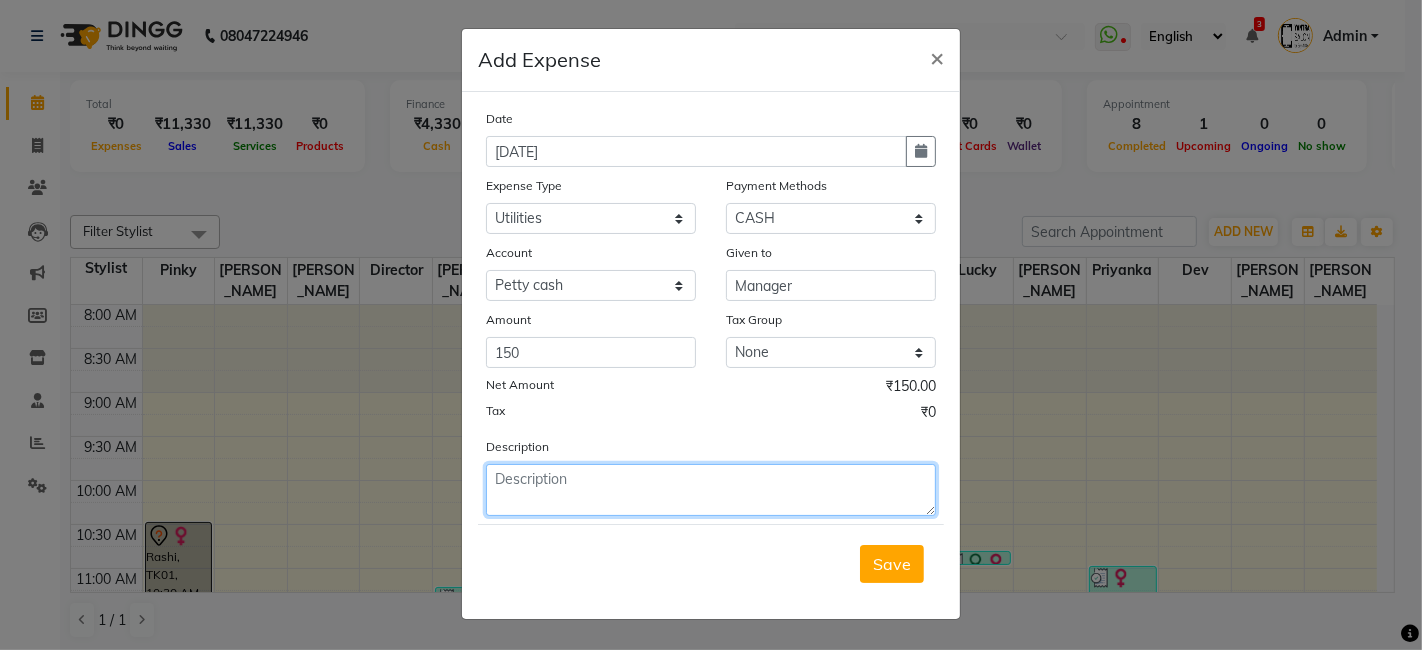 click 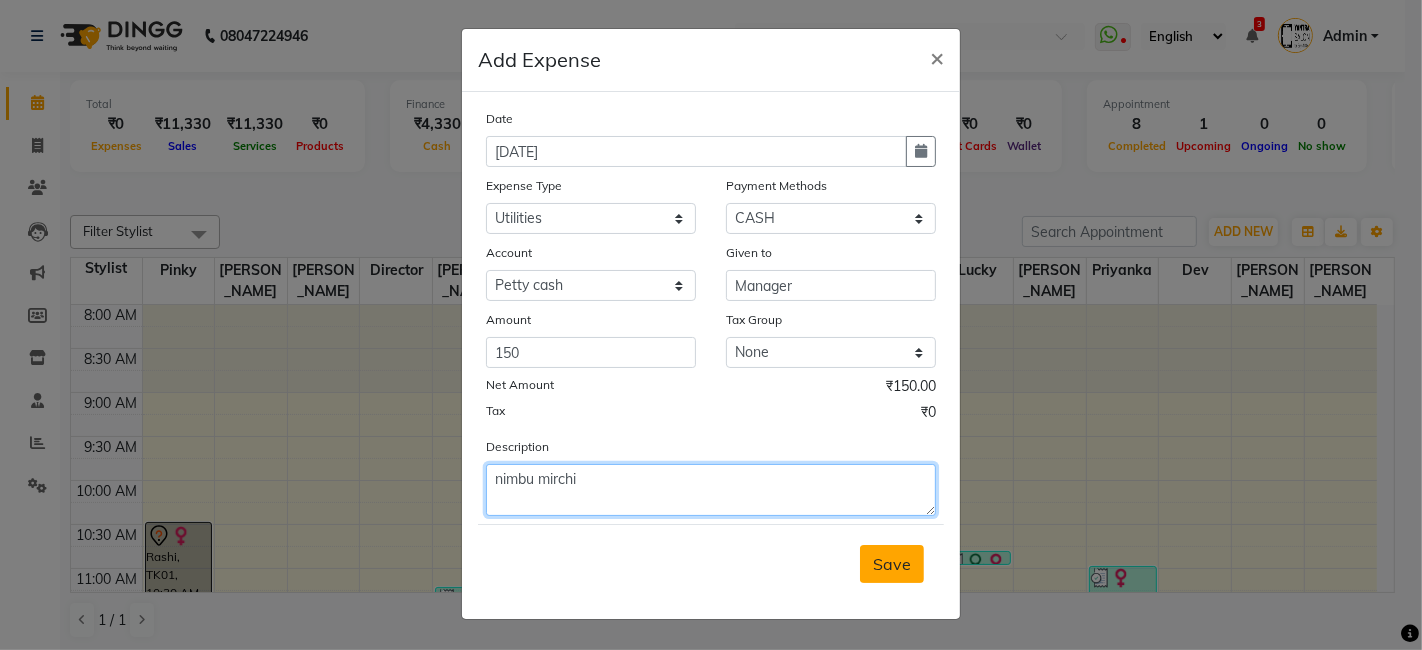 type on "nimbu mirchi" 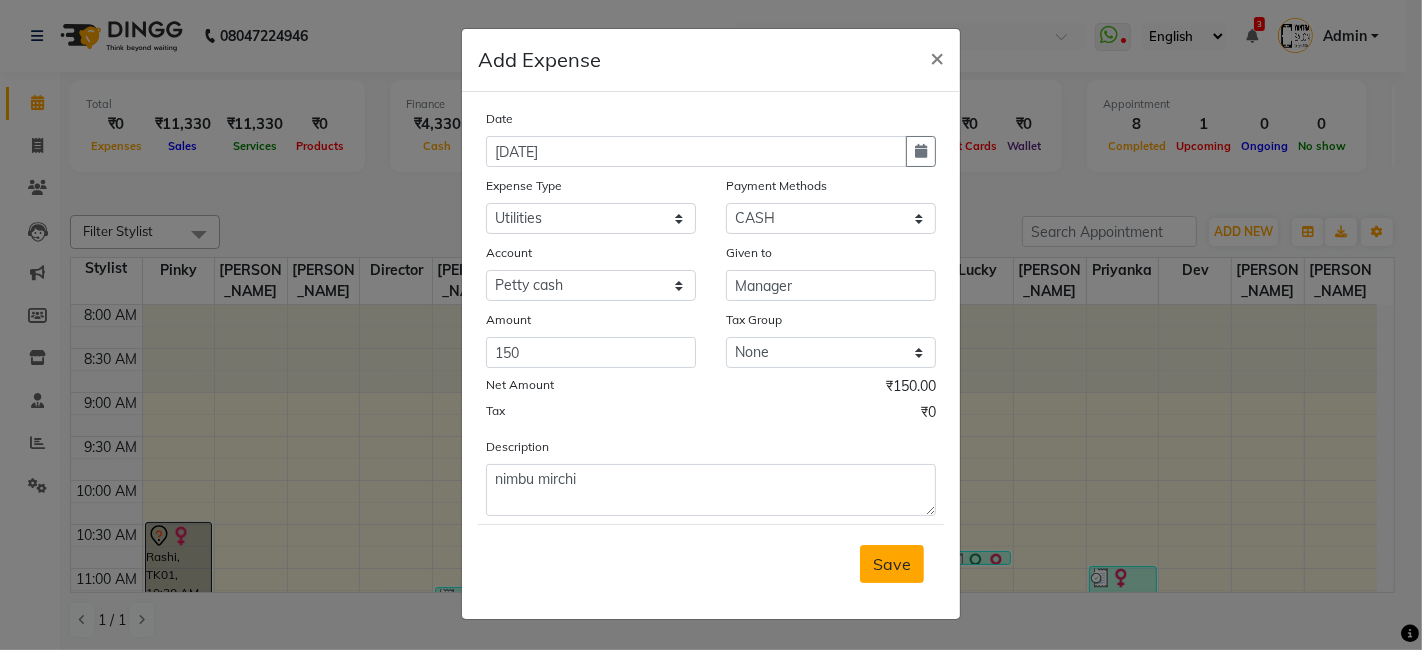 click on "Save" at bounding box center (892, 564) 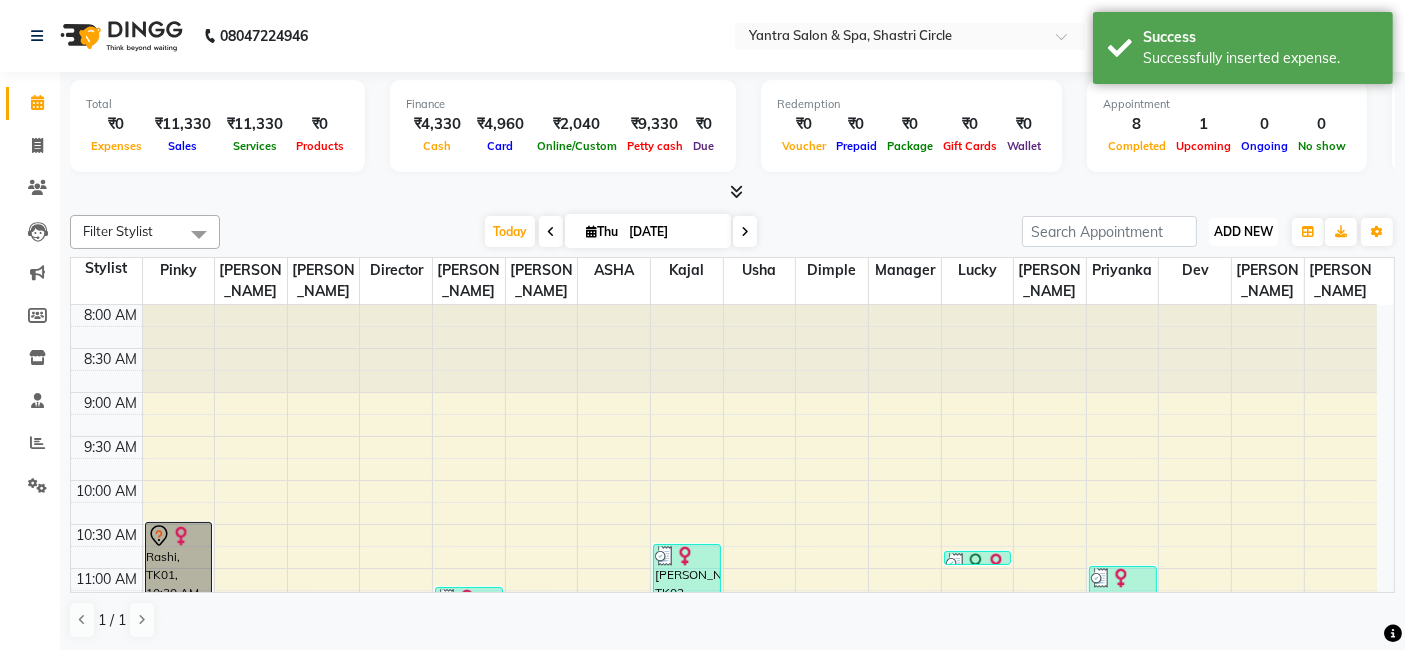 click on "ADD NEW" at bounding box center [1243, 231] 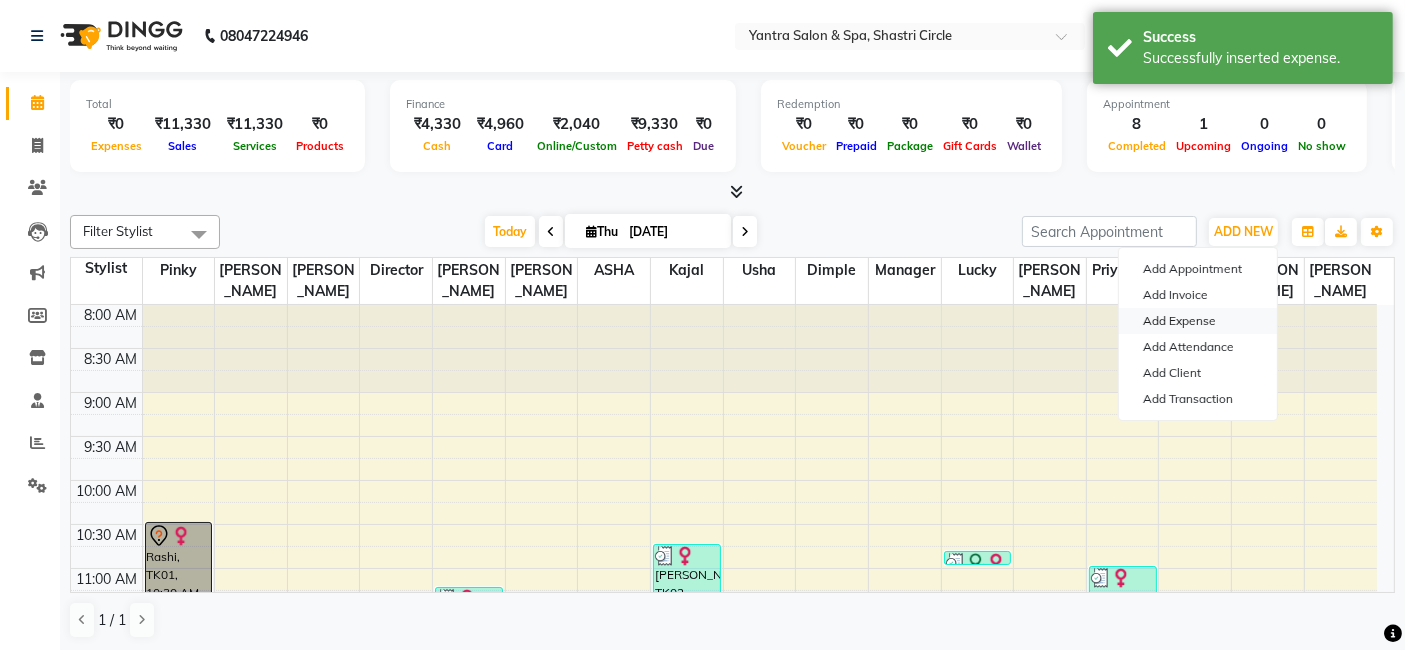 click on "Add Expense" at bounding box center [1198, 321] 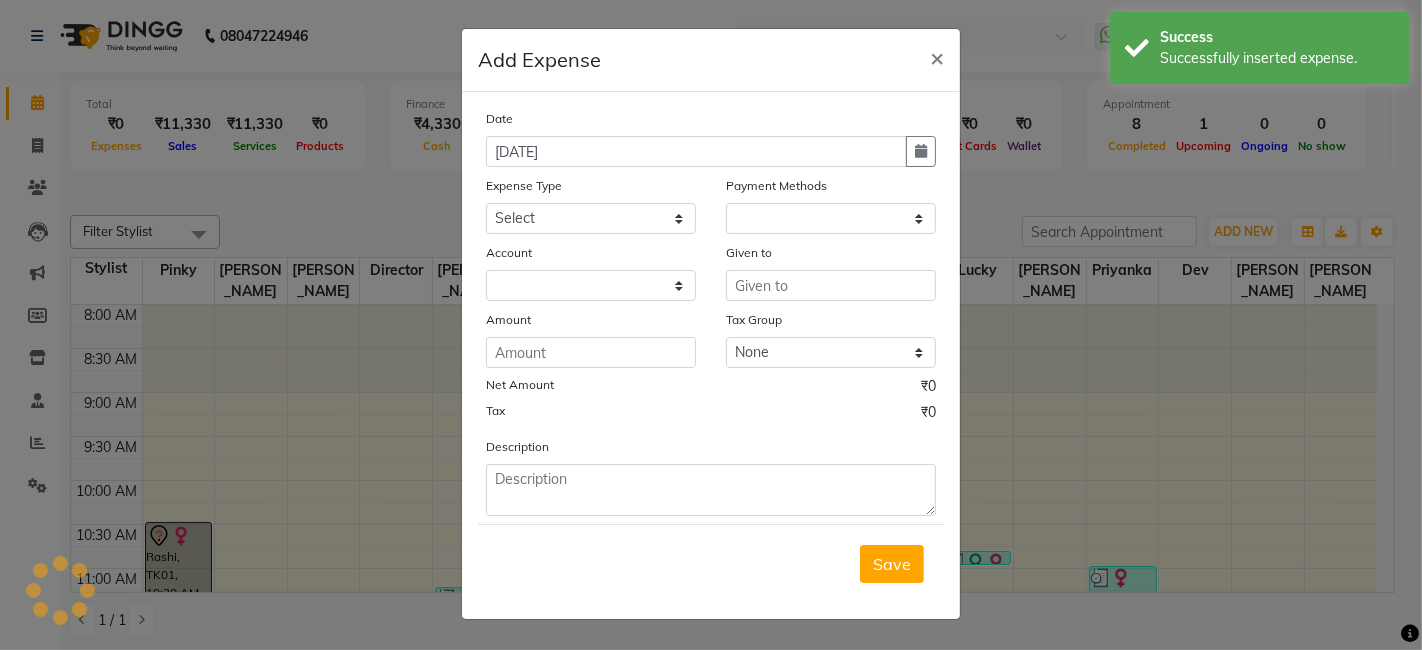 select on "1" 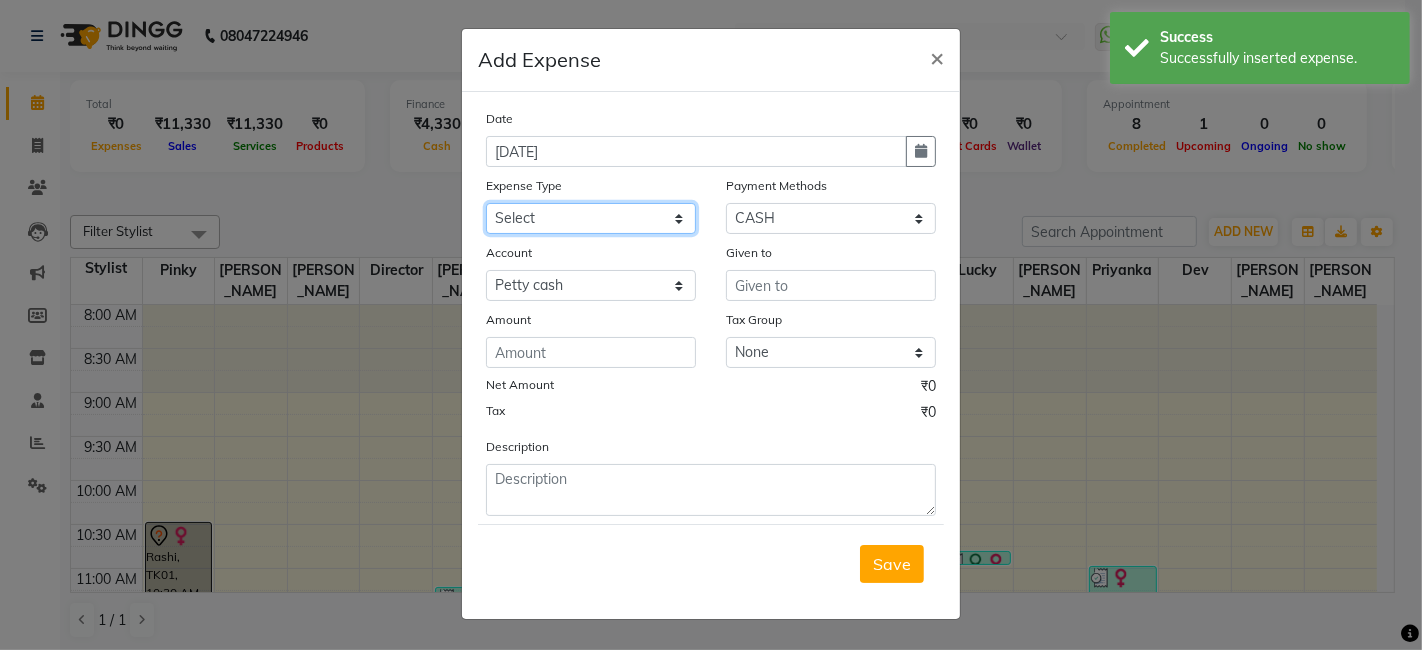 click on "Select Advance Salary Bank charges Car maintenance  Cash transfer to bank Cash transfer to hub Client Snacks Clinical charges Equipment Fuel Govt fee Incentive Insurance International purchase Loan Repayment Maintenance Marketing Miscellaneous MRA Other Pantry Product Rent Salary Staff Snacks Tax Tea & Refreshment Utilities" 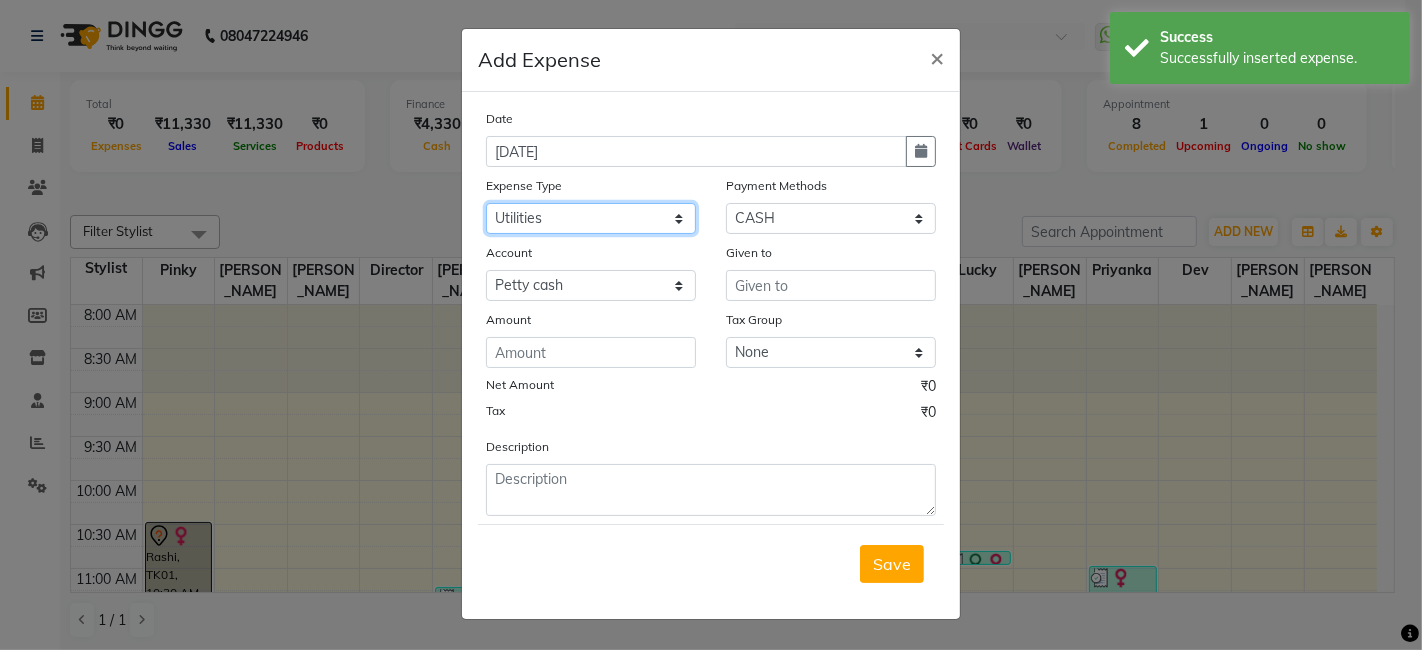 click on "Select Advance Salary Bank charges Car maintenance  Cash transfer to bank Cash transfer to hub Client Snacks Clinical charges Equipment Fuel Govt fee Incentive Insurance International purchase Loan Repayment Maintenance Marketing Miscellaneous MRA Other Pantry Product Rent Salary Staff Snacks Tax Tea & Refreshment Utilities" 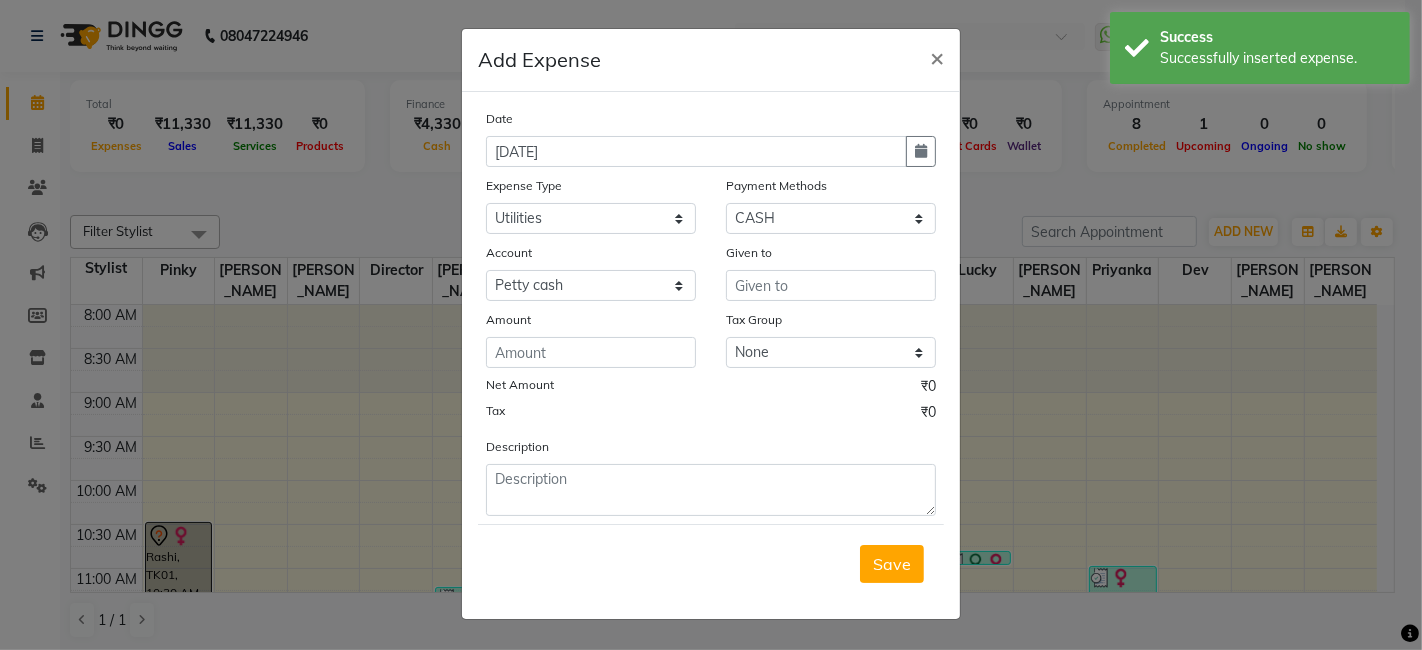 click on "Given to" 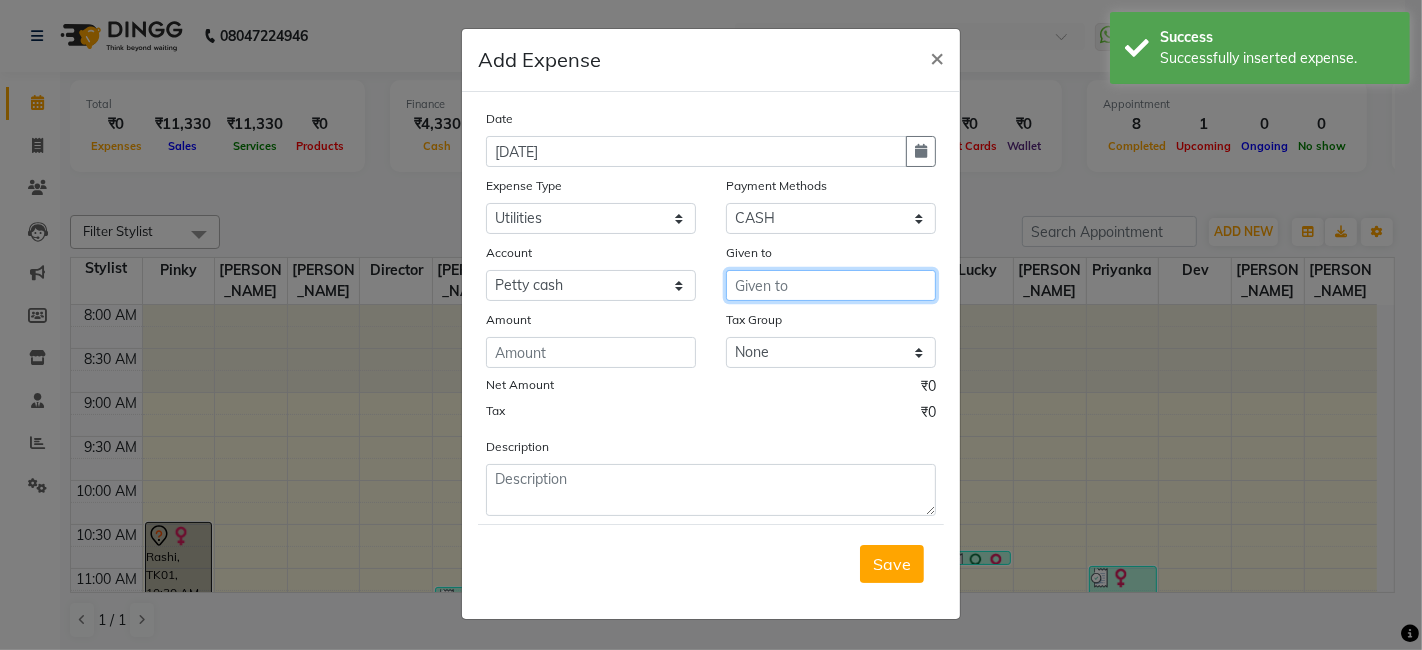 click at bounding box center (831, 285) 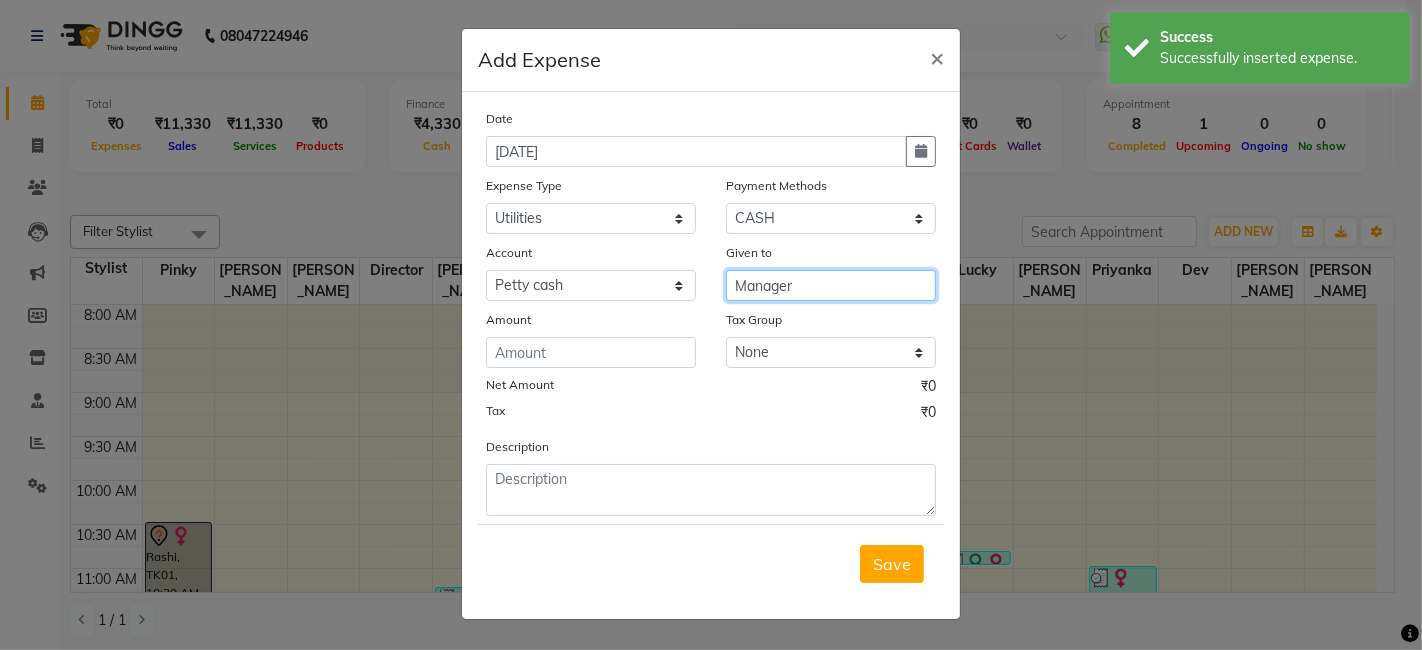 type on "Manager" 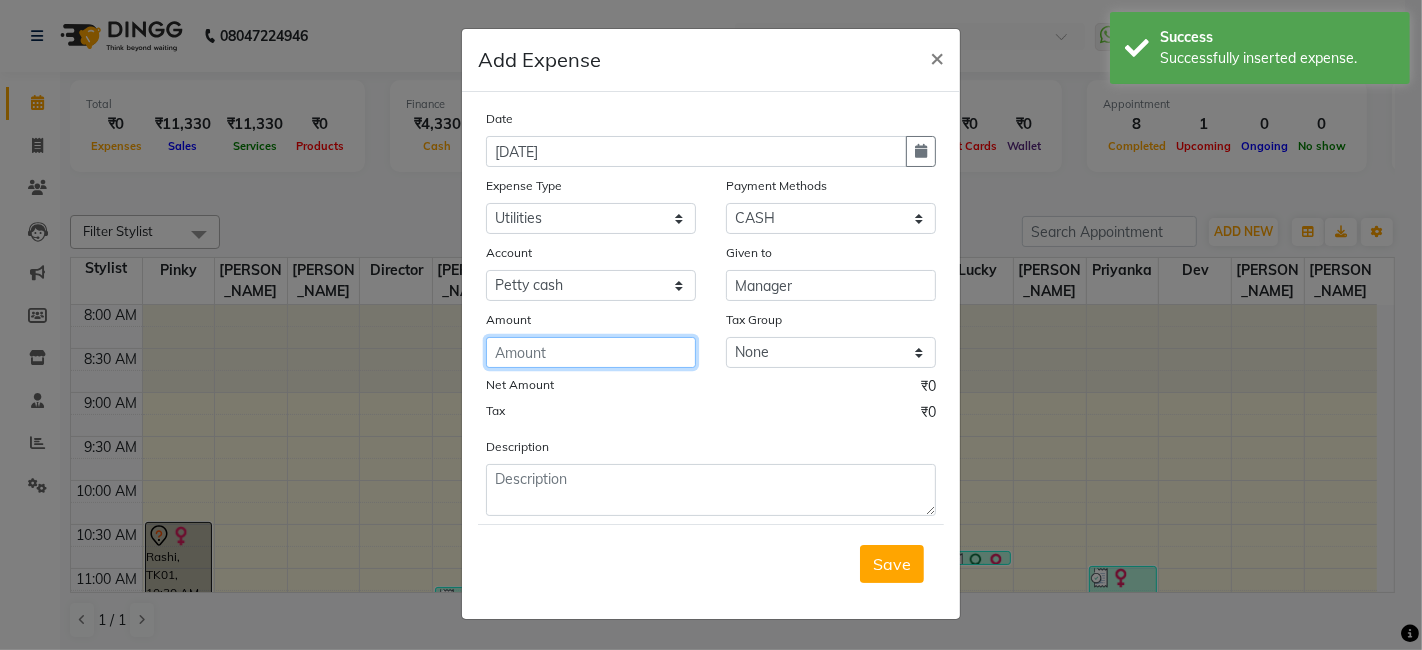 click 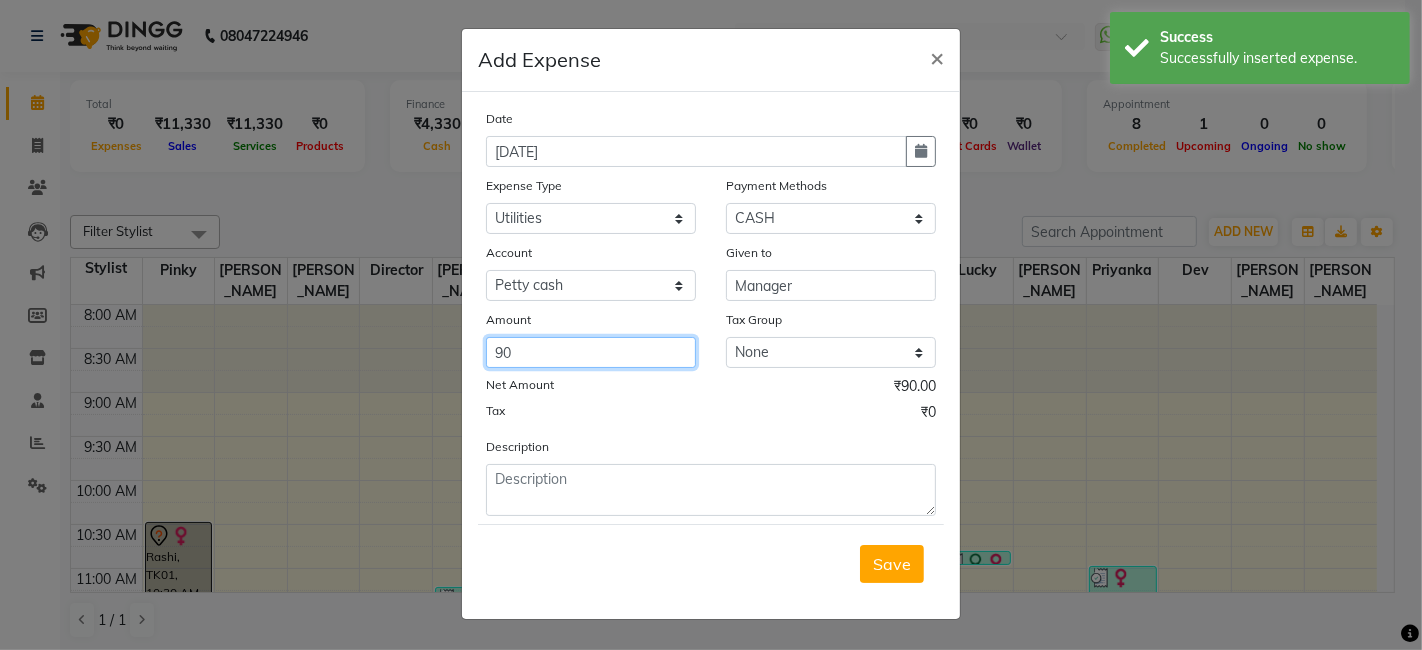 type on "90" 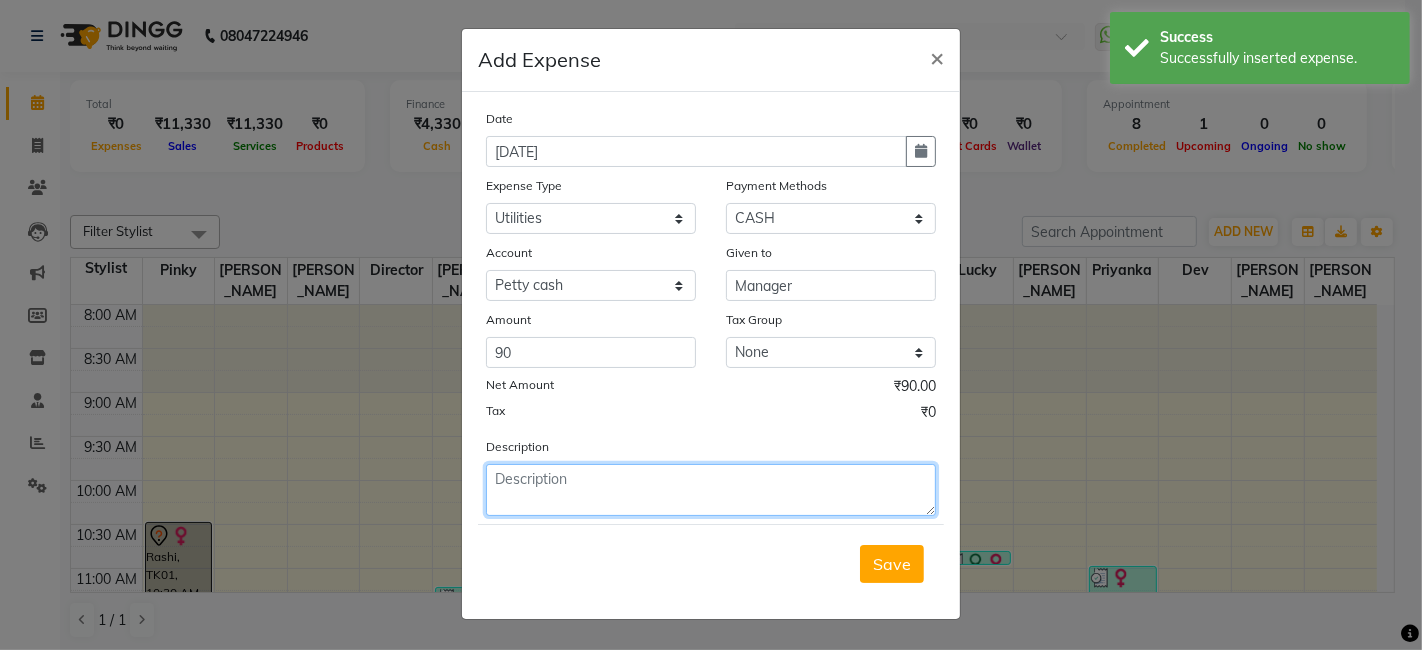 click 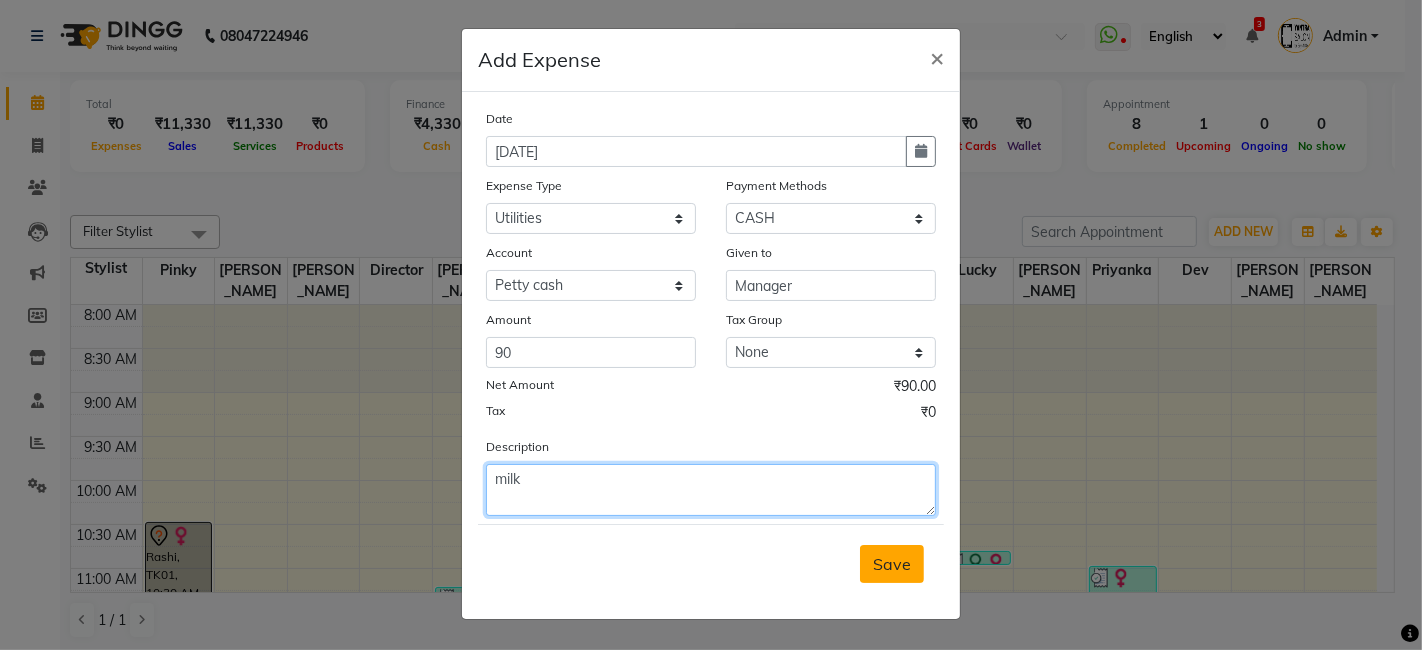 type on "milk" 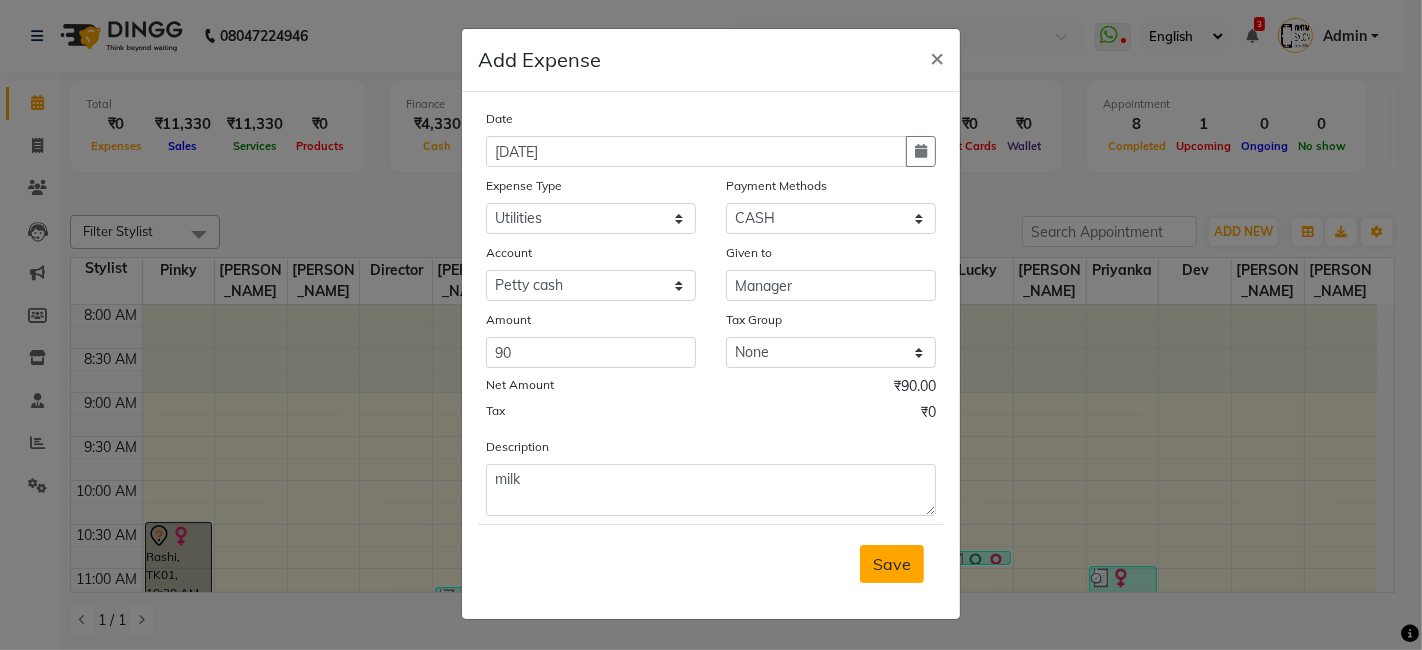 click on "Save" at bounding box center [892, 564] 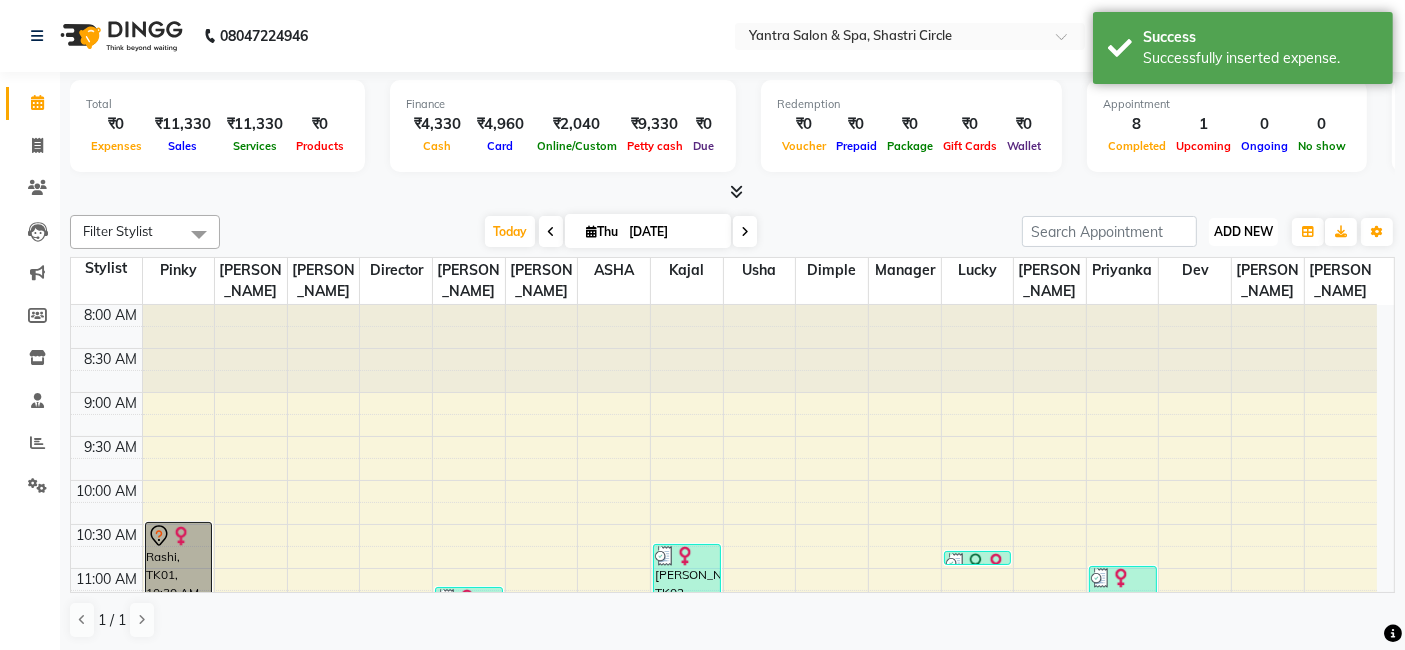 click on "ADD NEW" at bounding box center (1243, 231) 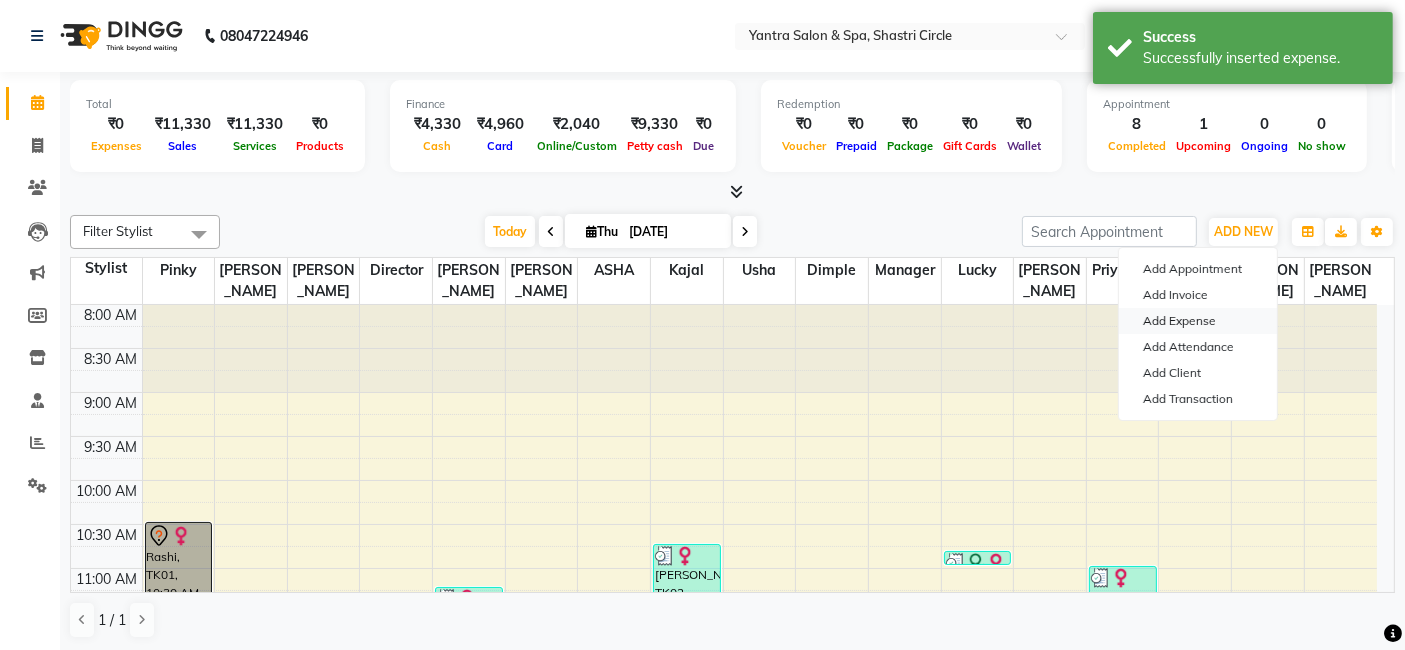 click on "Add Expense" at bounding box center [1198, 321] 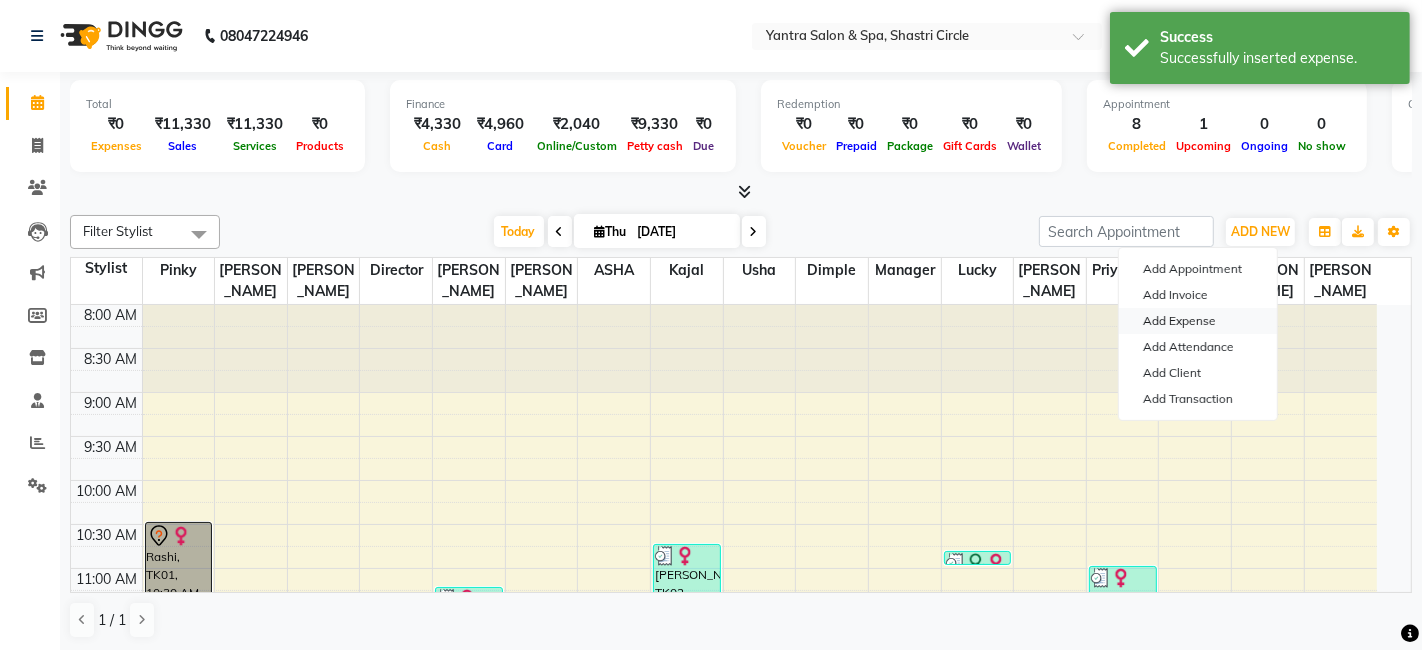 select on "1" 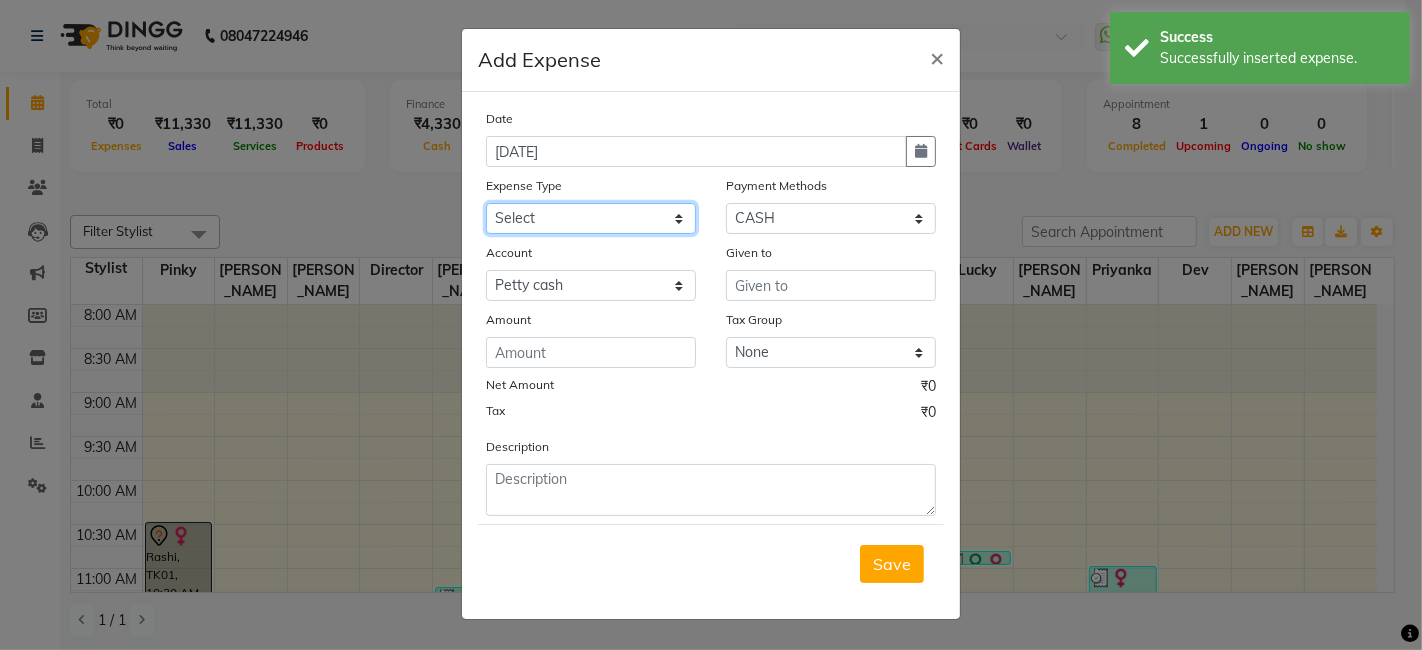 click on "Select Advance Salary Bank charges Car maintenance  Cash transfer to bank Cash transfer to hub Client Snacks Clinical charges Equipment Fuel Govt fee Incentive Insurance International purchase Loan Repayment Maintenance Marketing Miscellaneous MRA Other Pantry Product Rent Salary Staff Snacks Tax Tea & Refreshment Utilities" 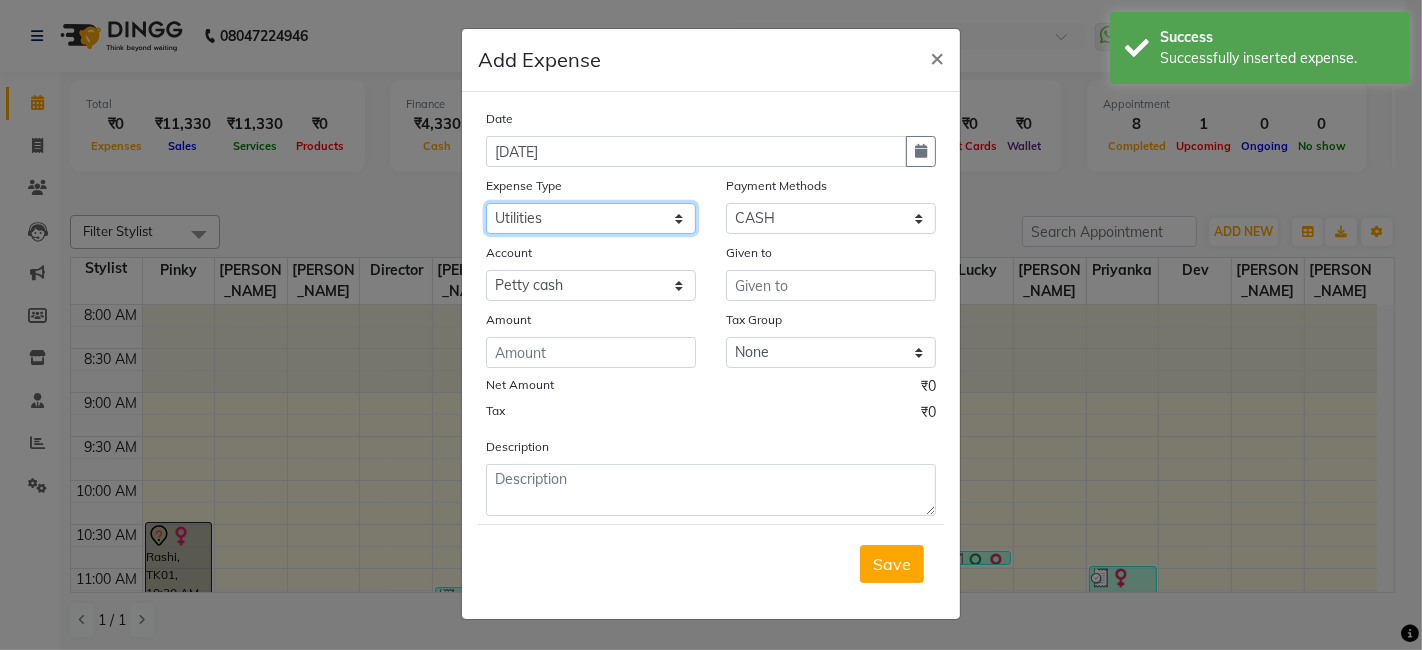 click on "Select Advance Salary Bank charges Car maintenance  Cash transfer to bank Cash transfer to hub Client Snacks Clinical charges Equipment Fuel Govt fee Incentive Insurance International purchase Loan Repayment Maintenance Marketing Miscellaneous MRA Other Pantry Product Rent Salary Staff Snacks Tax Tea & Refreshment Utilities" 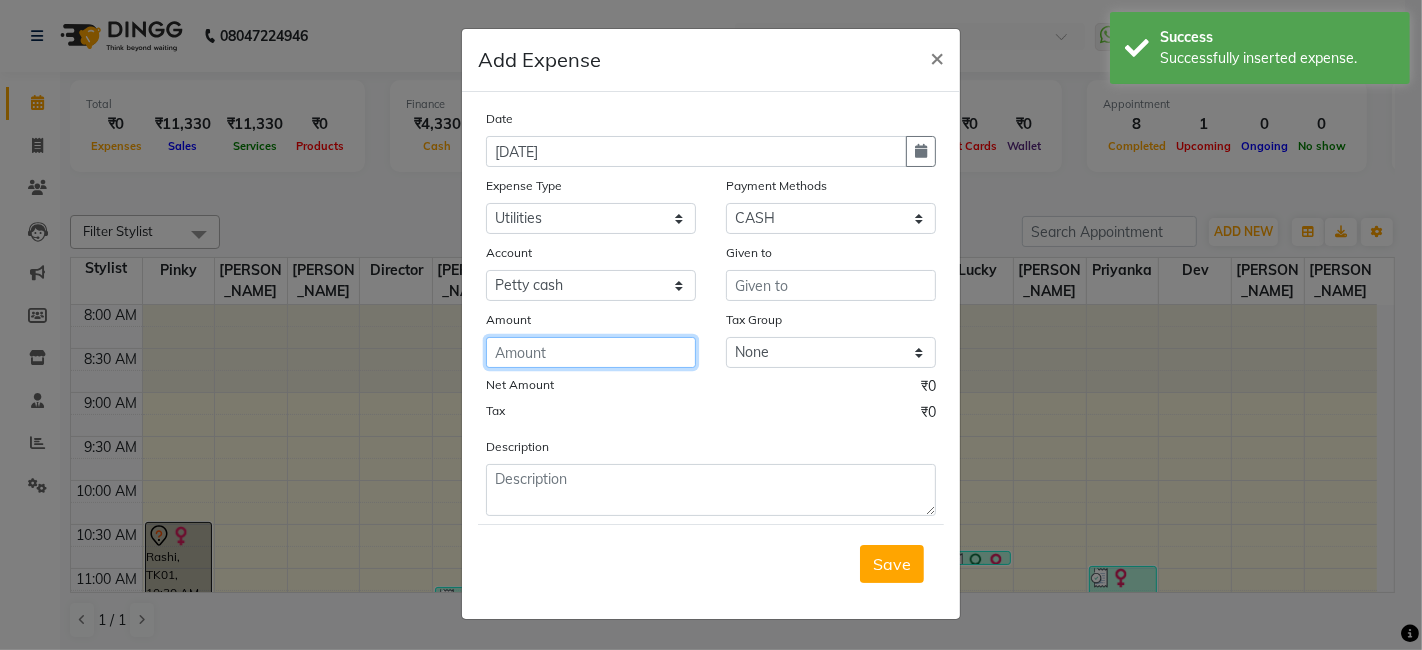 click 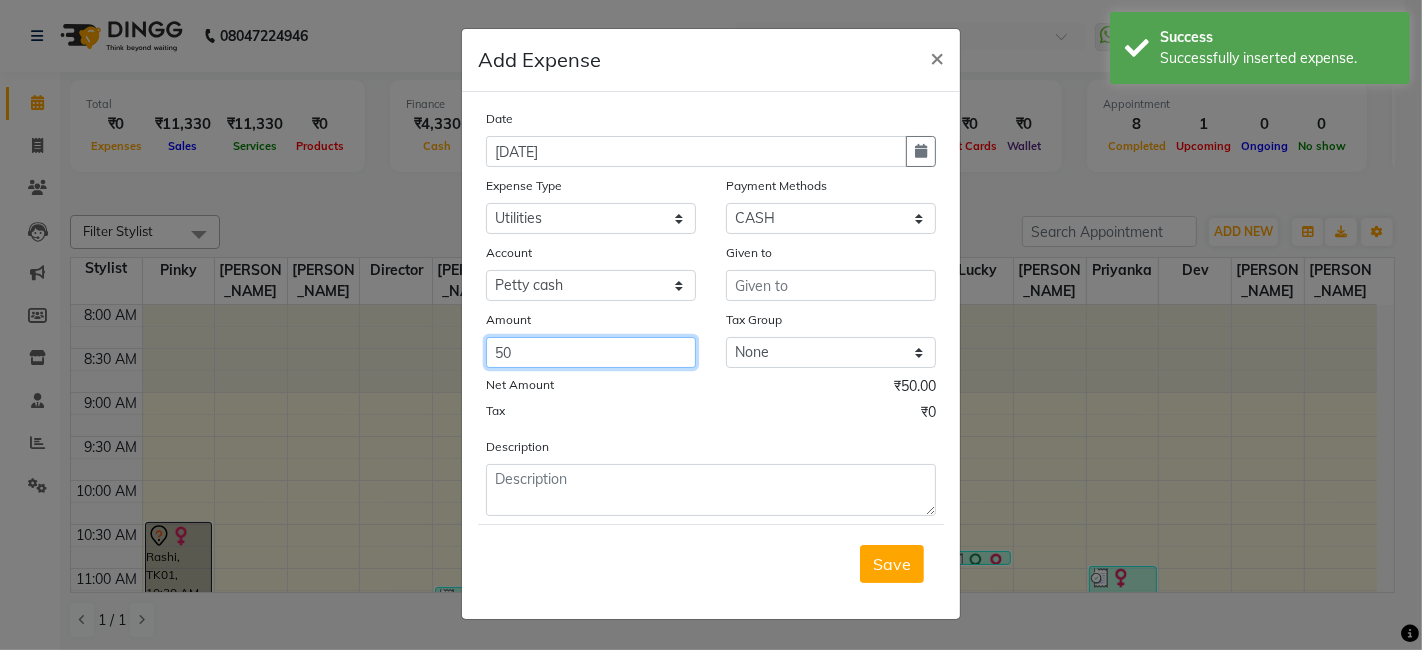type on "50" 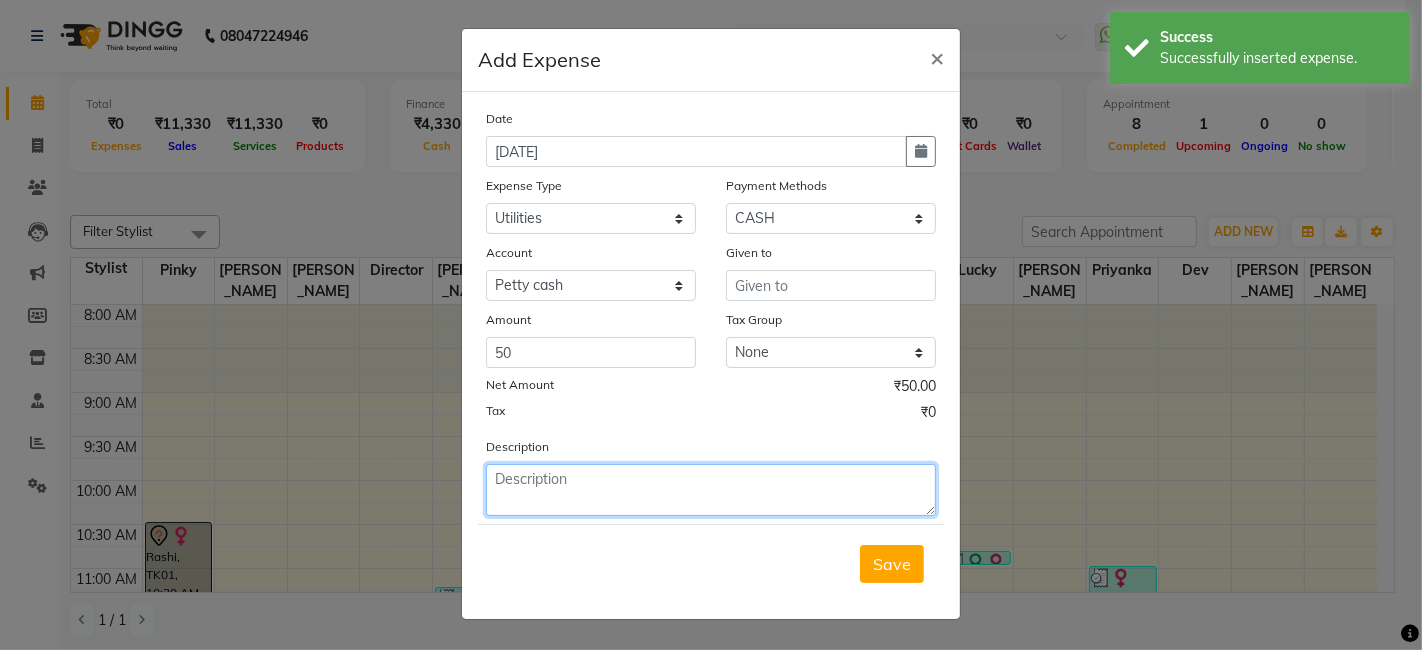 click 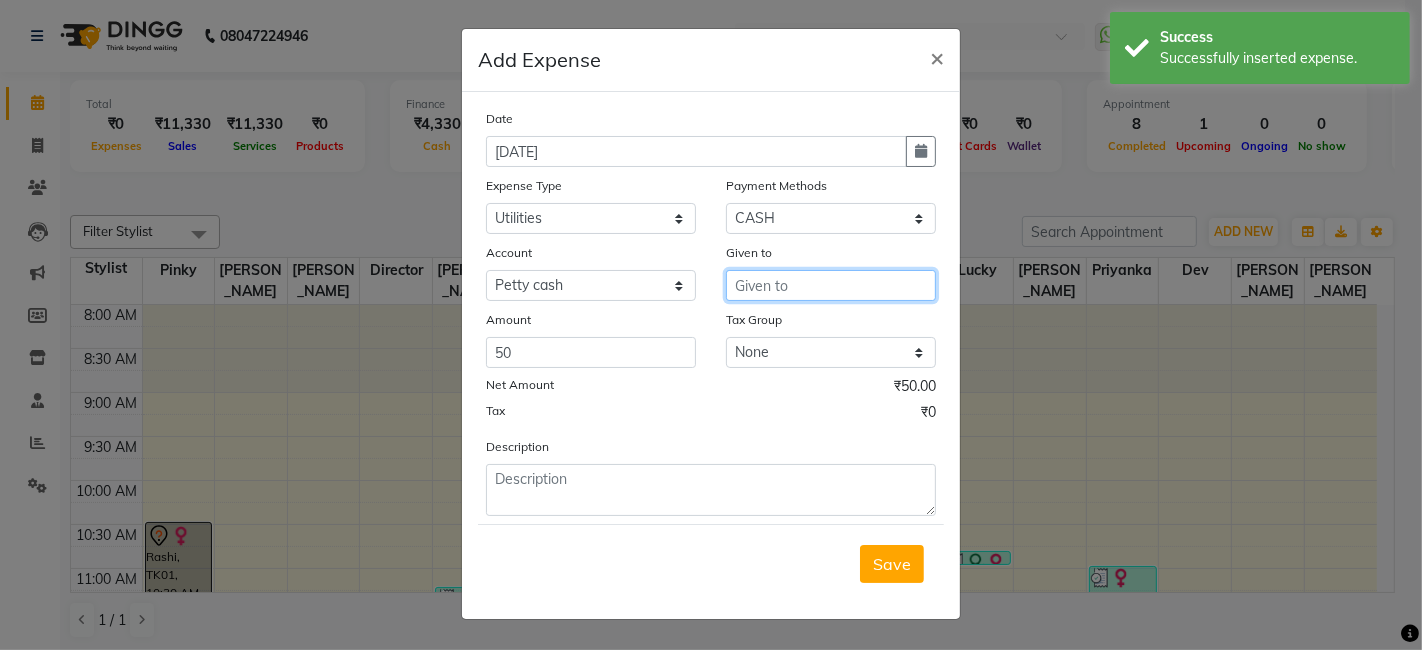 click at bounding box center [831, 285] 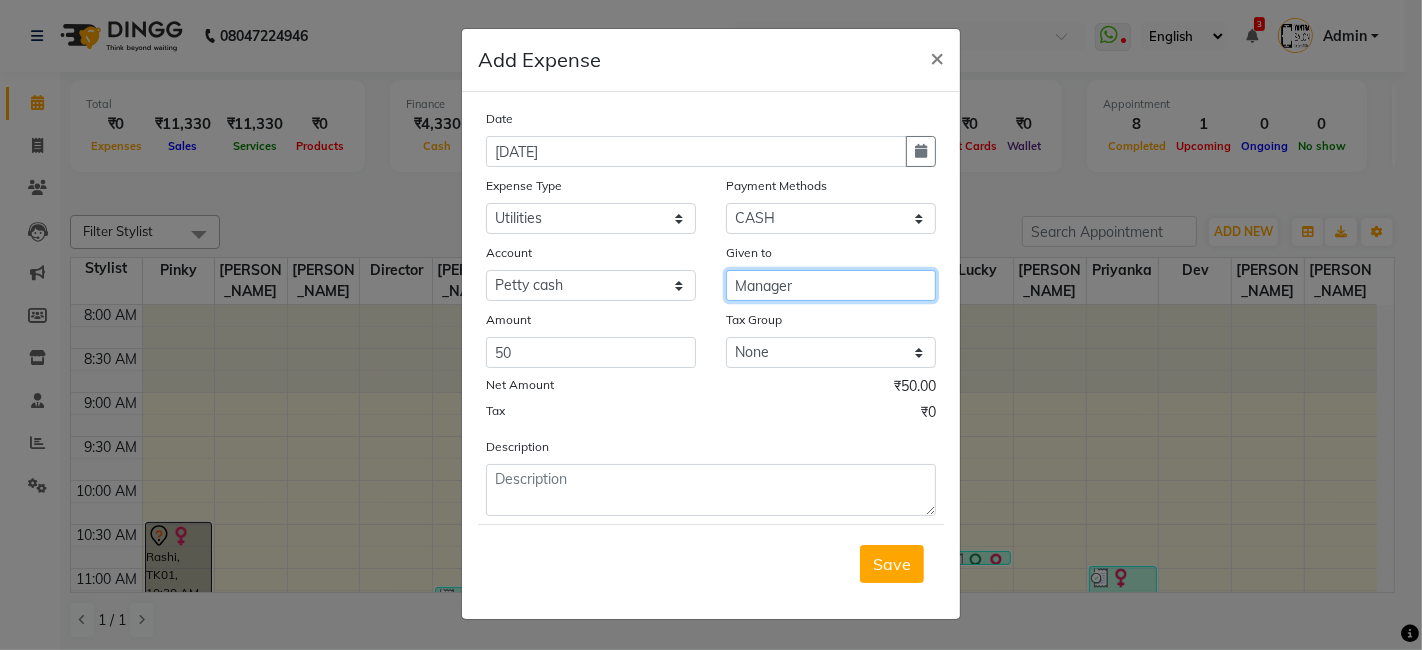 type on "Manager" 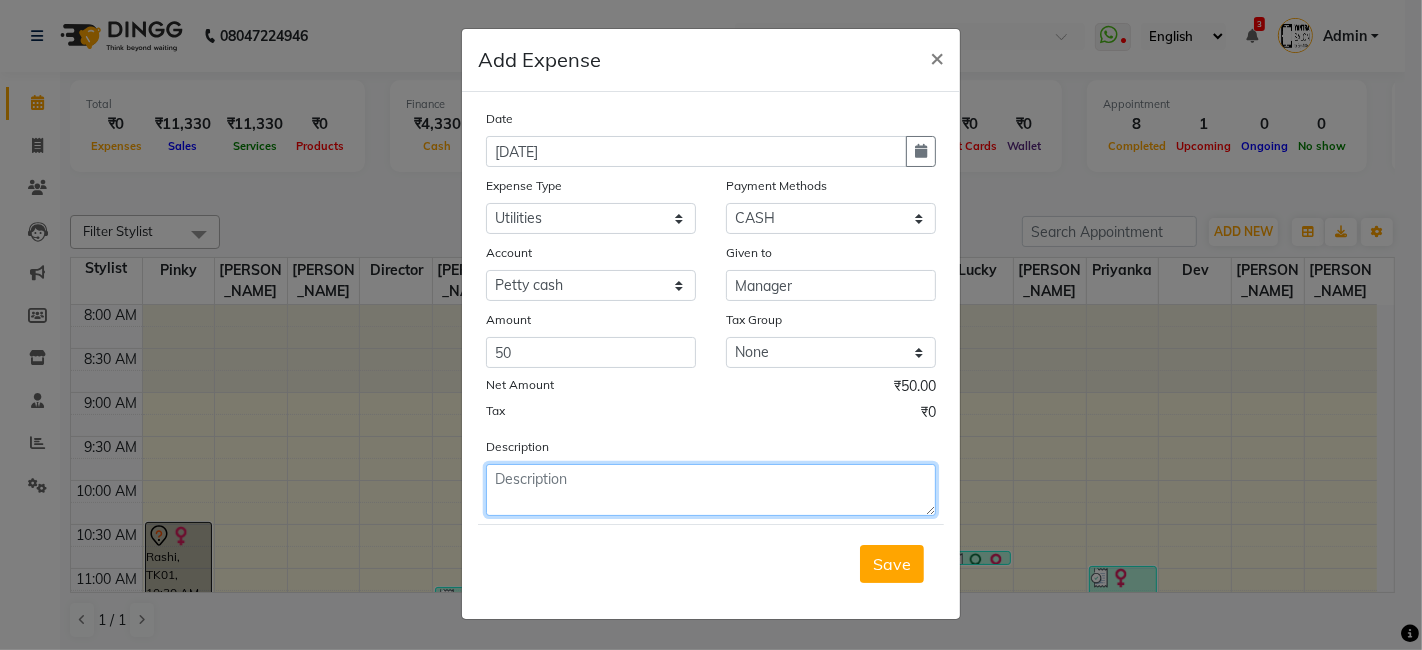 click 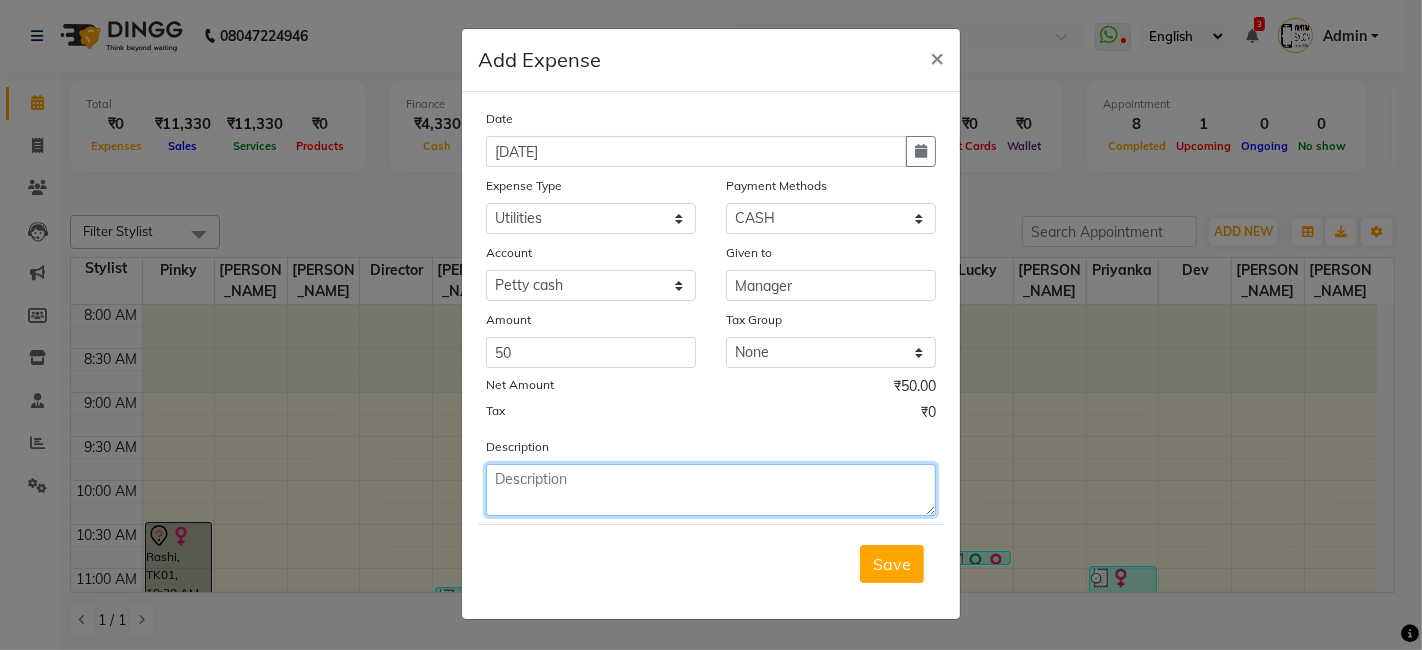 click 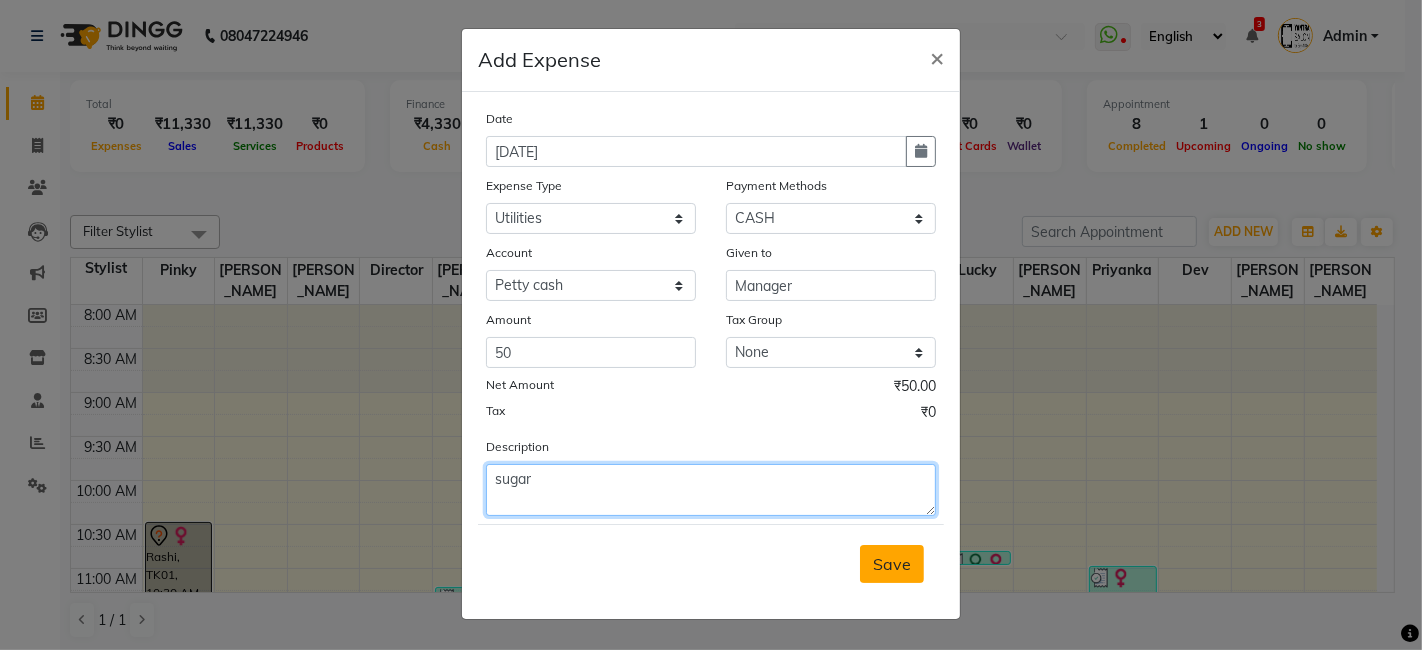 type on "sugar" 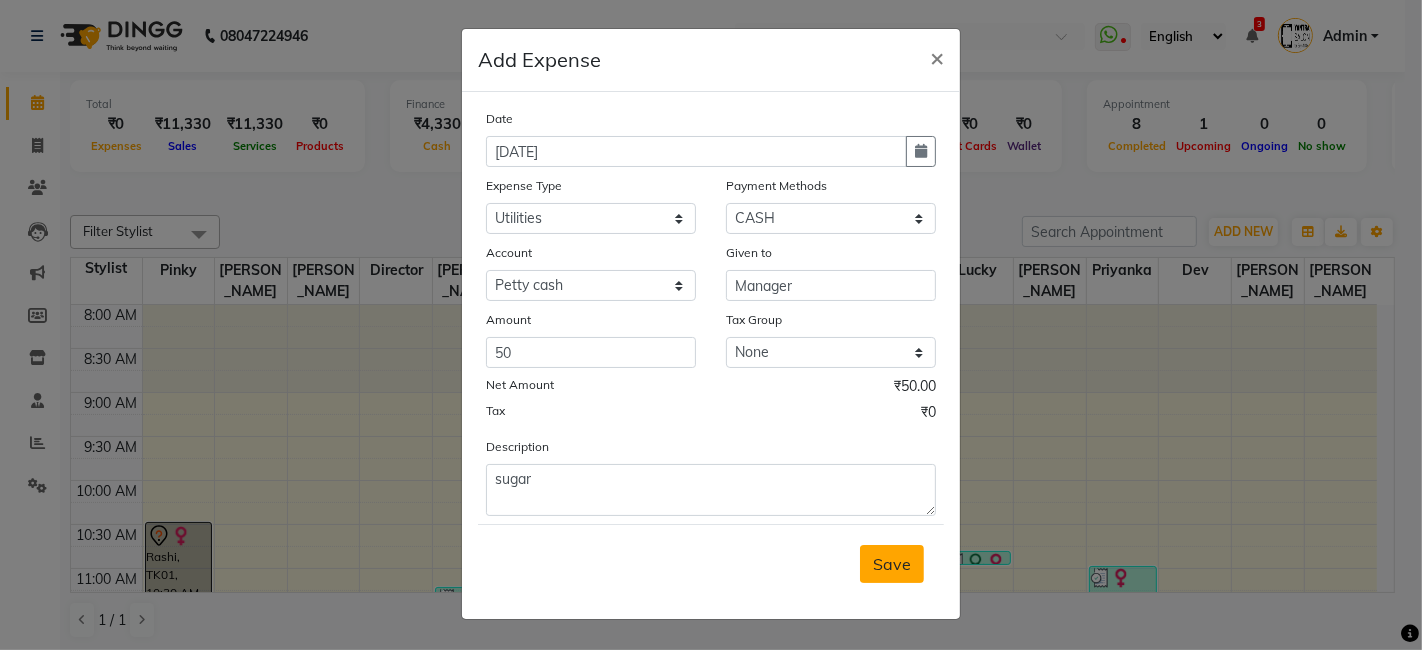 click on "Save" at bounding box center [892, 564] 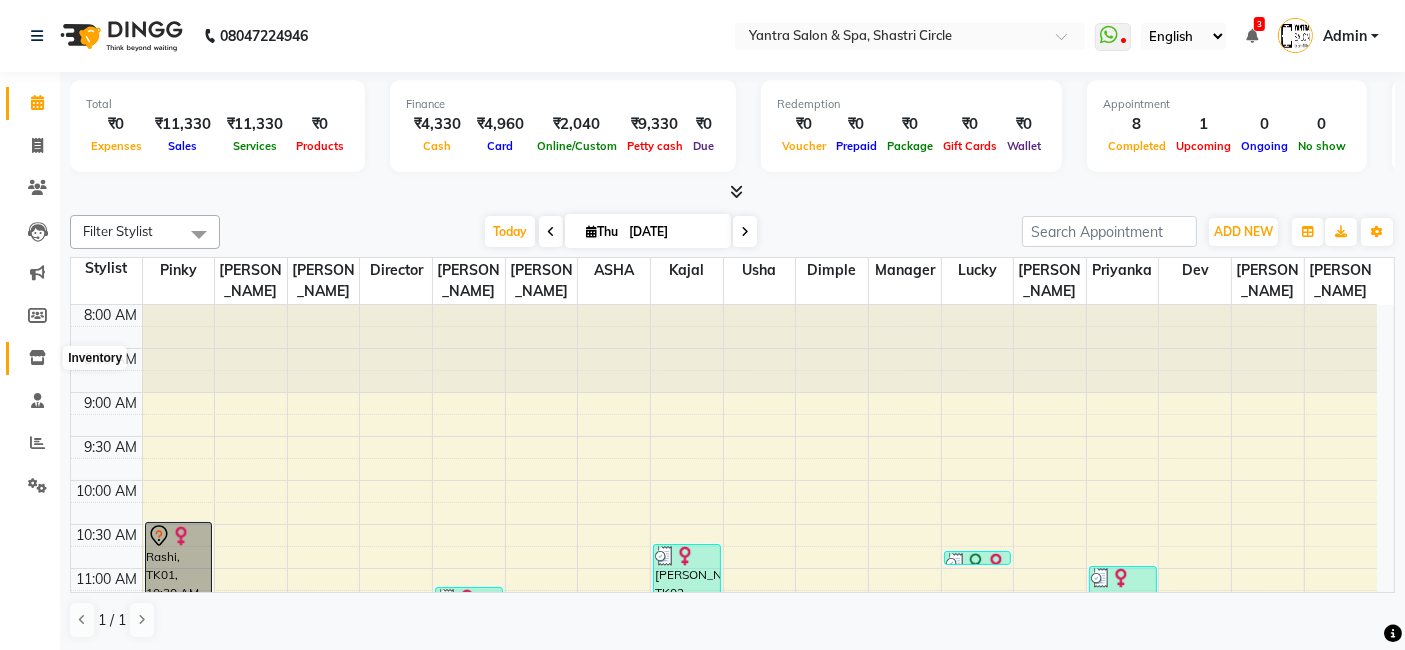 click 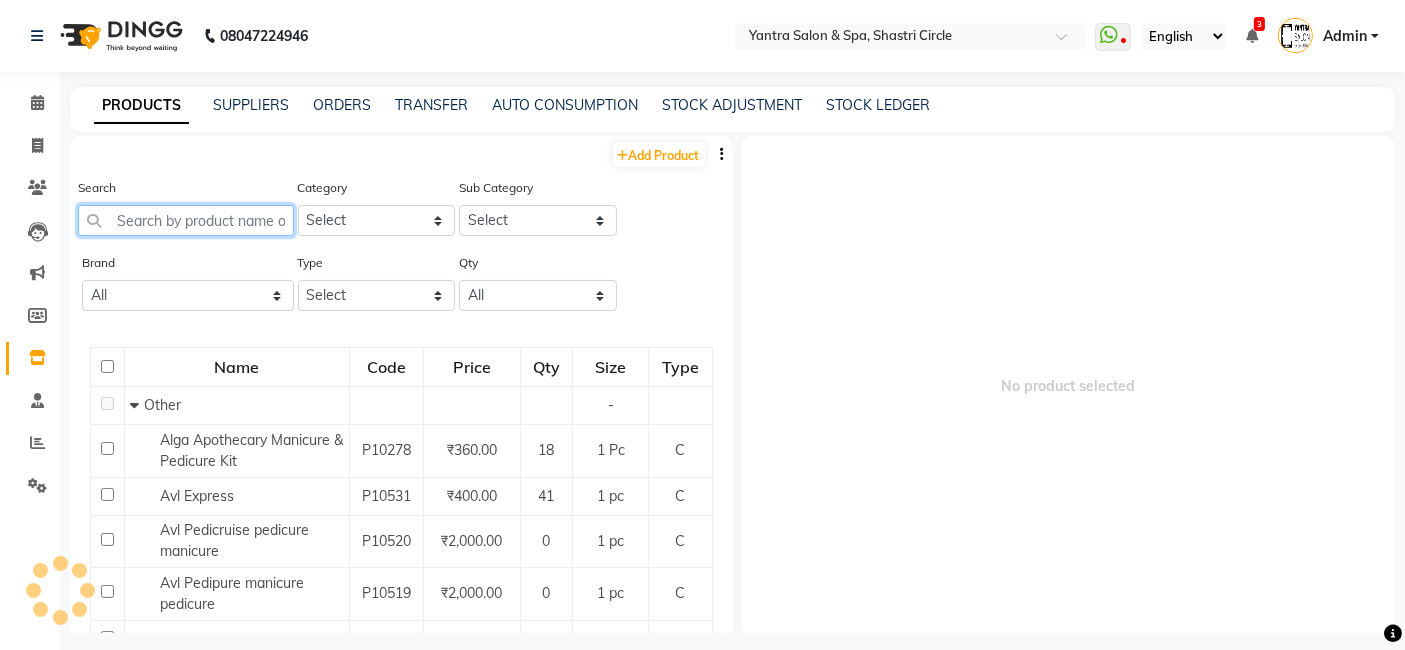 click 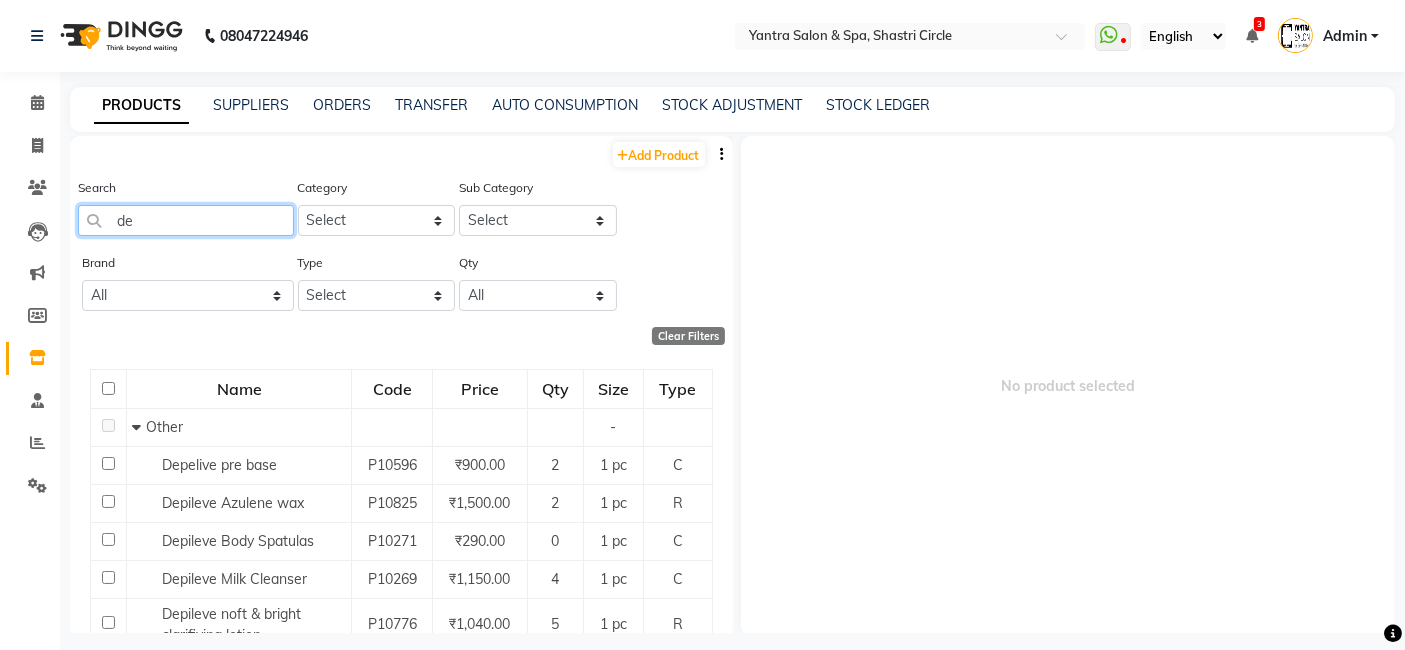 type on "d" 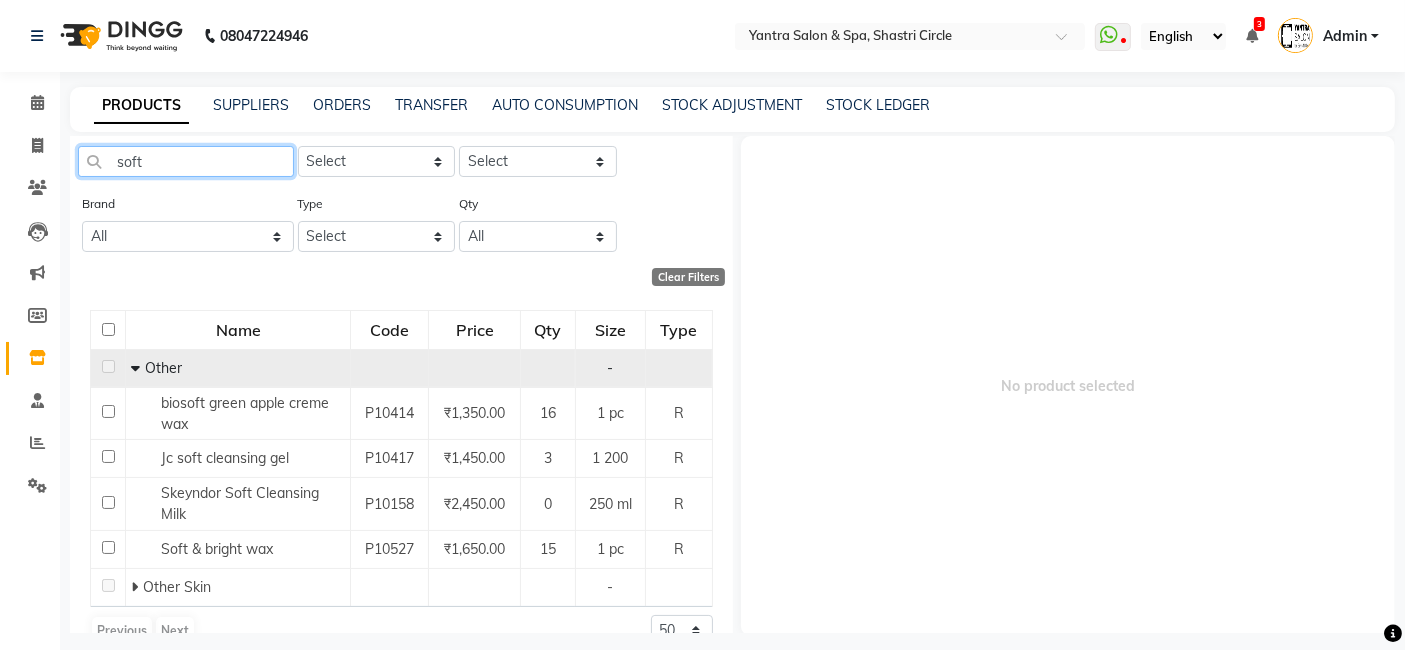 scroll, scrollTop: 91, scrollLeft: 0, axis: vertical 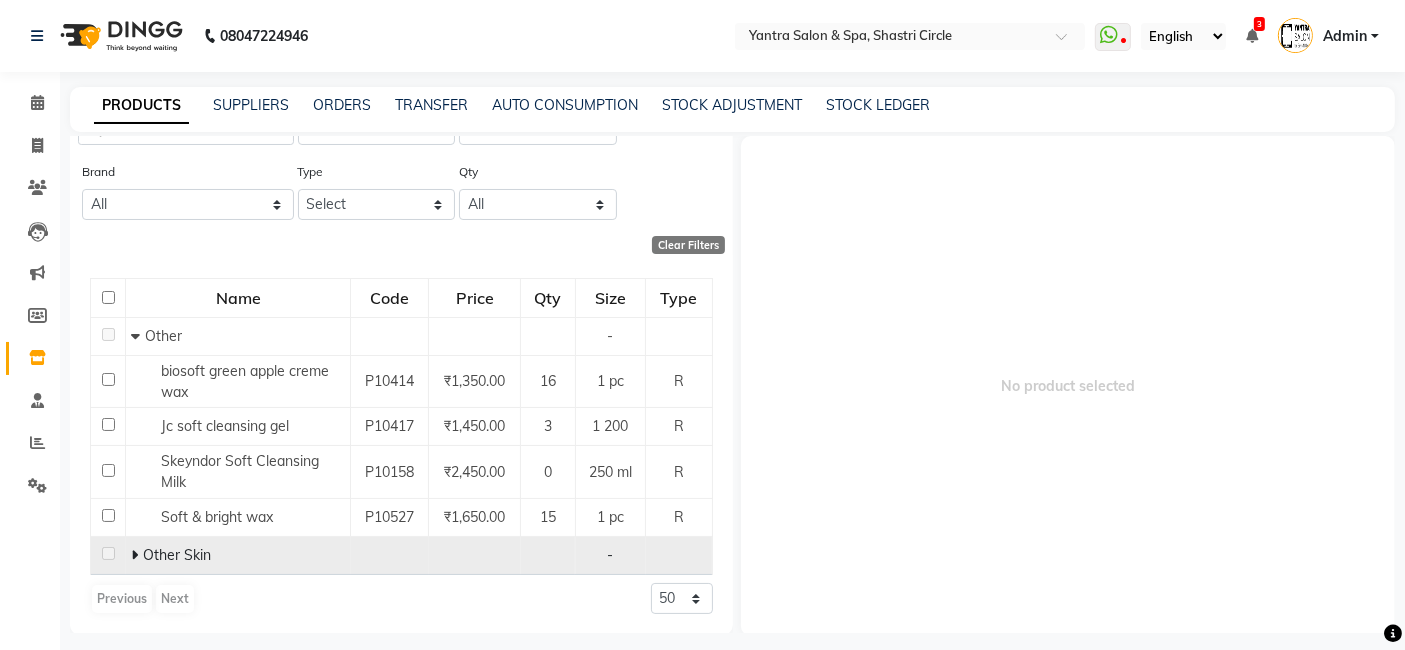 click 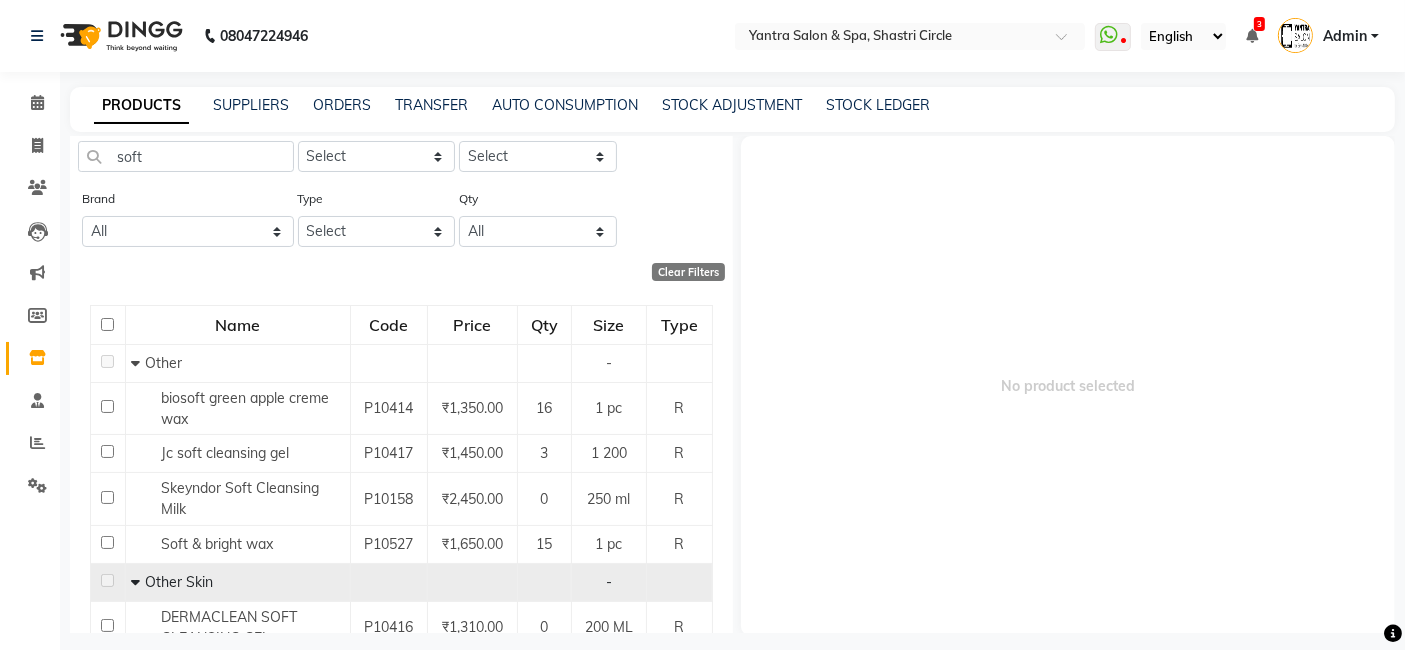 scroll, scrollTop: 0, scrollLeft: 0, axis: both 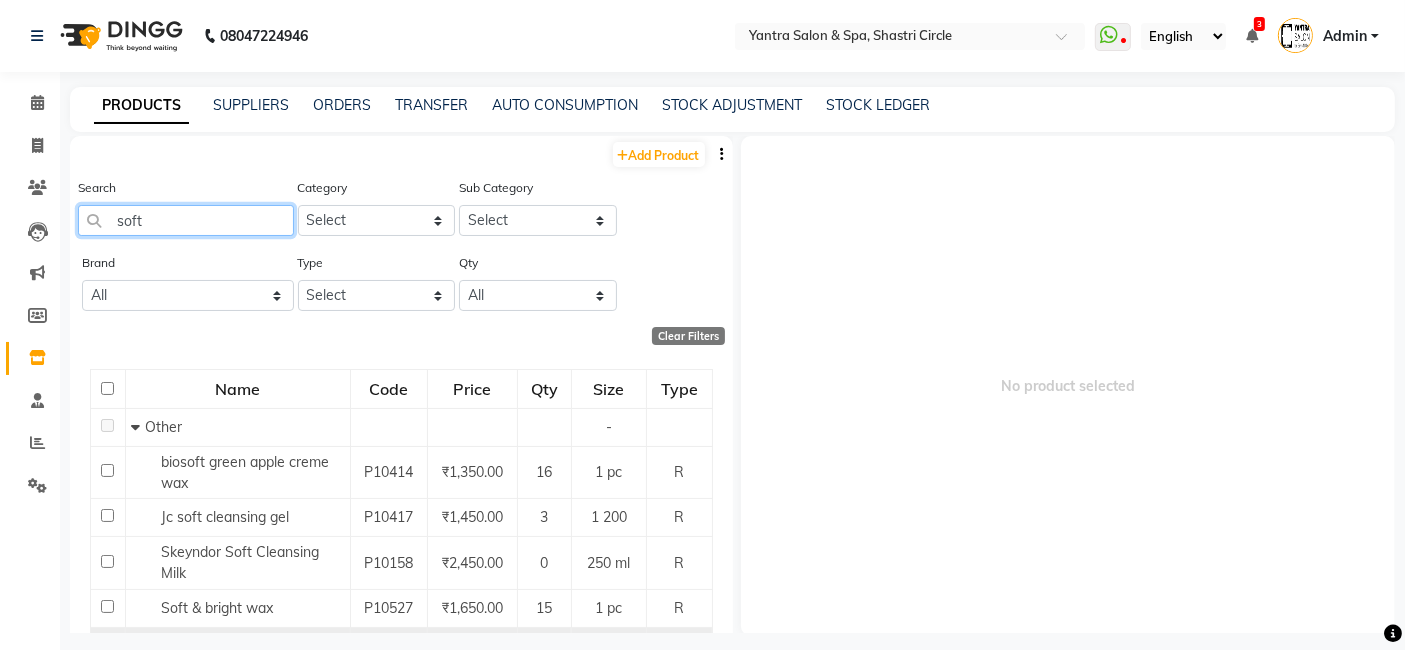 click on "soft" 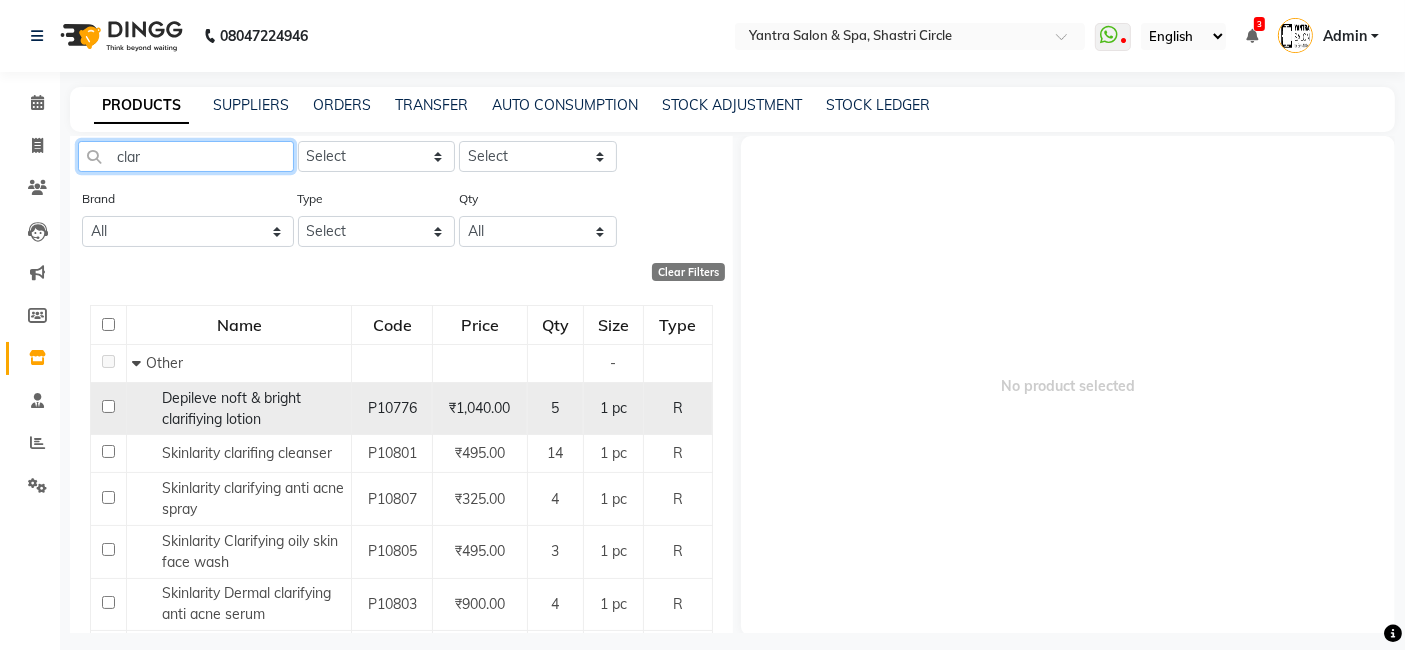 scroll, scrollTop: 111, scrollLeft: 0, axis: vertical 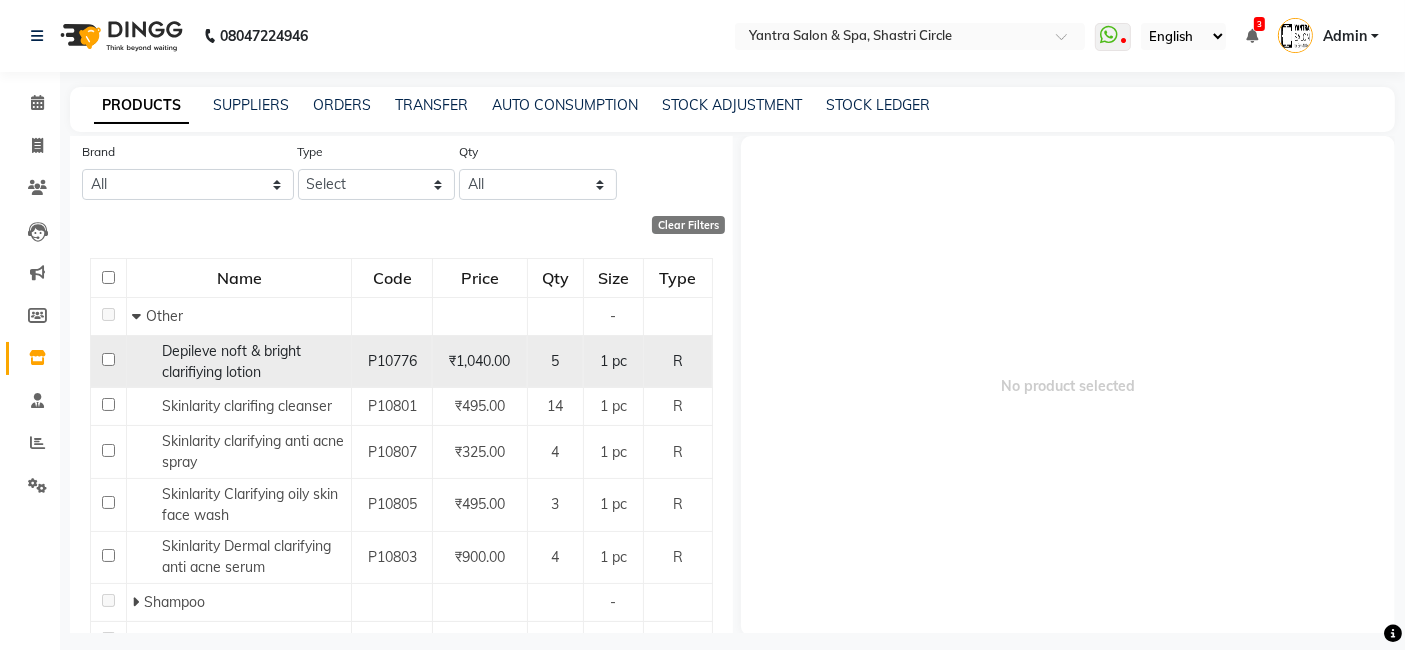 type on "clar" 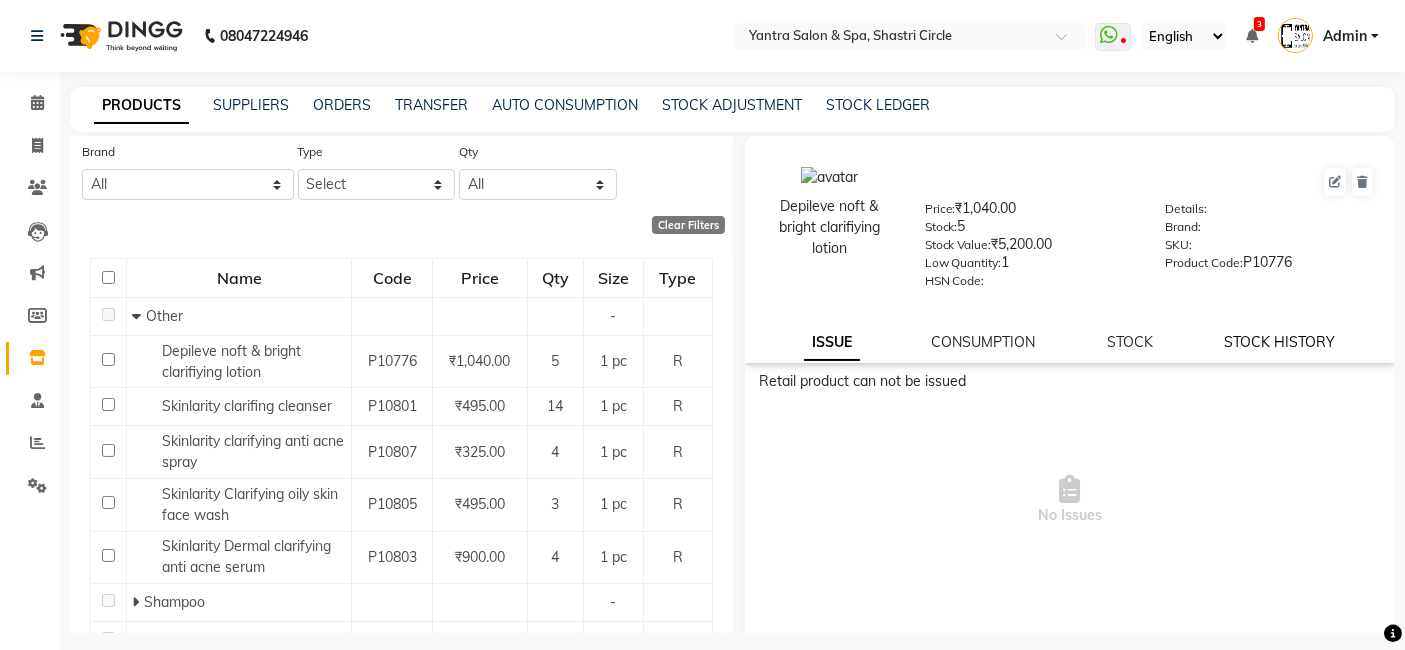 click on "STOCK HISTORY" 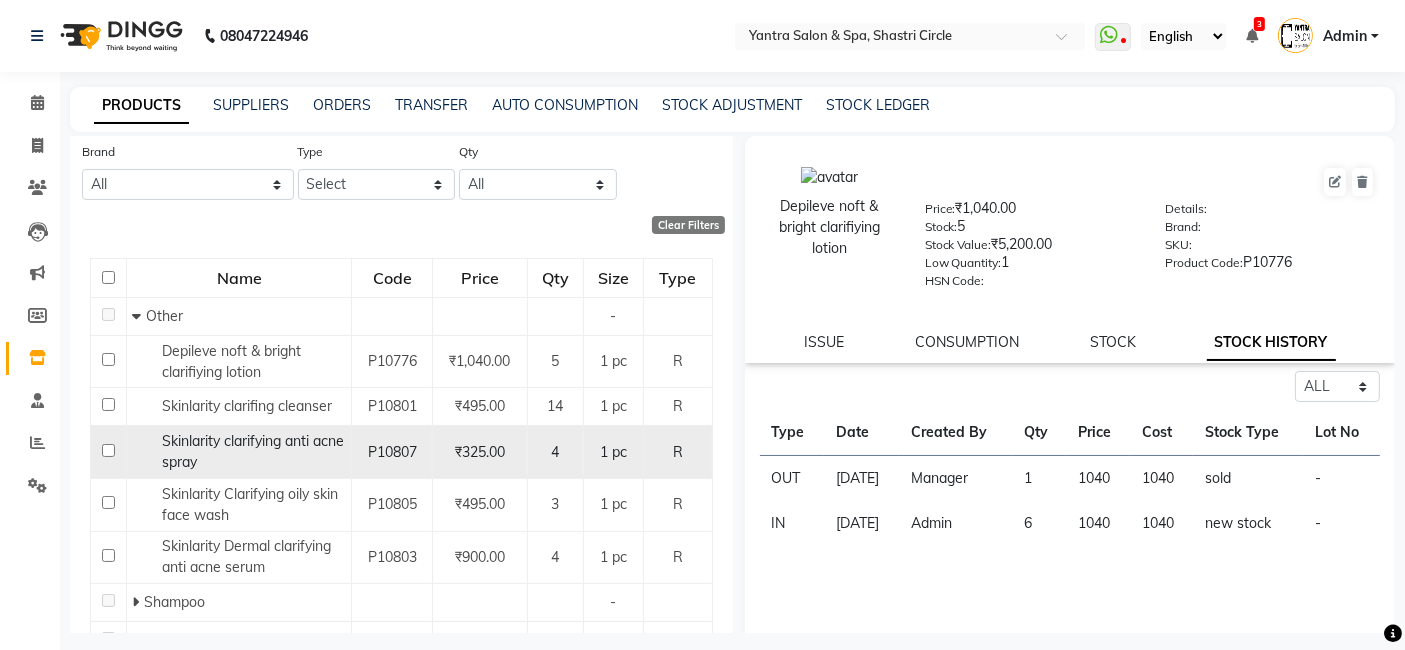 scroll, scrollTop: 0, scrollLeft: 0, axis: both 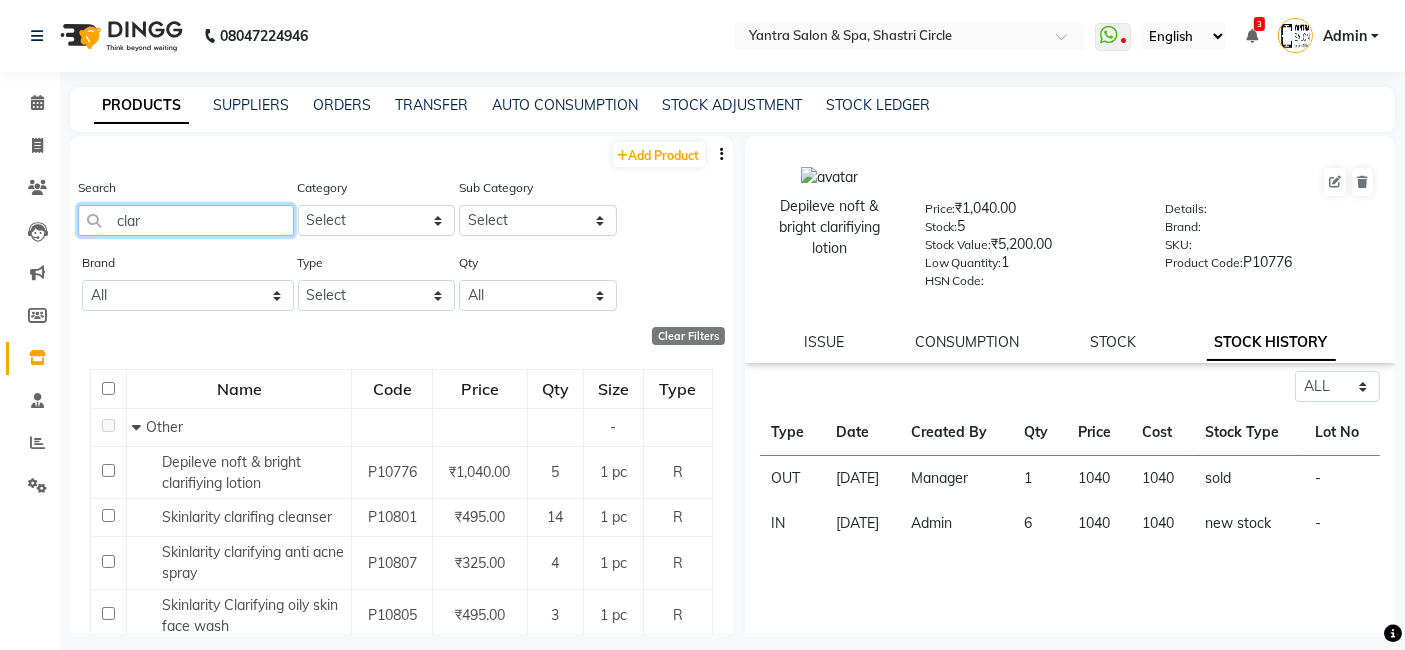 click on "clar" 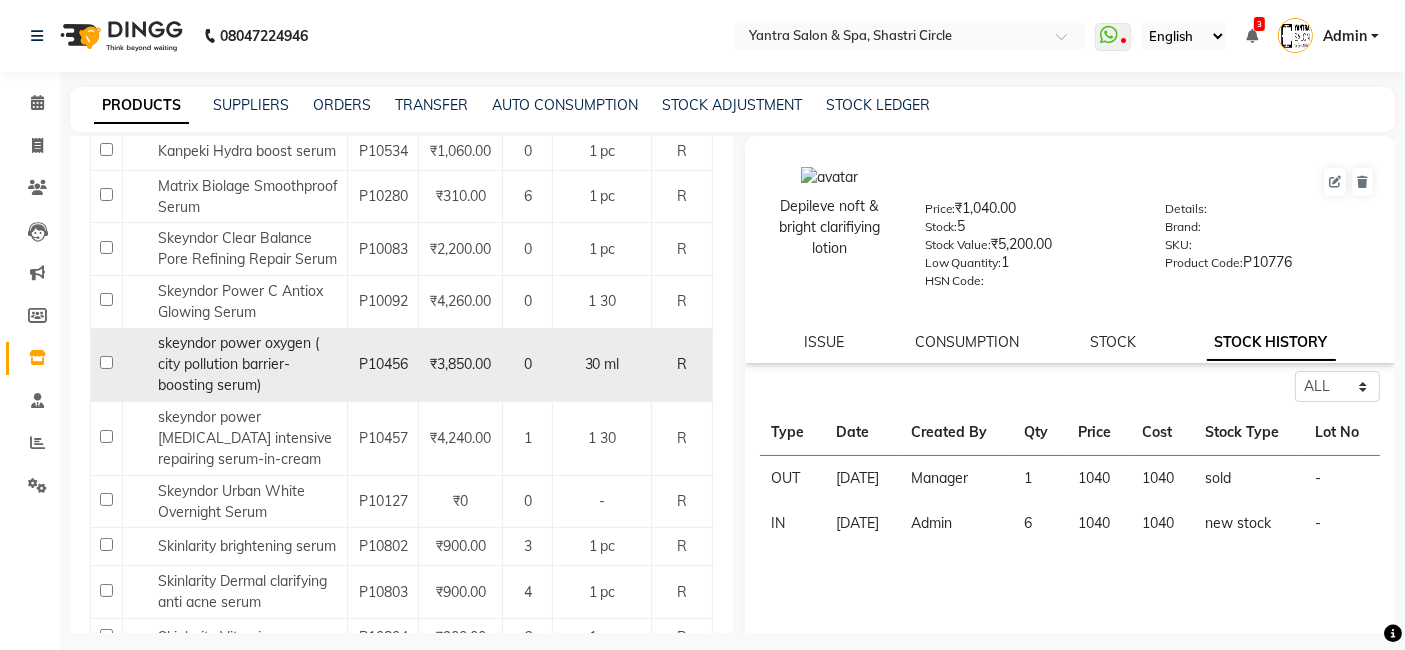 scroll, scrollTop: 888, scrollLeft: 0, axis: vertical 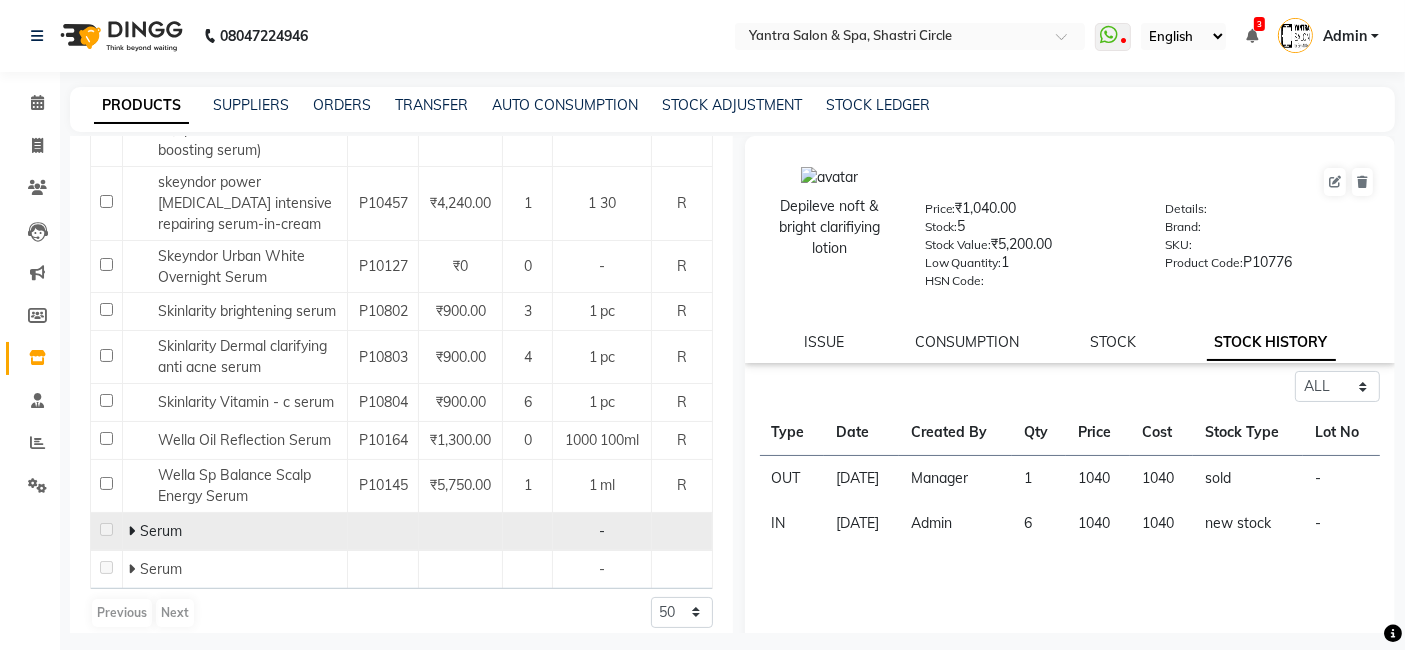 type on "serum" 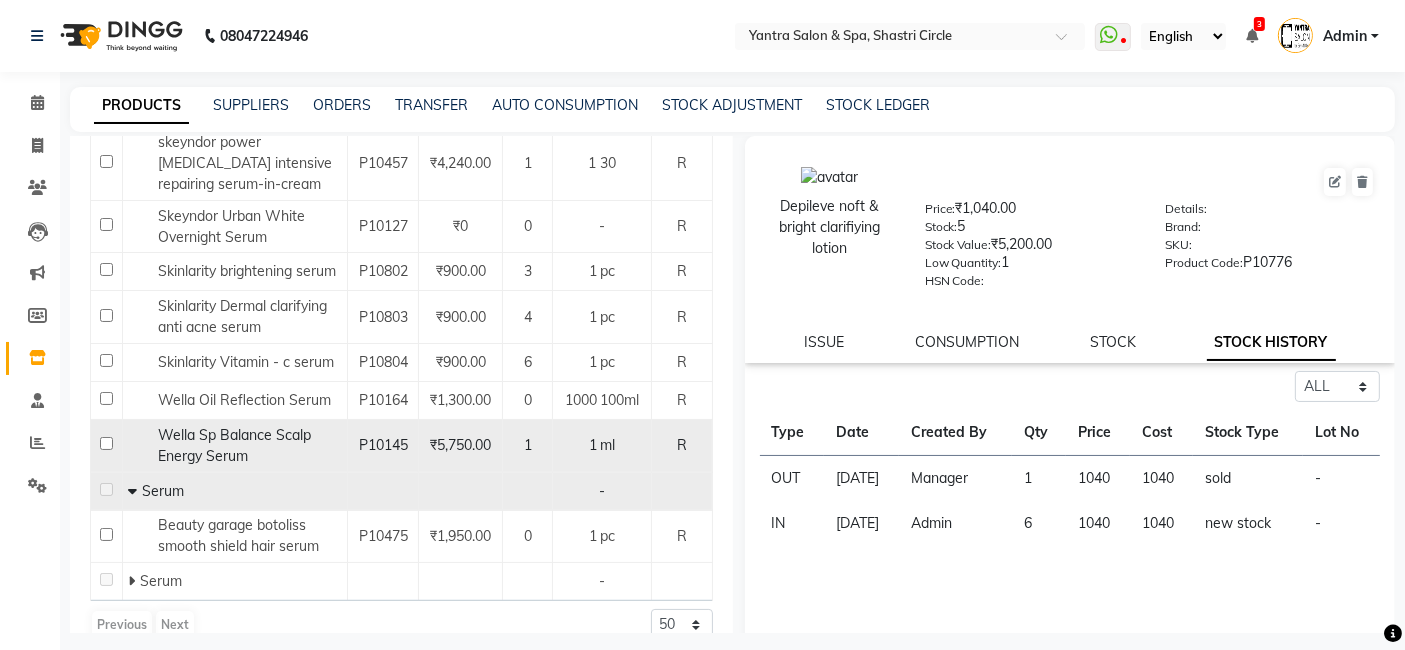 scroll, scrollTop: 948, scrollLeft: 0, axis: vertical 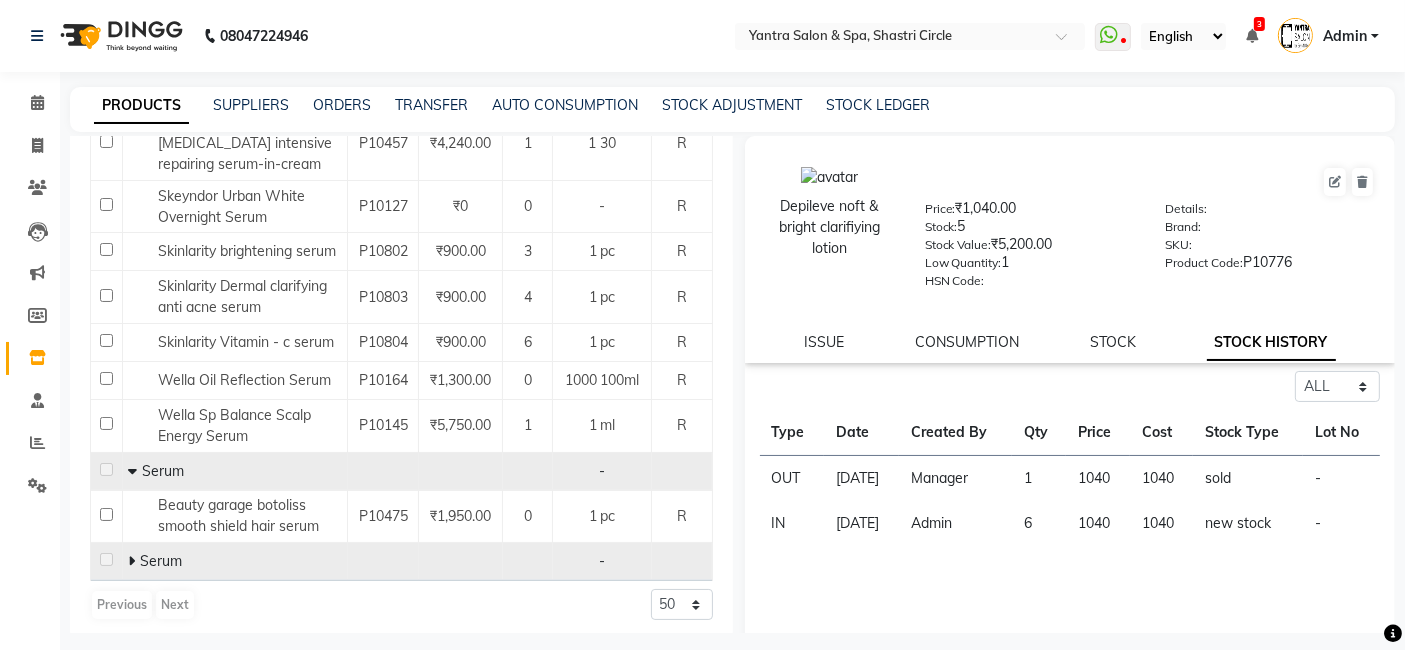 click 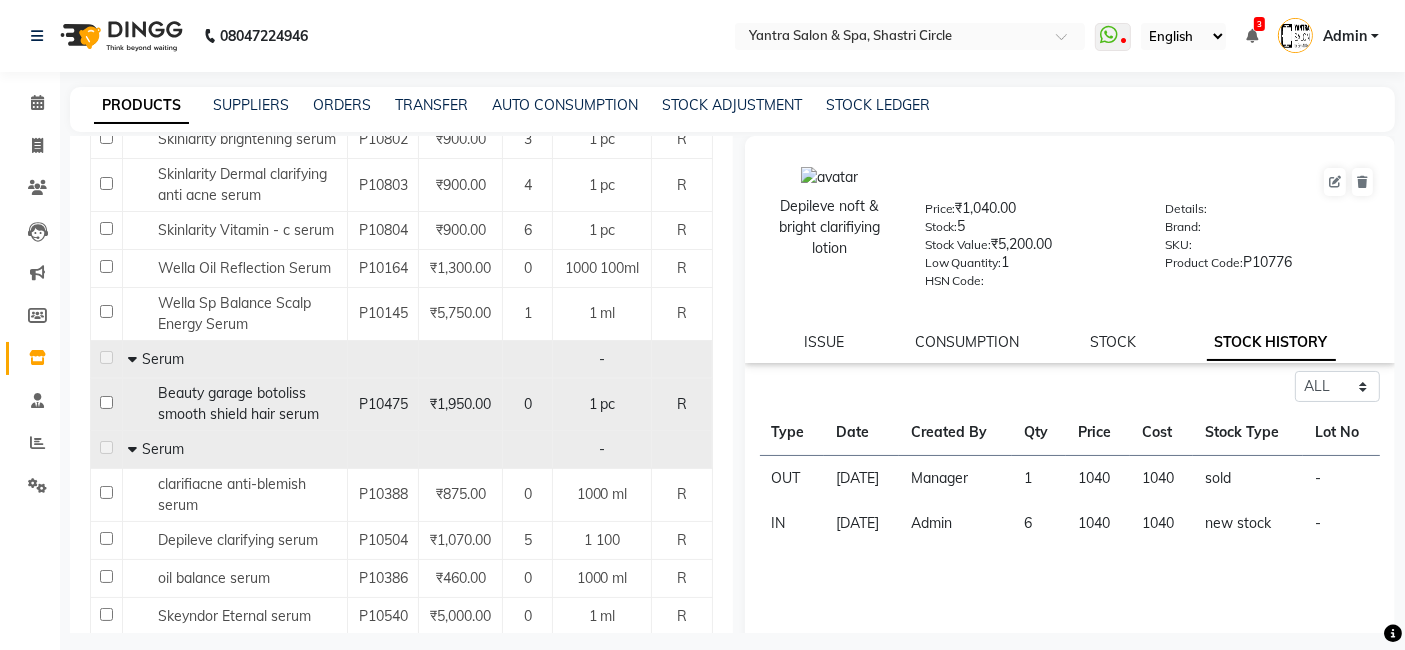 scroll, scrollTop: 1114, scrollLeft: 0, axis: vertical 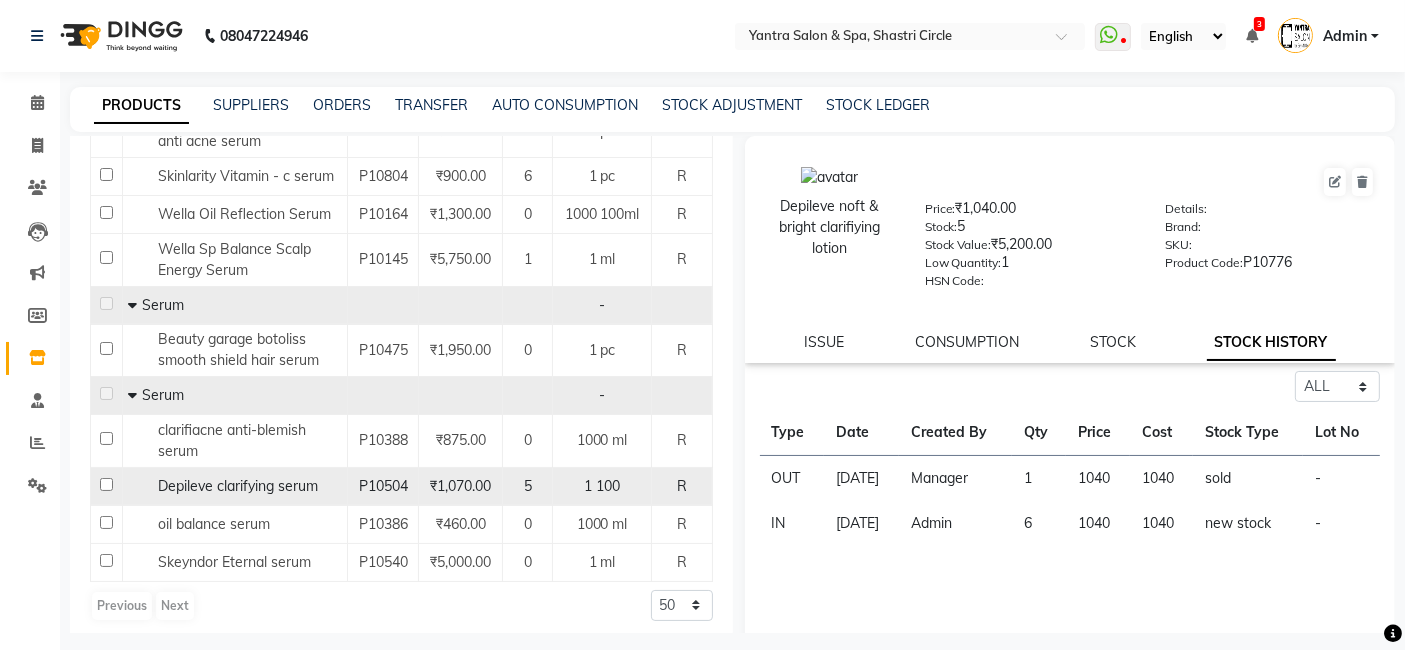 click on "Depileve clarifying serum" 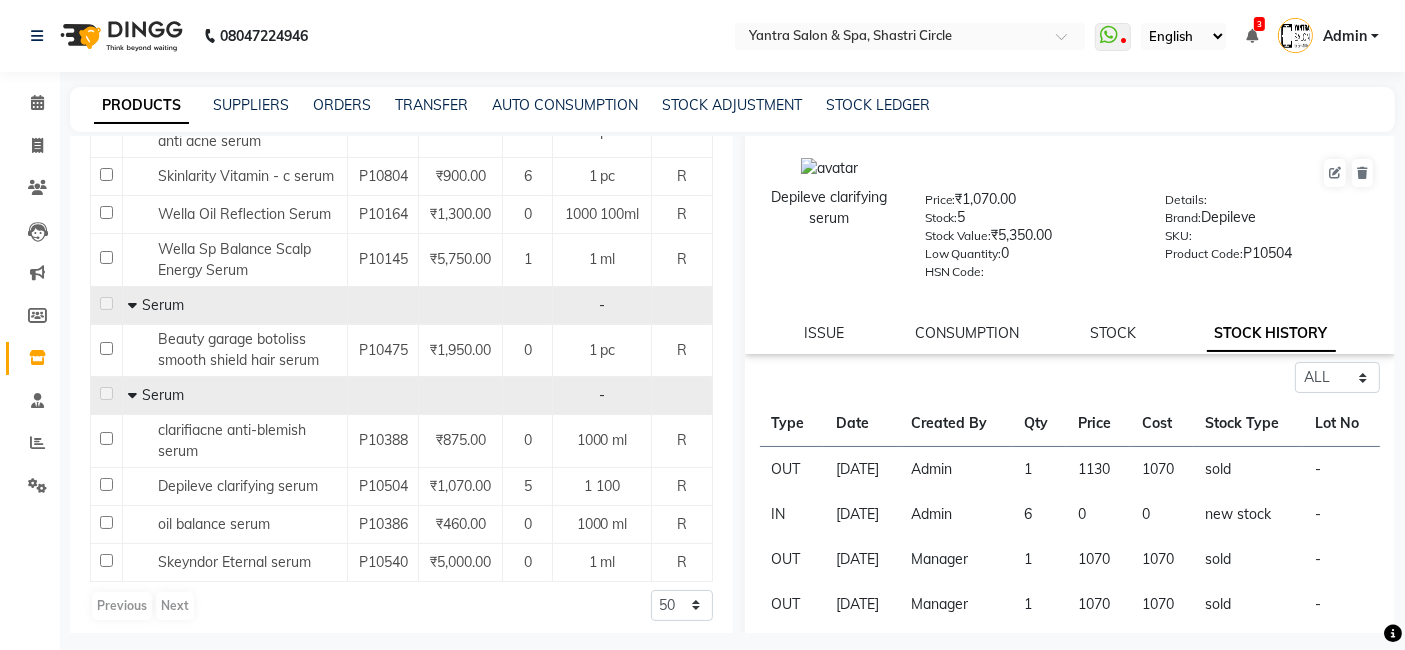 scroll, scrollTop: 0, scrollLeft: 0, axis: both 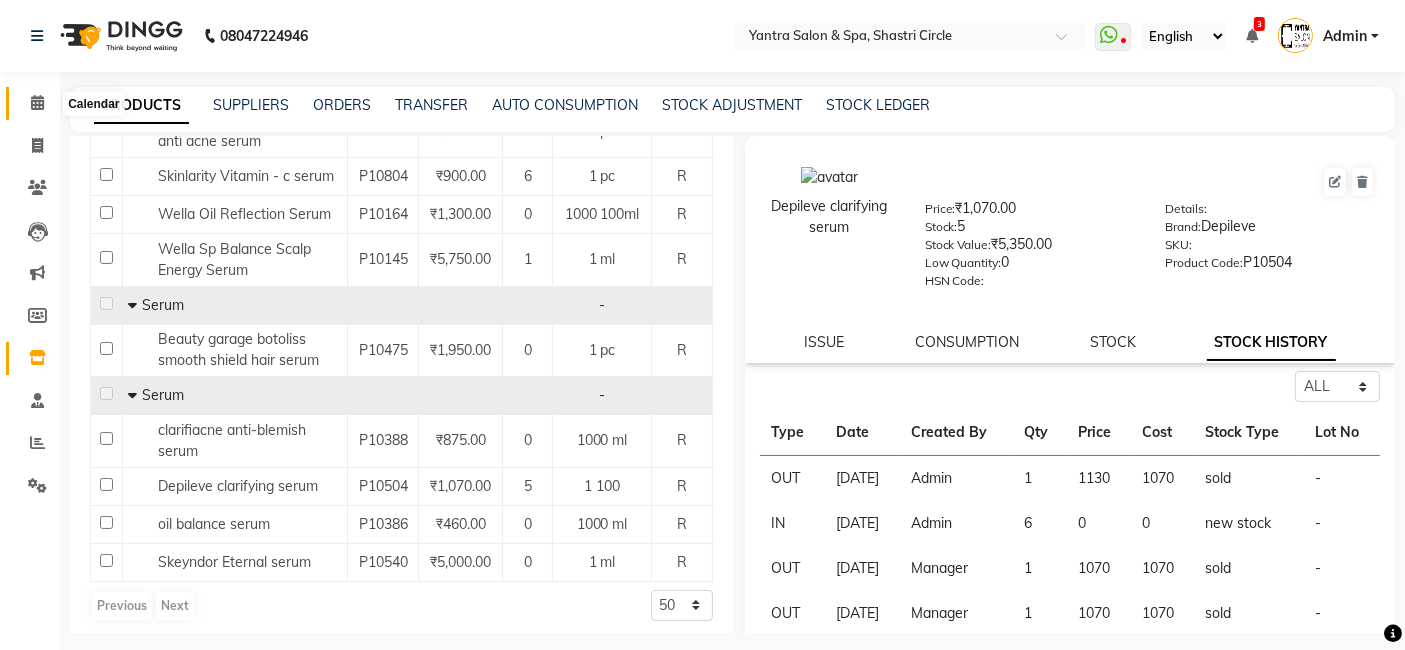 click 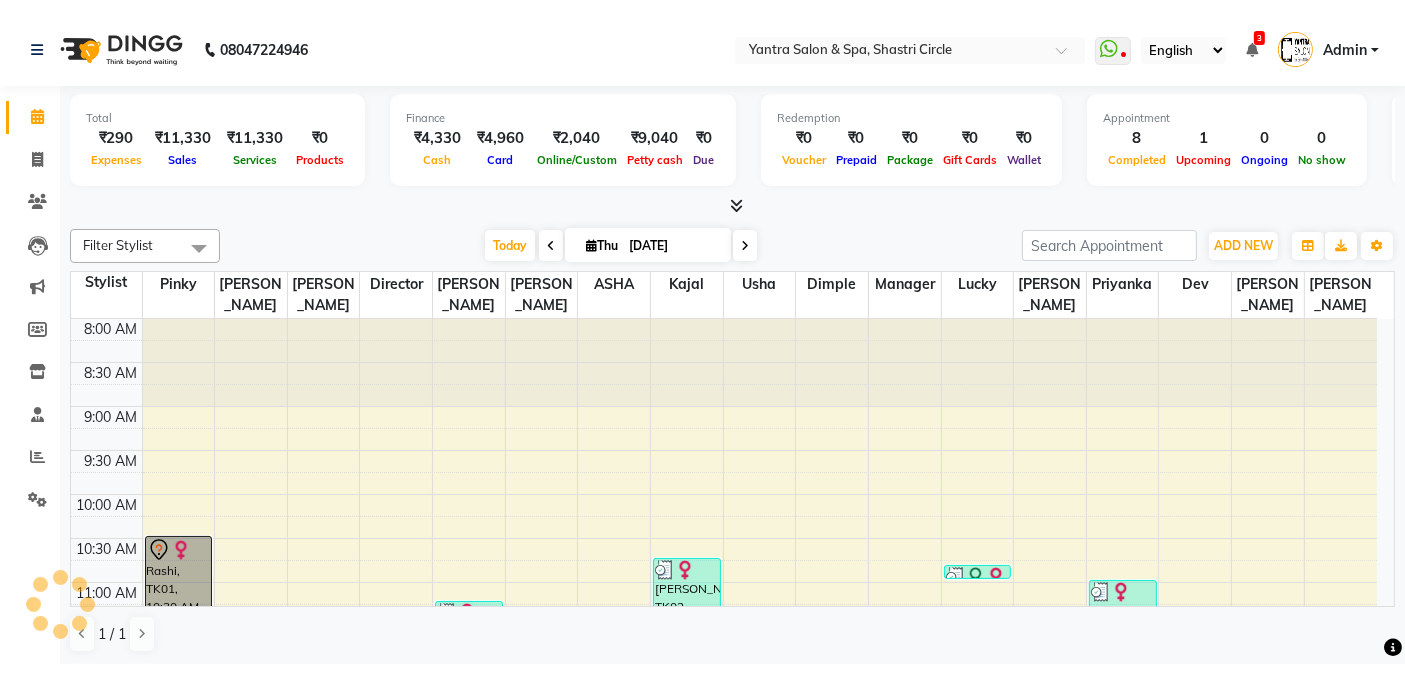 scroll, scrollTop: 0, scrollLeft: 0, axis: both 